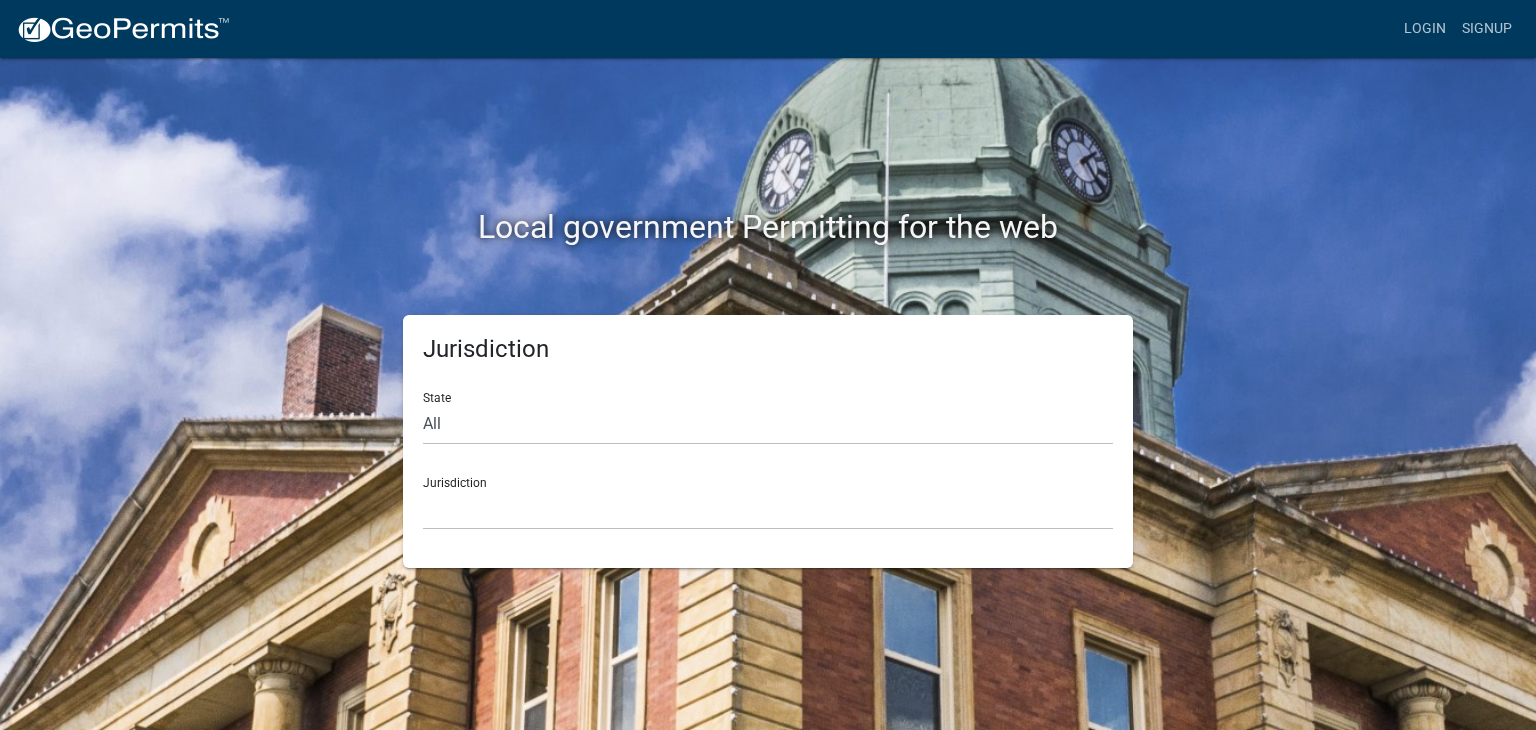 scroll, scrollTop: 0, scrollLeft: 0, axis: both 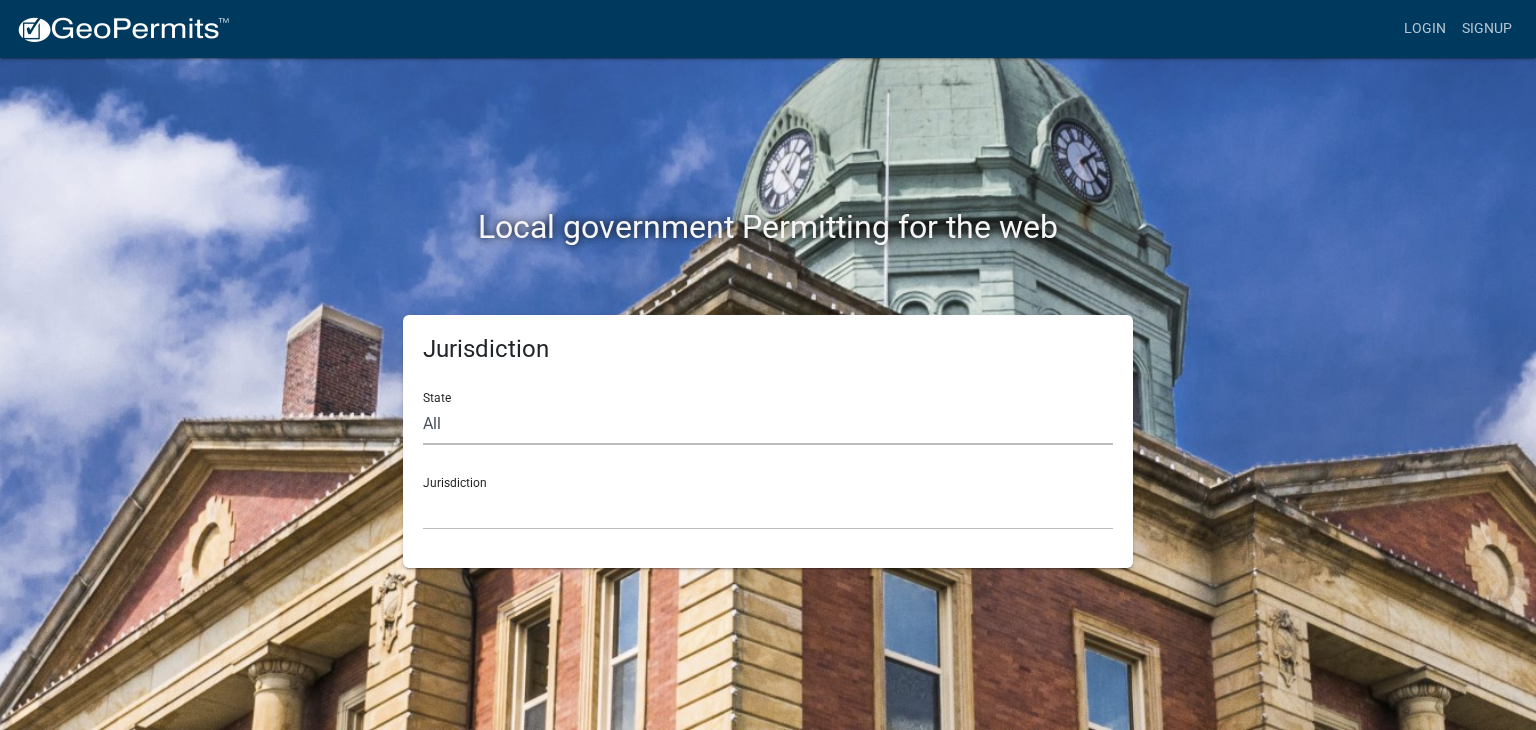 click on "All  Colorado   Georgia   Indiana   Iowa   Kansas   Minnesota   Ohio   South Carolina   Wisconsin" 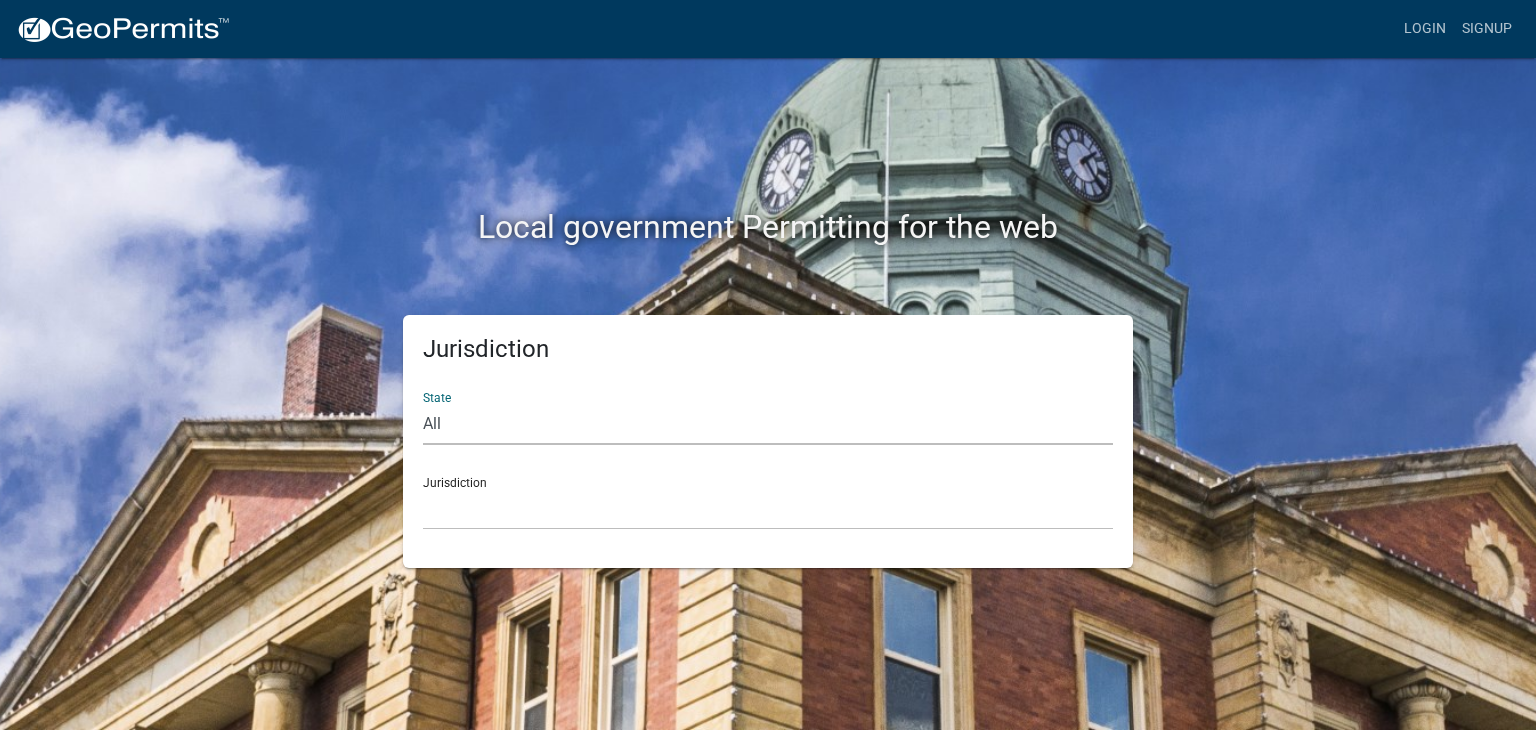 select on "Georgia" 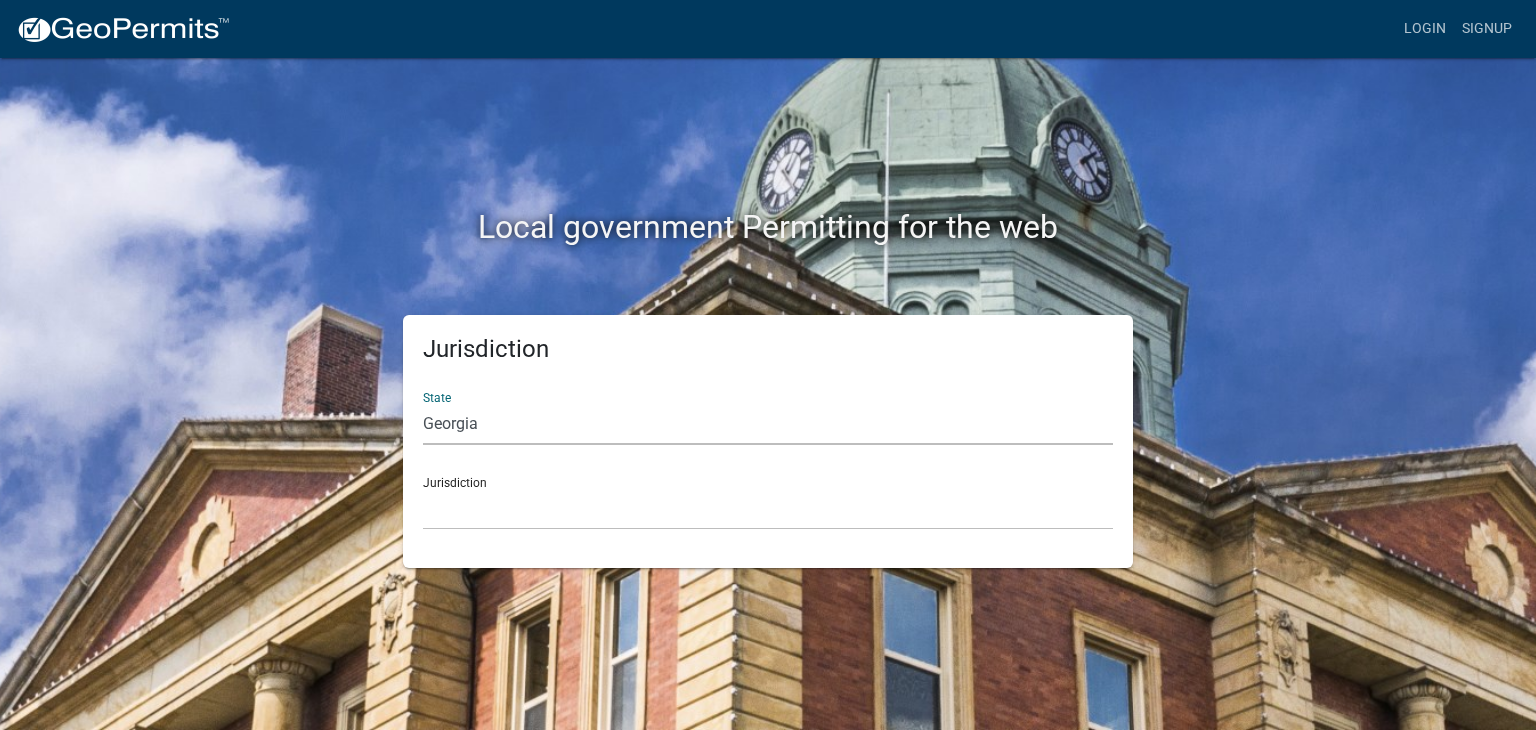 click on "All  Colorado   Georgia   Indiana   Iowa   Kansas   Minnesota   Ohio   South Carolina   Wisconsin" 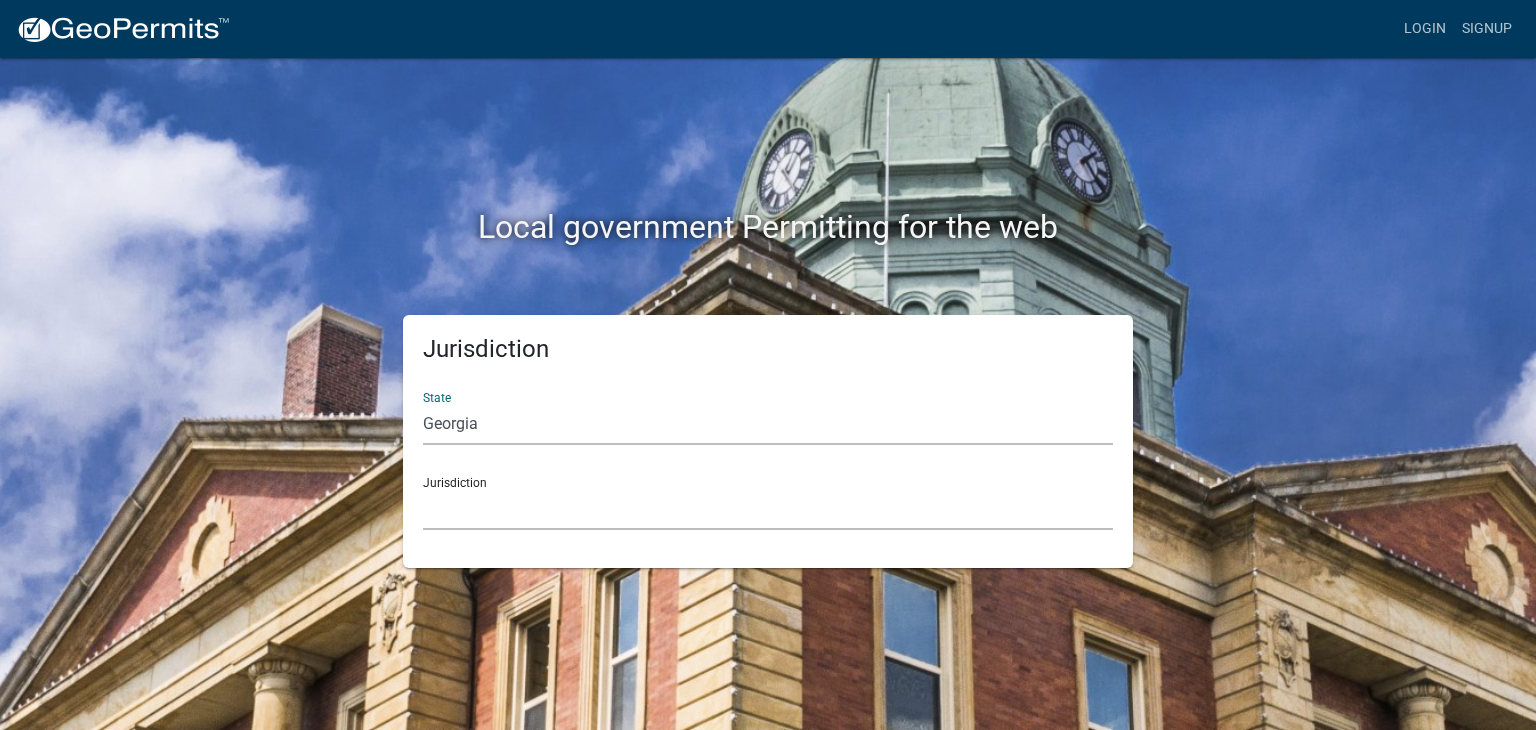 click on "City of Bainbridge, Georgia Cook County, Georgia Crawford County, Georgia Gilmer County, Georgia Haralson County, Georgia Jasper County, Georgia Madison County, Georgia Putnam County, Georgia Talbot County, Georgia Troup County, Georgia" 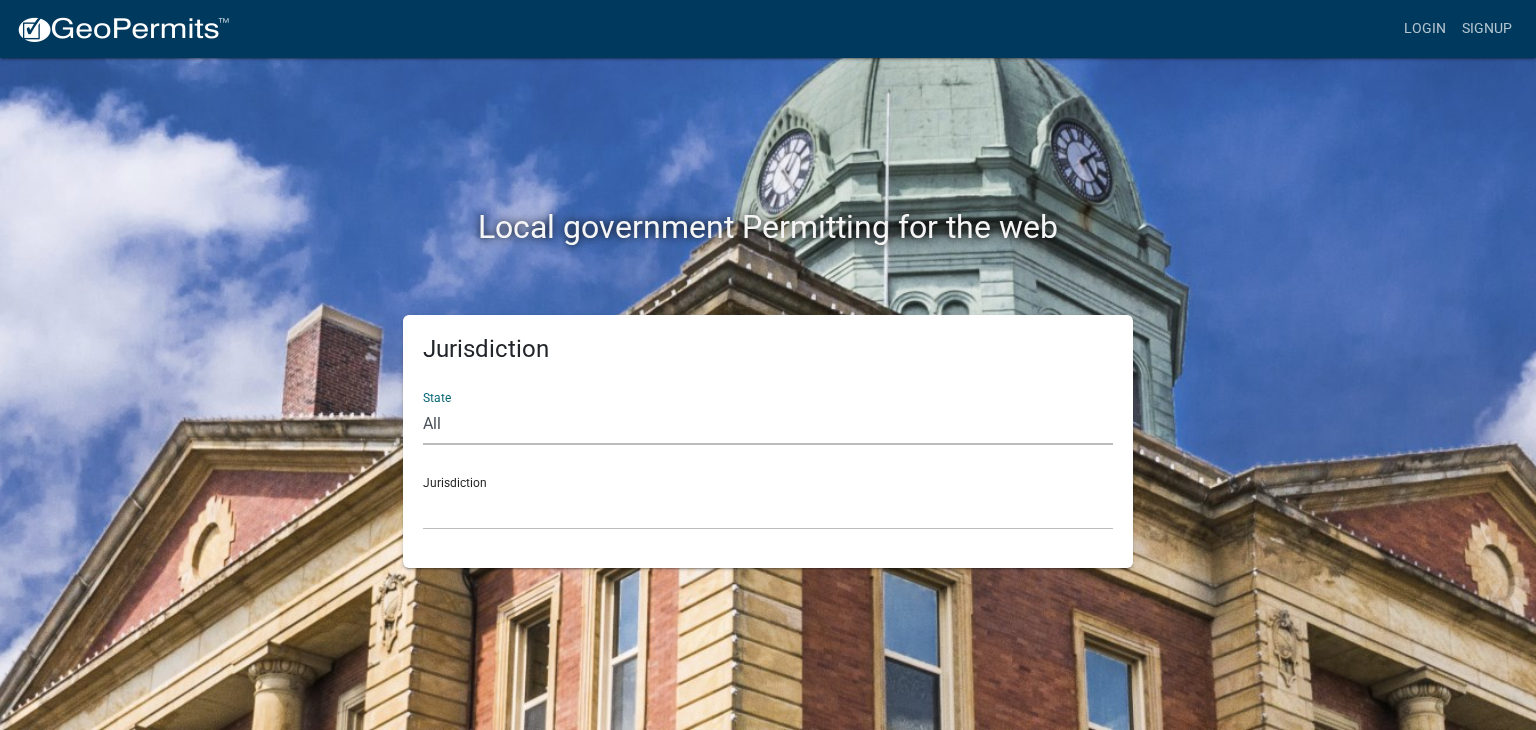 click on "All  Colorado   Georgia   Indiana   Iowa   Kansas   Minnesota   Ohio   South Carolina   Wisconsin" 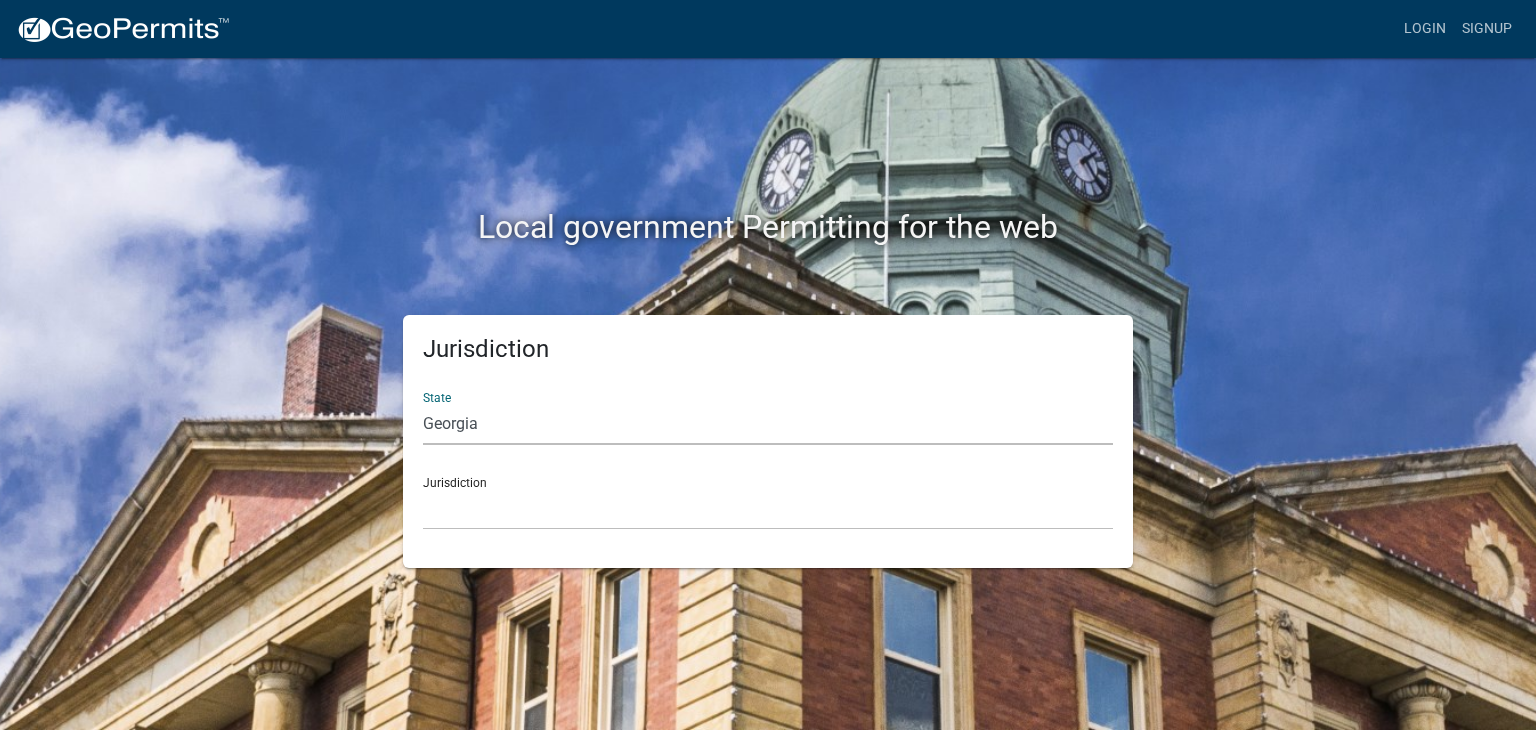 click on "All  Colorado   Georgia   Indiana   Iowa   Kansas   Minnesota   Ohio   South Carolina   Wisconsin" 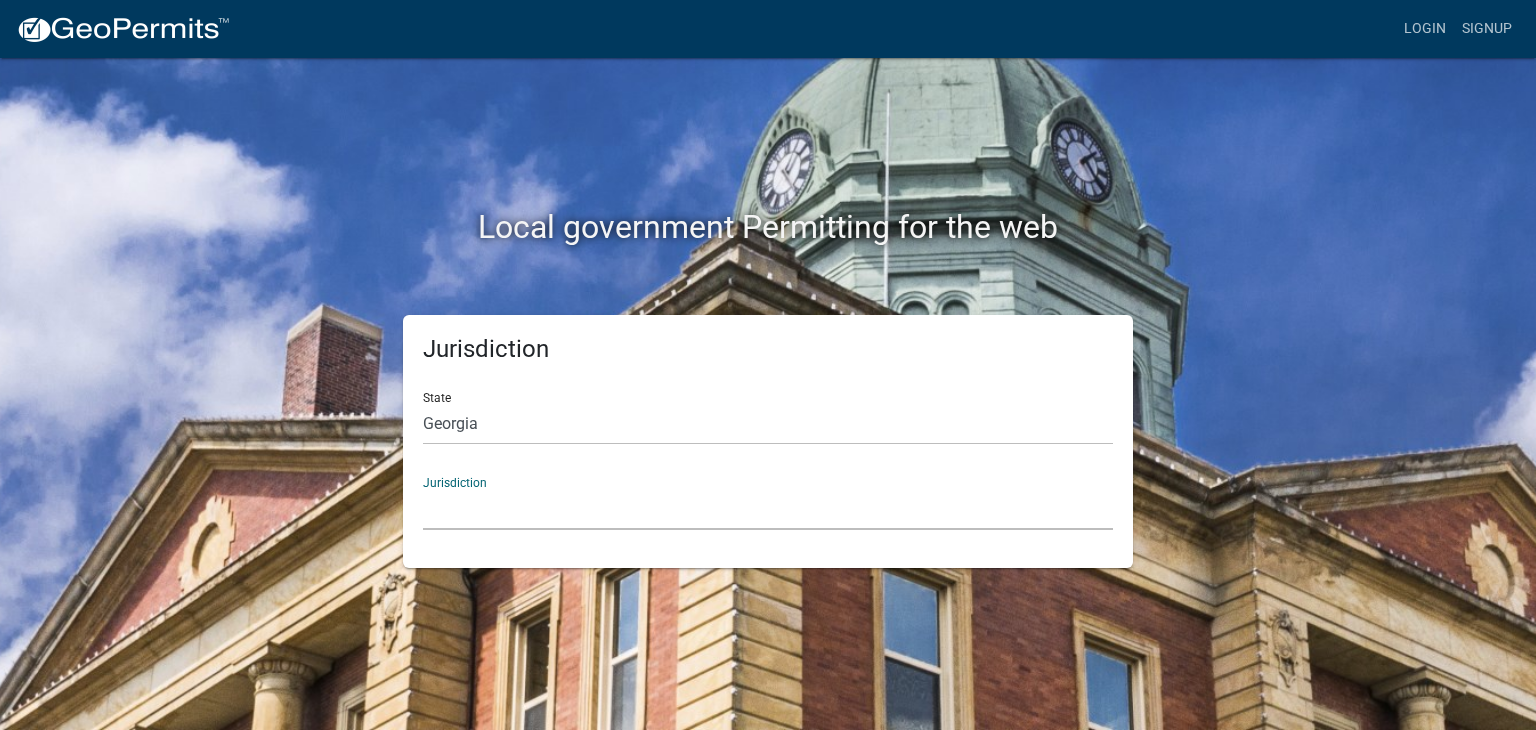 click on "City of Bainbridge, Georgia Cook County, Georgia Crawford County, Georgia Gilmer County, Georgia Haralson County, Georgia Jasper County, Georgia Madison County, Georgia Putnam County, Georgia Talbot County, Georgia Troup County, Georgia" 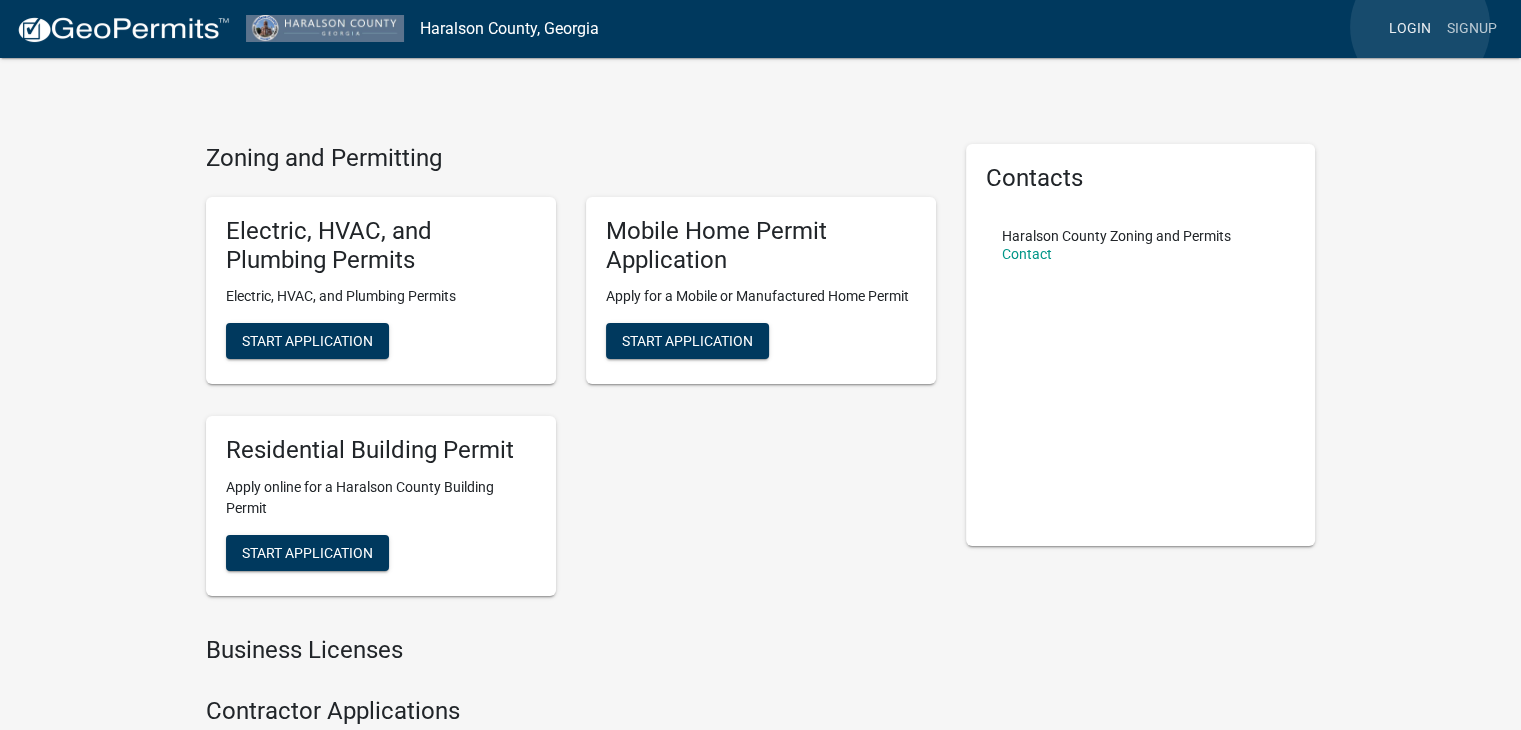 click on "Login" at bounding box center [1410, 29] 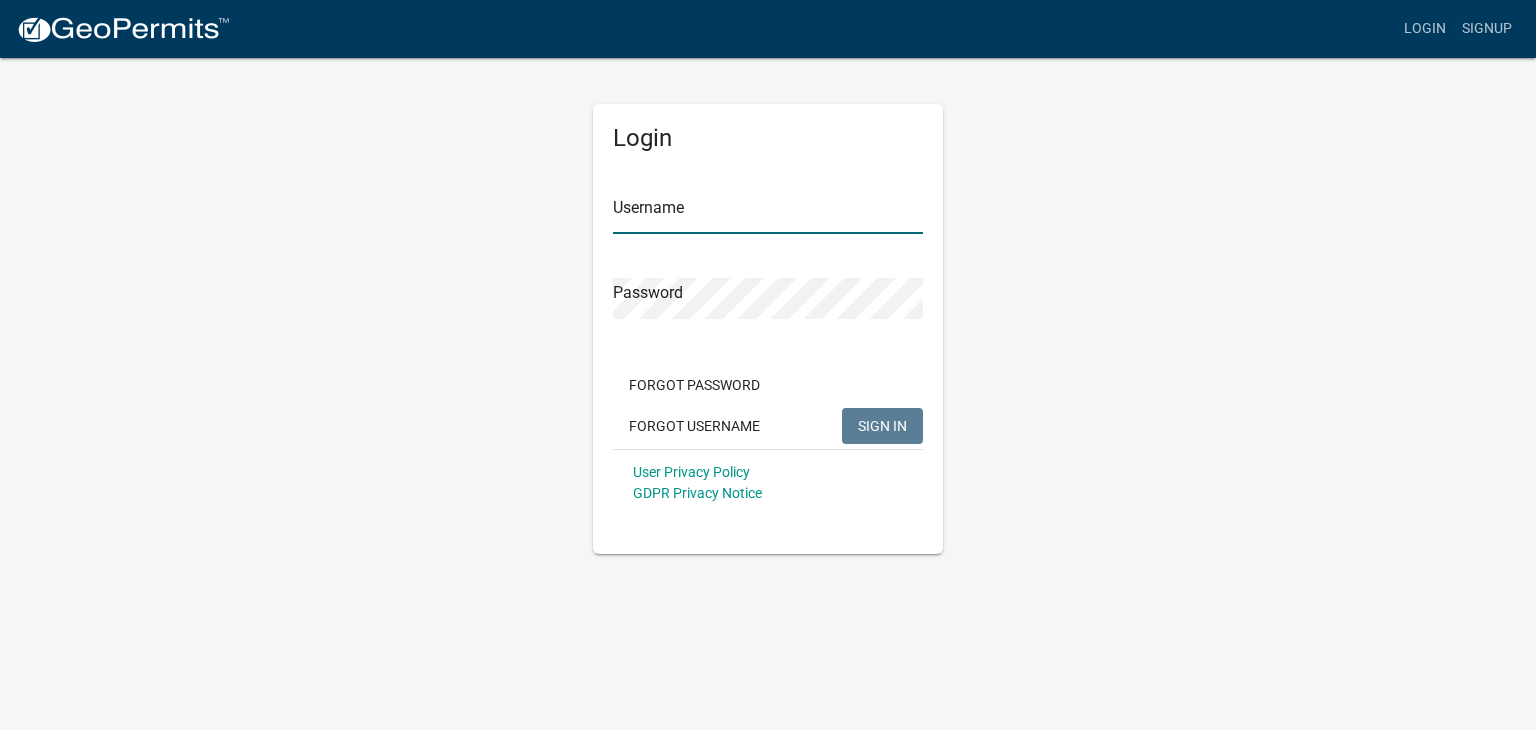 click on "Username" at bounding box center [768, 213] 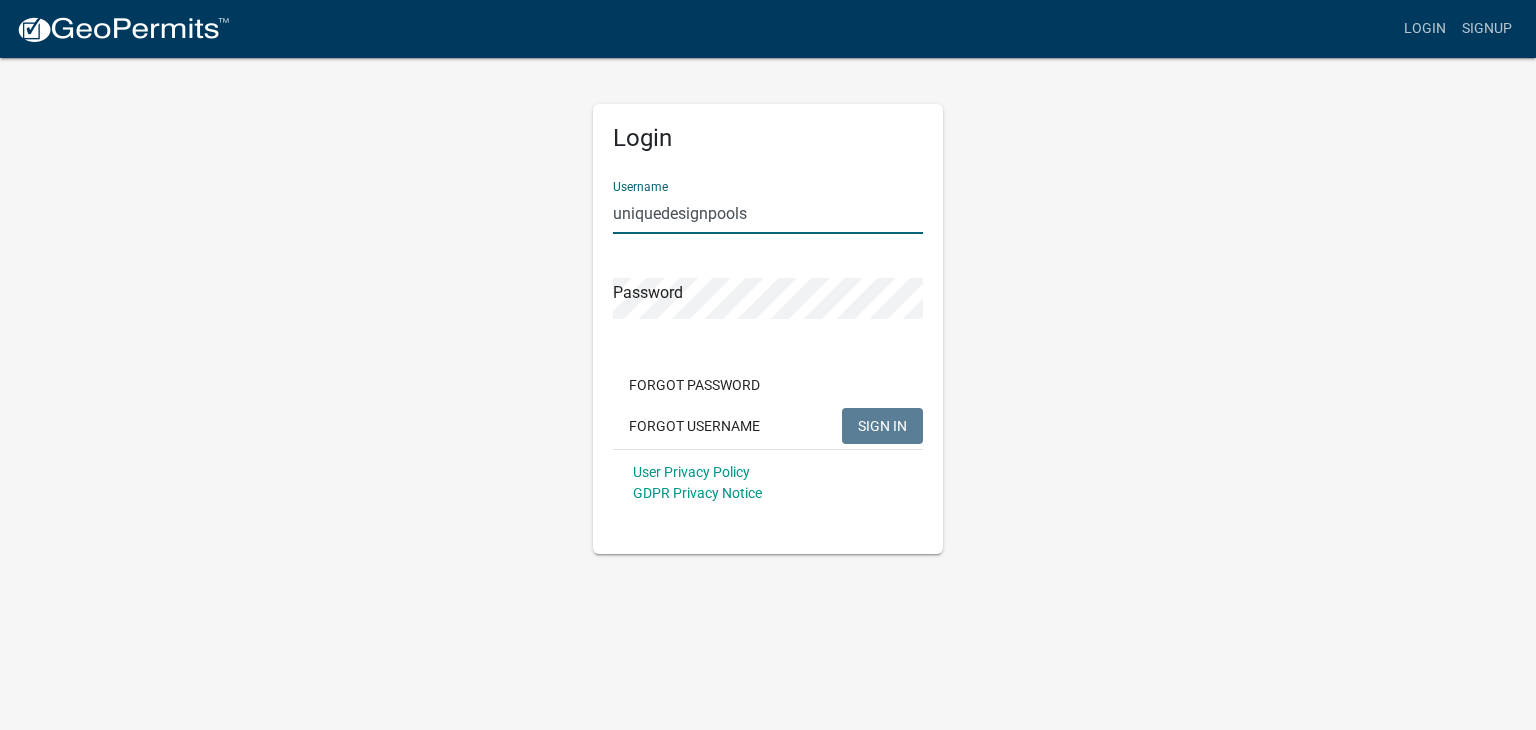 type on "uniquedesignpools" 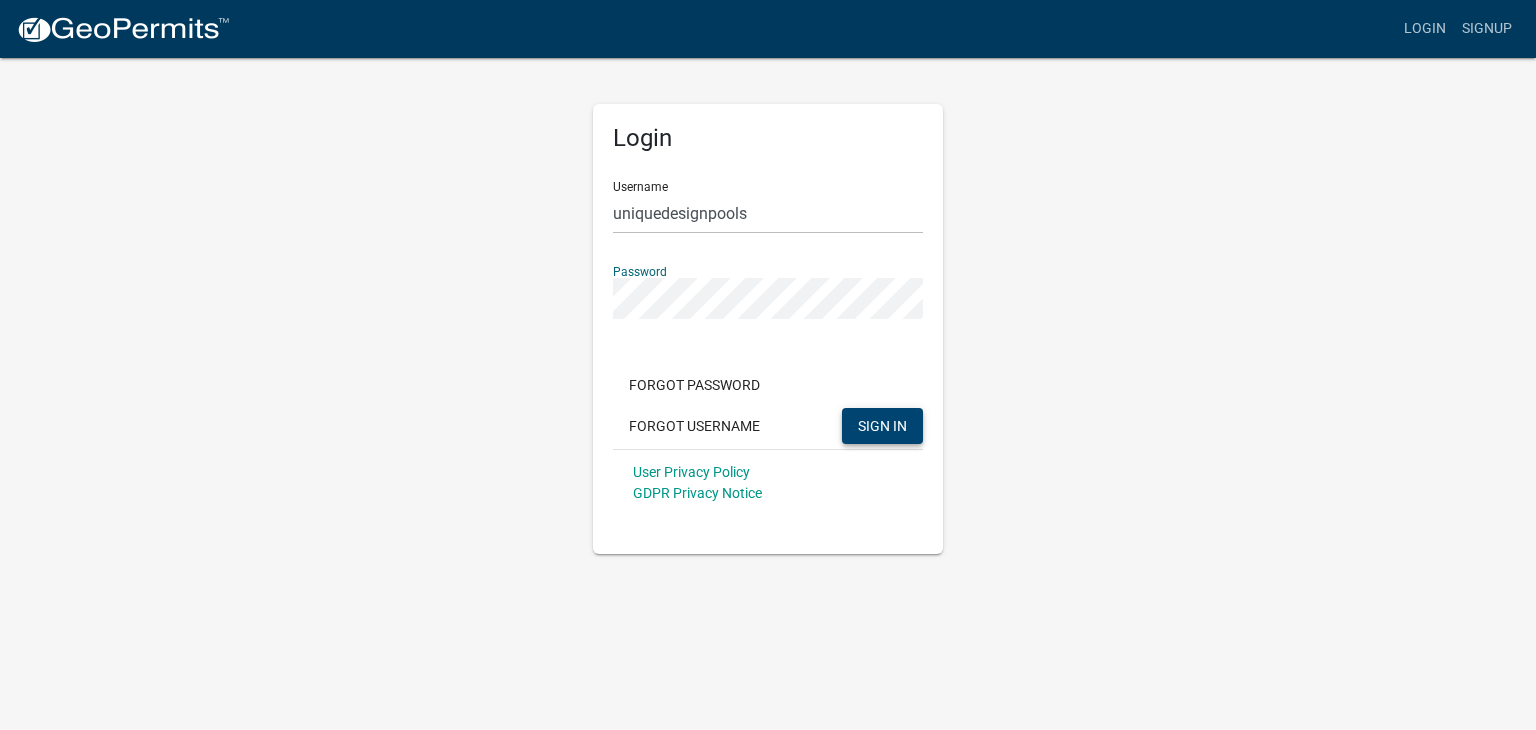 click on "SIGN IN" 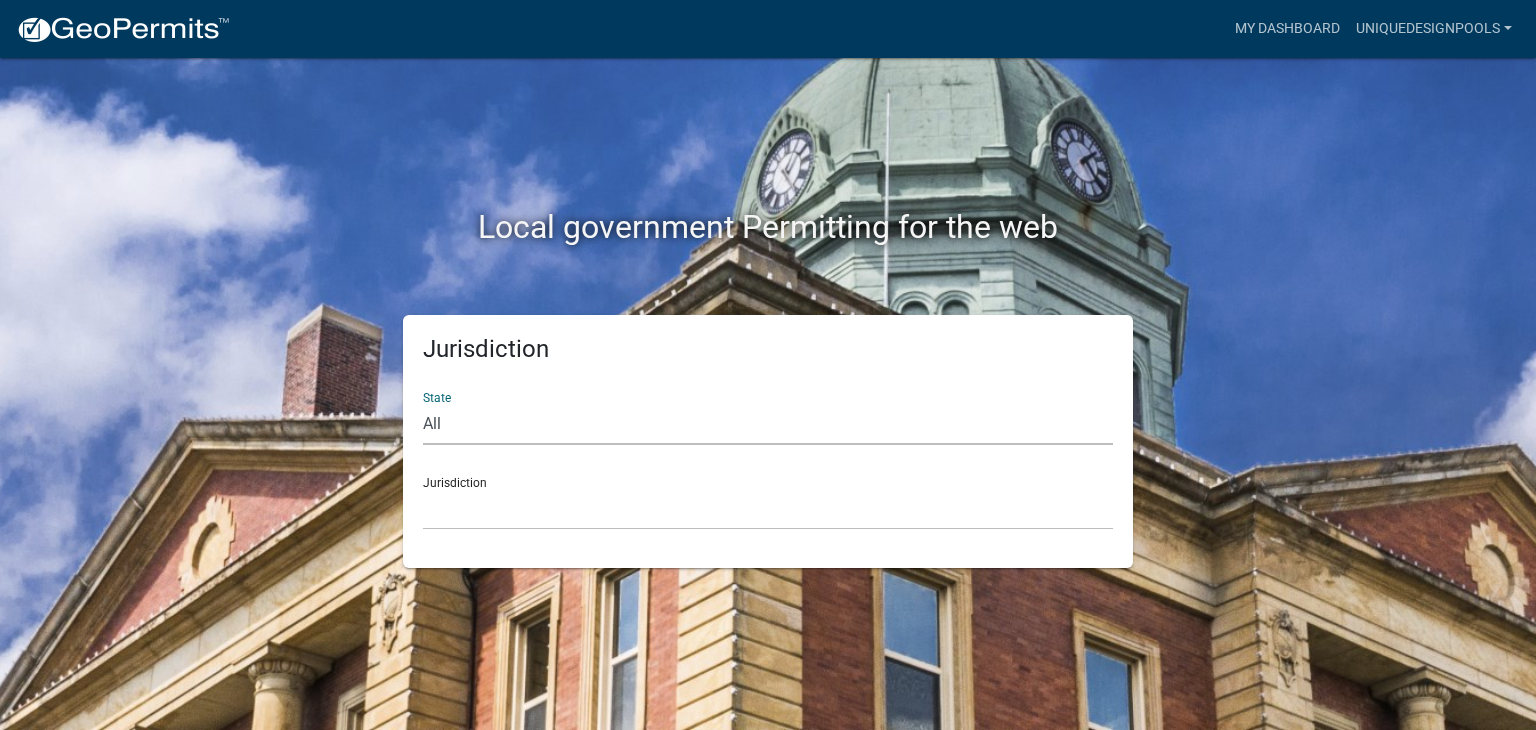 click on "All  Colorado   Georgia   Indiana   Iowa   Kansas   Minnesota   Ohio   South Carolina   Wisconsin" 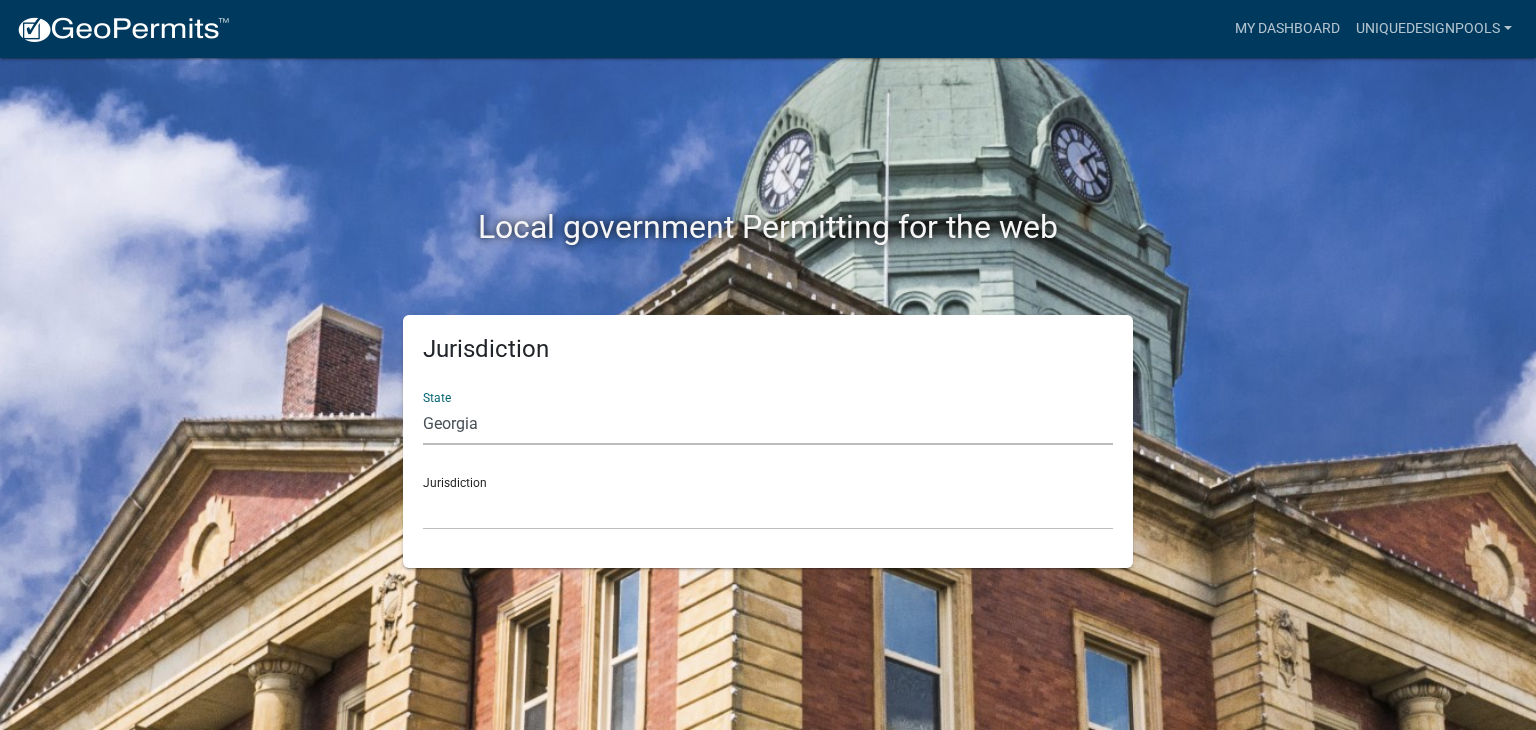 click on "All  Colorado   Georgia   Indiana   Iowa   Kansas   Minnesota   Ohio   South Carolina   Wisconsin" 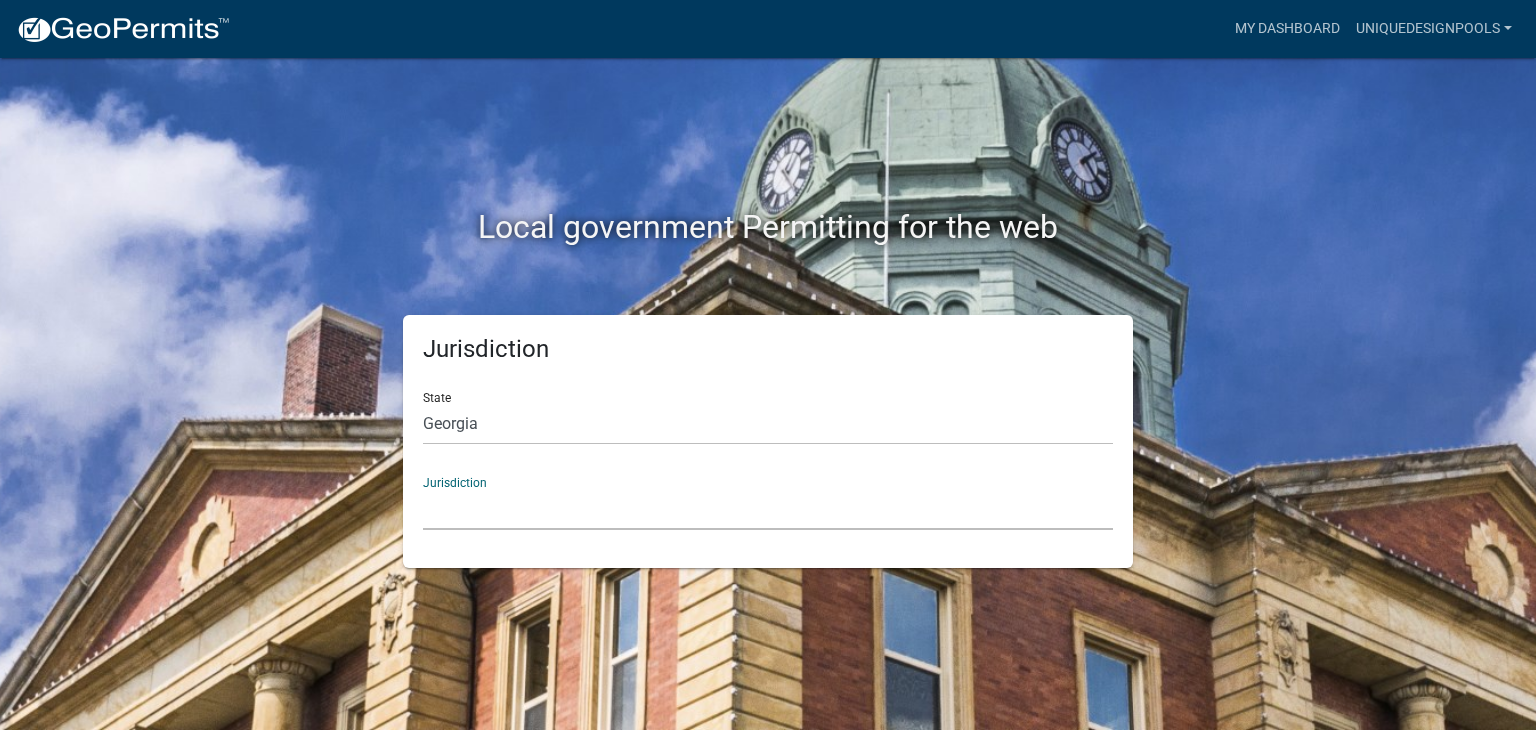click on "City of Bainbridge, Georgia Cook County, Georgia Crawford County, Georgia Gilmer County, Georgia Haralson County, Georgia Jasper County, Georgia Madison County, Georgia Putnam County, Georgia Talbot County, Georgia Troup County, Georgia" 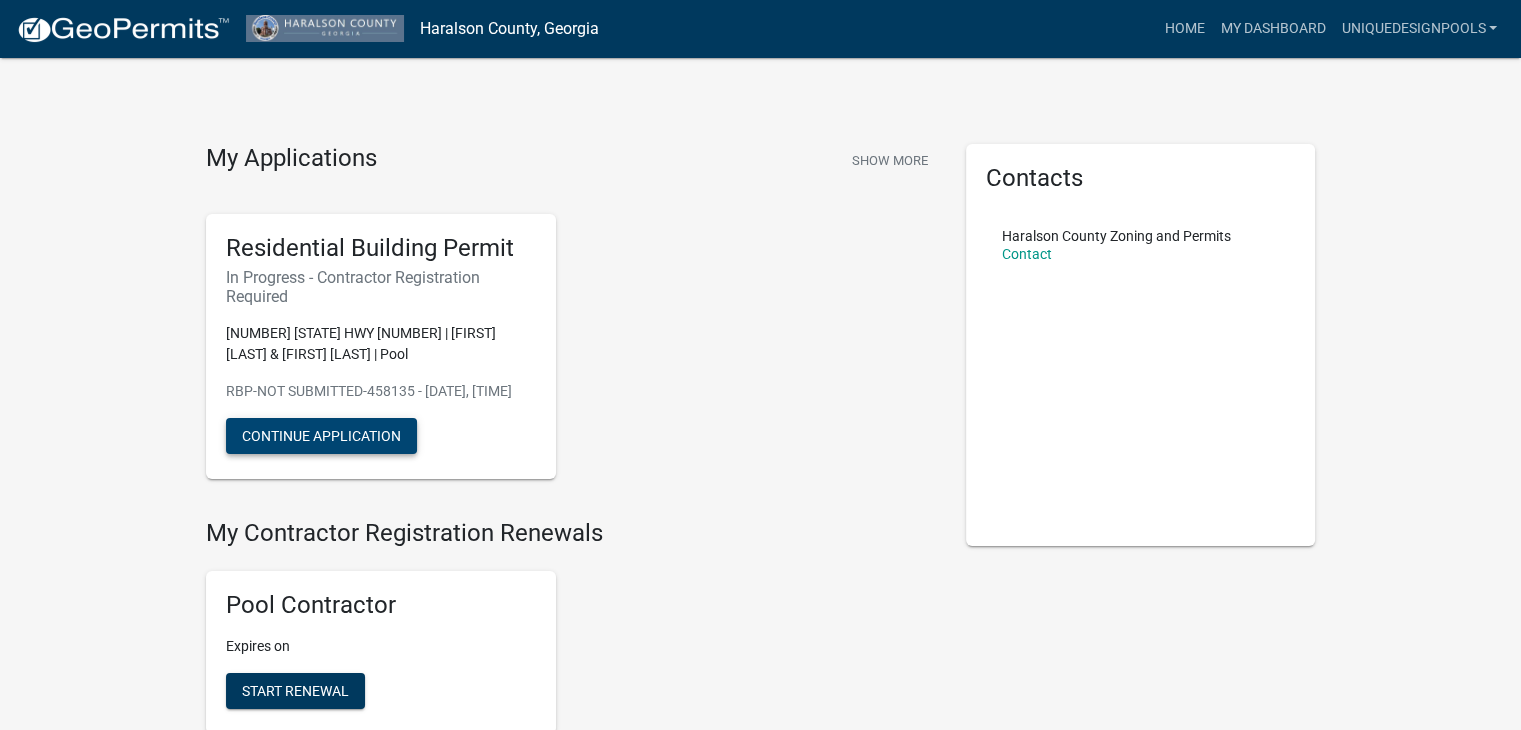 click on "Continue Application" 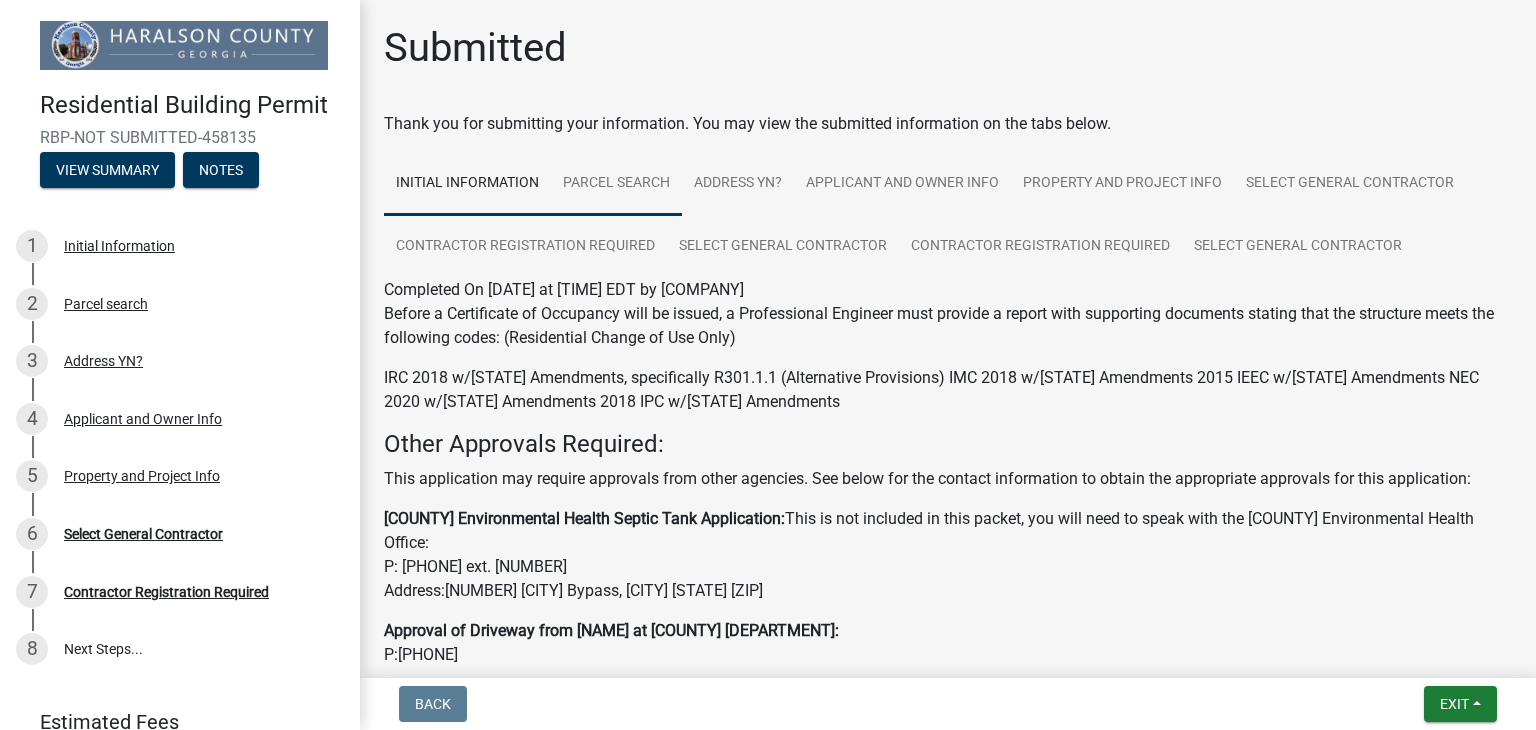 click on "Parcel search" at bounding box center [616, 184] 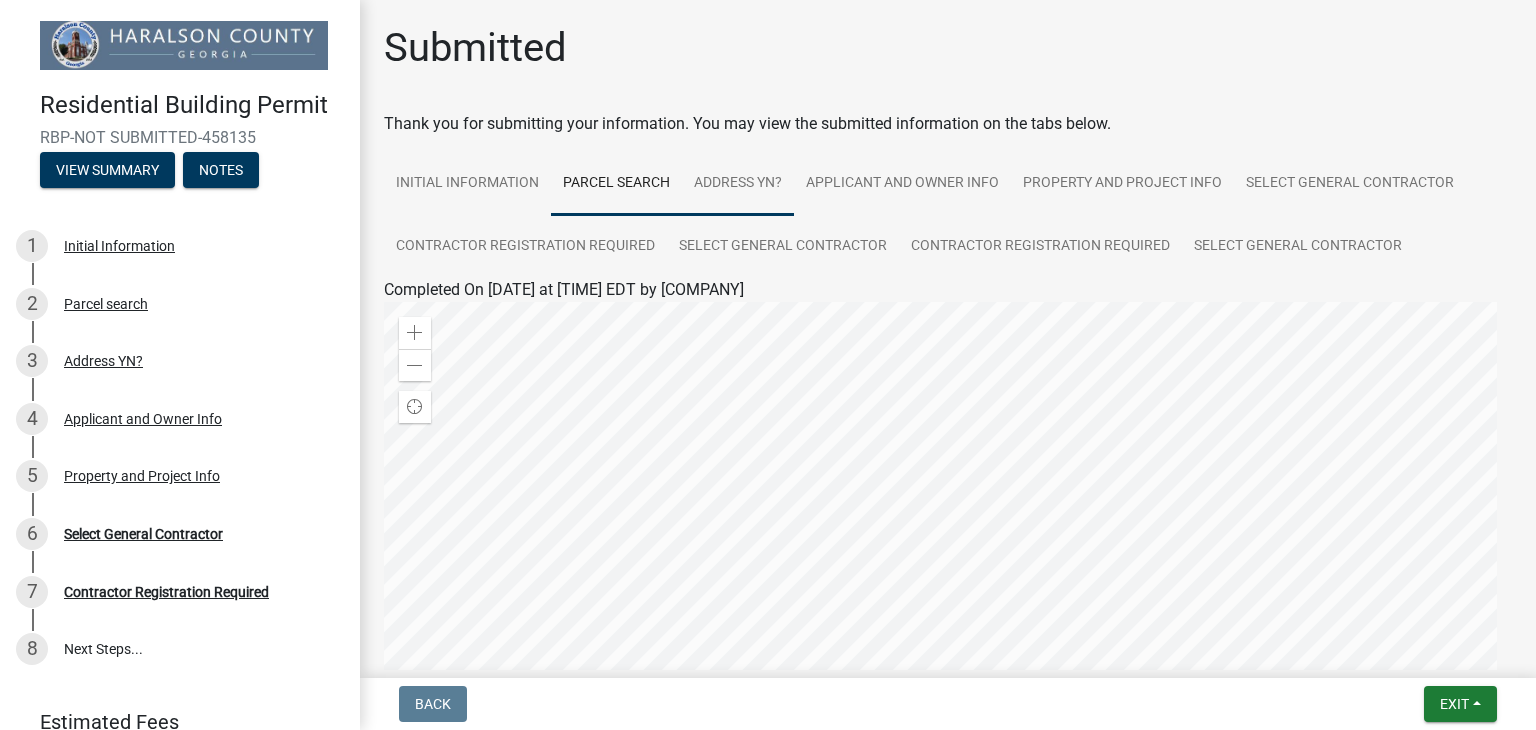 click on "Address YN?" at bounding box center (738, 184) 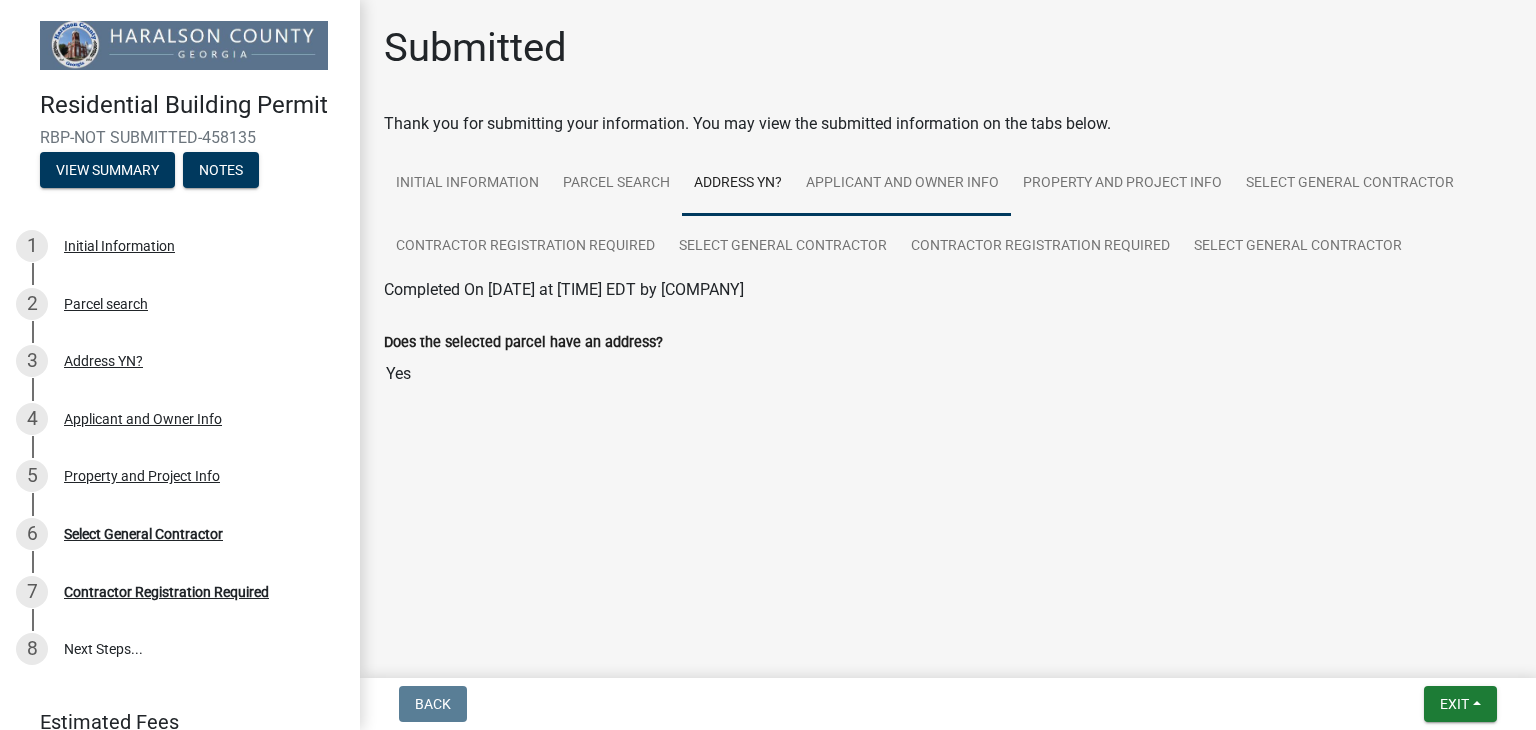 click on "Applicant and Owner Info" at bounding box center (902, 184) 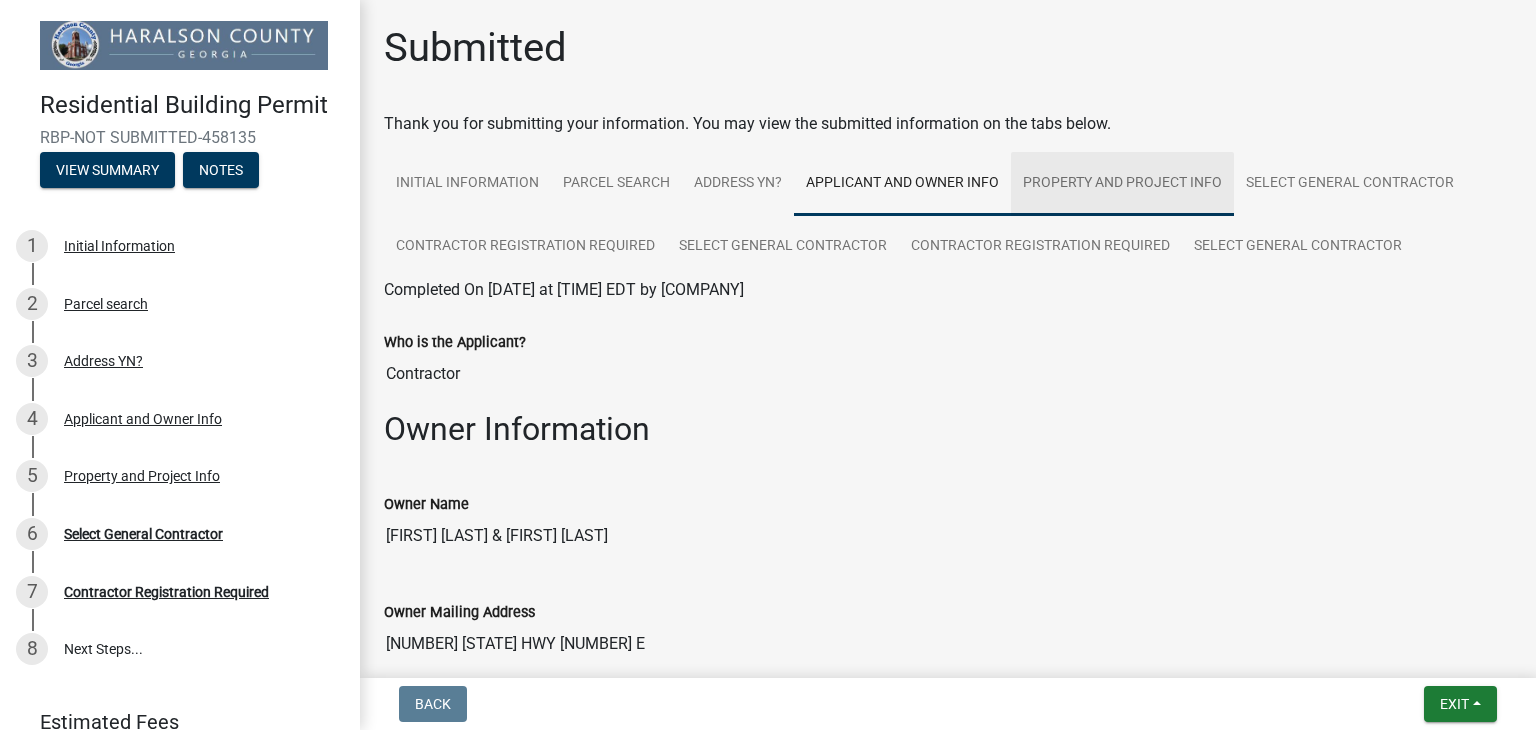 click on "Property and Project Info" at bounding box center (1122, 184) 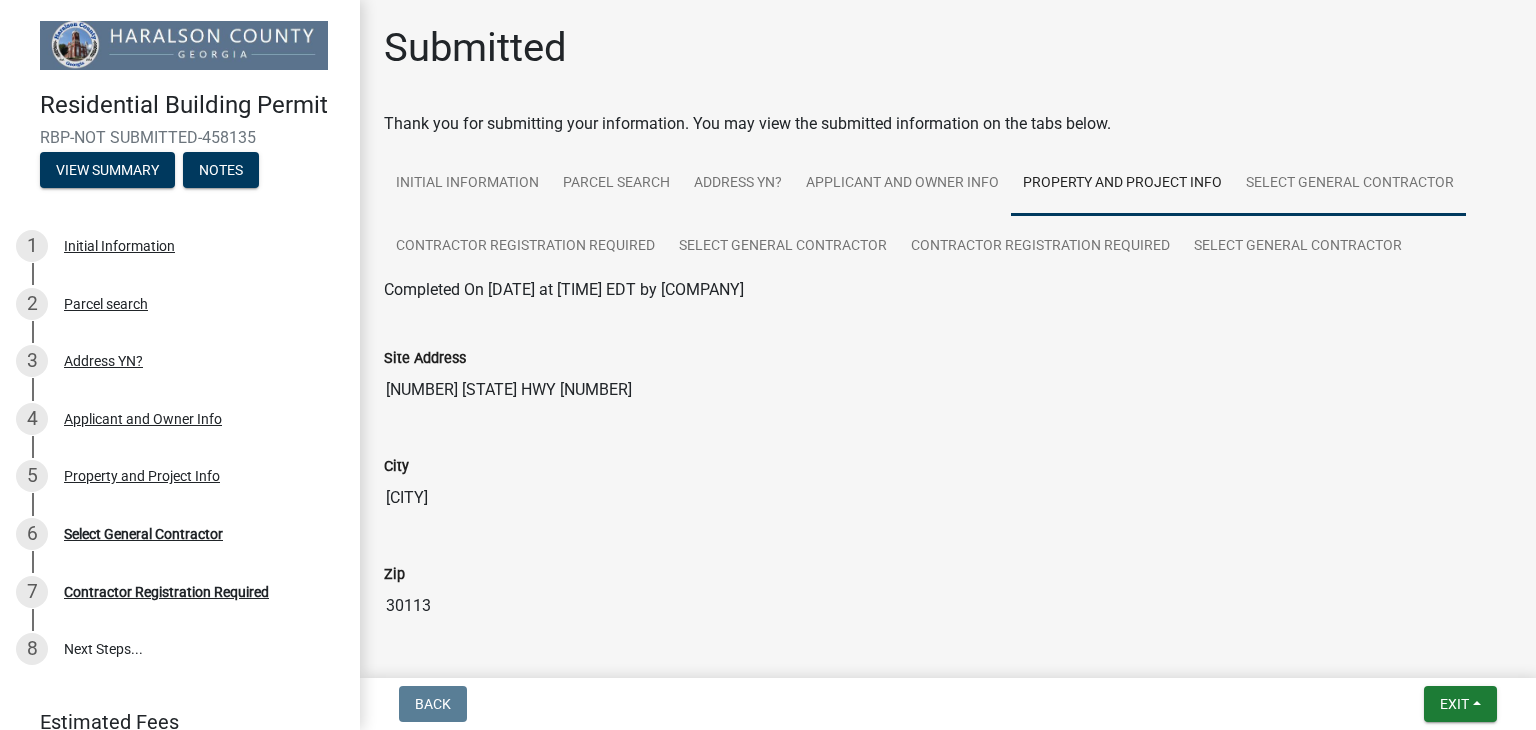 click on "Select General Contractor" at bounding box center [1350, 184] 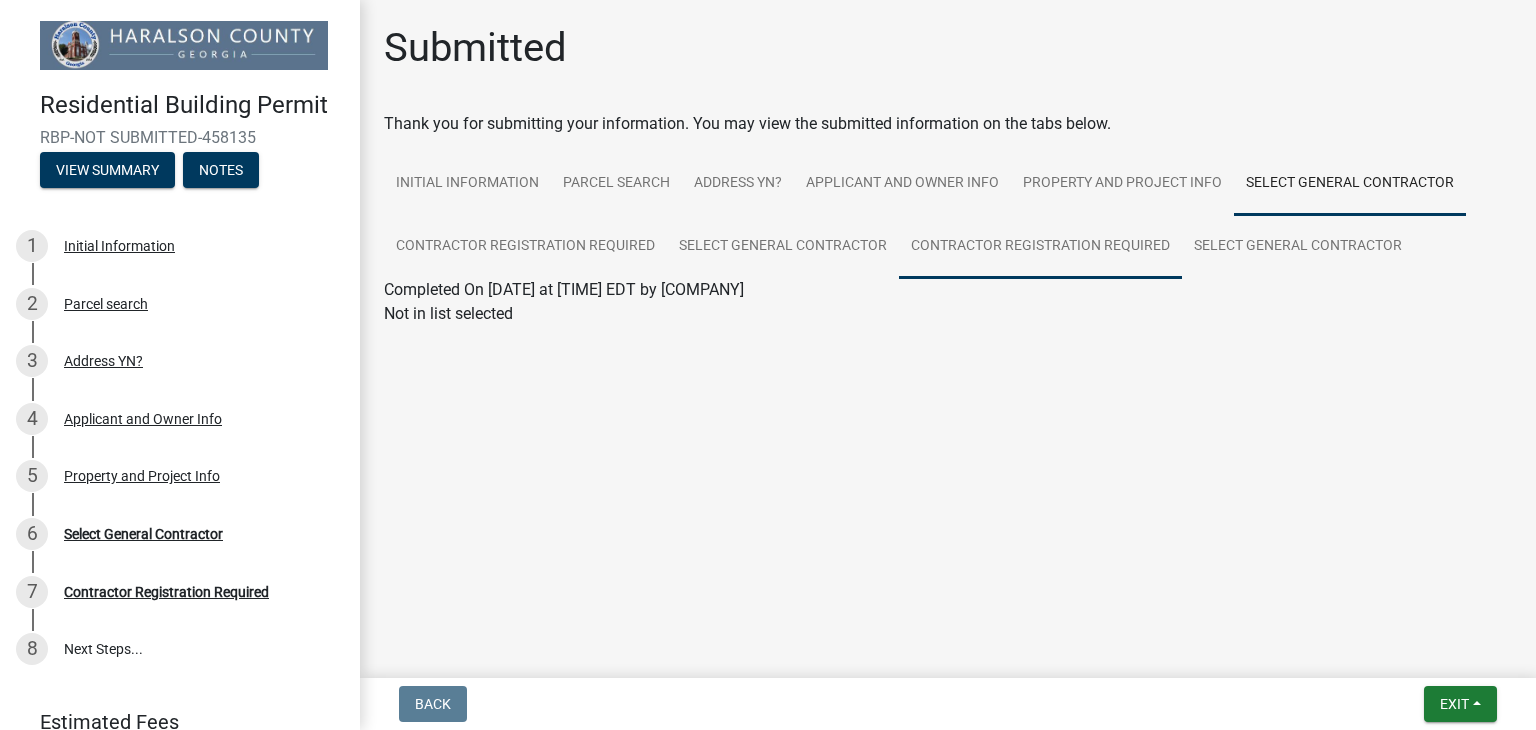 click on "Contractor Registration Required" at bounding box center [1040, 247] 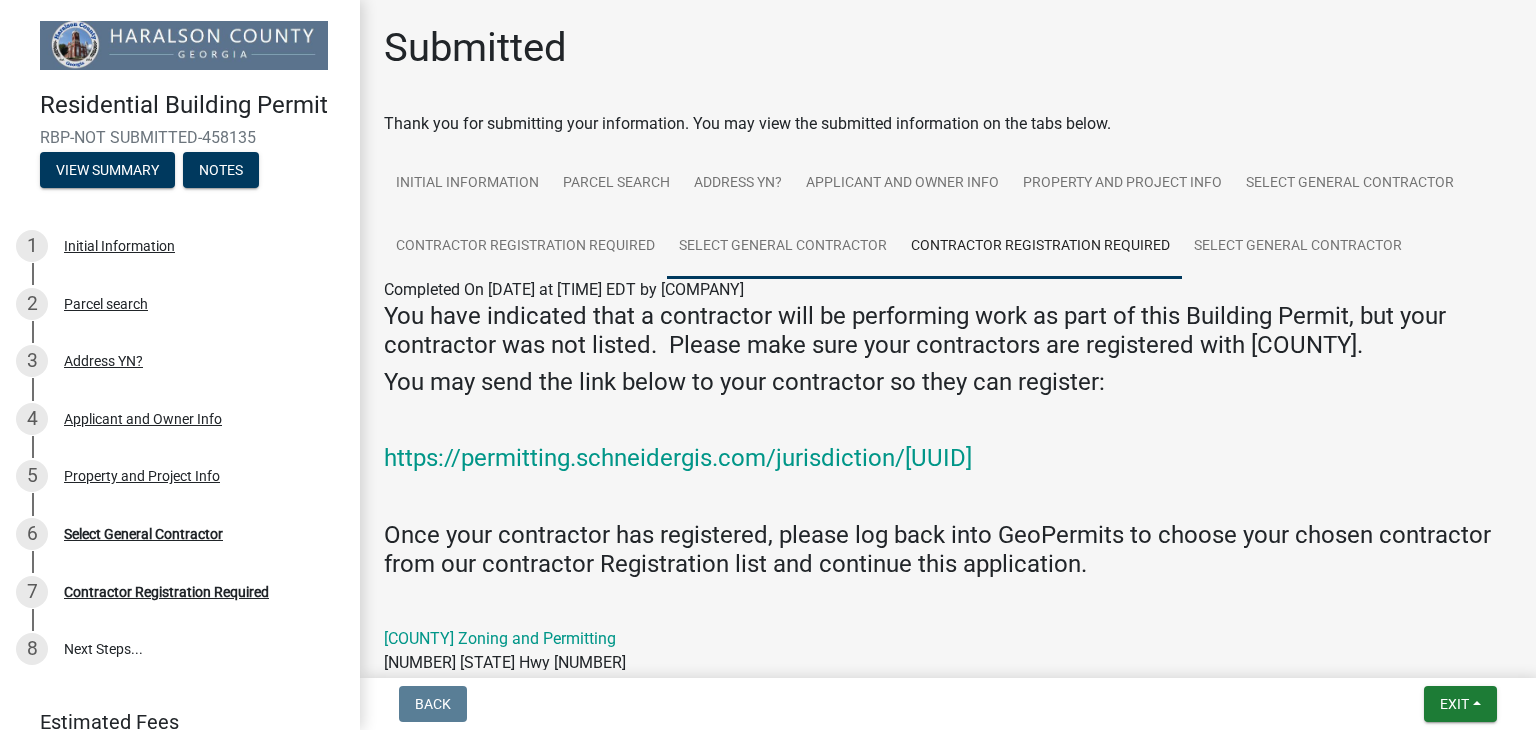click on "Select General Contractor" at bounding box center (783, 247) 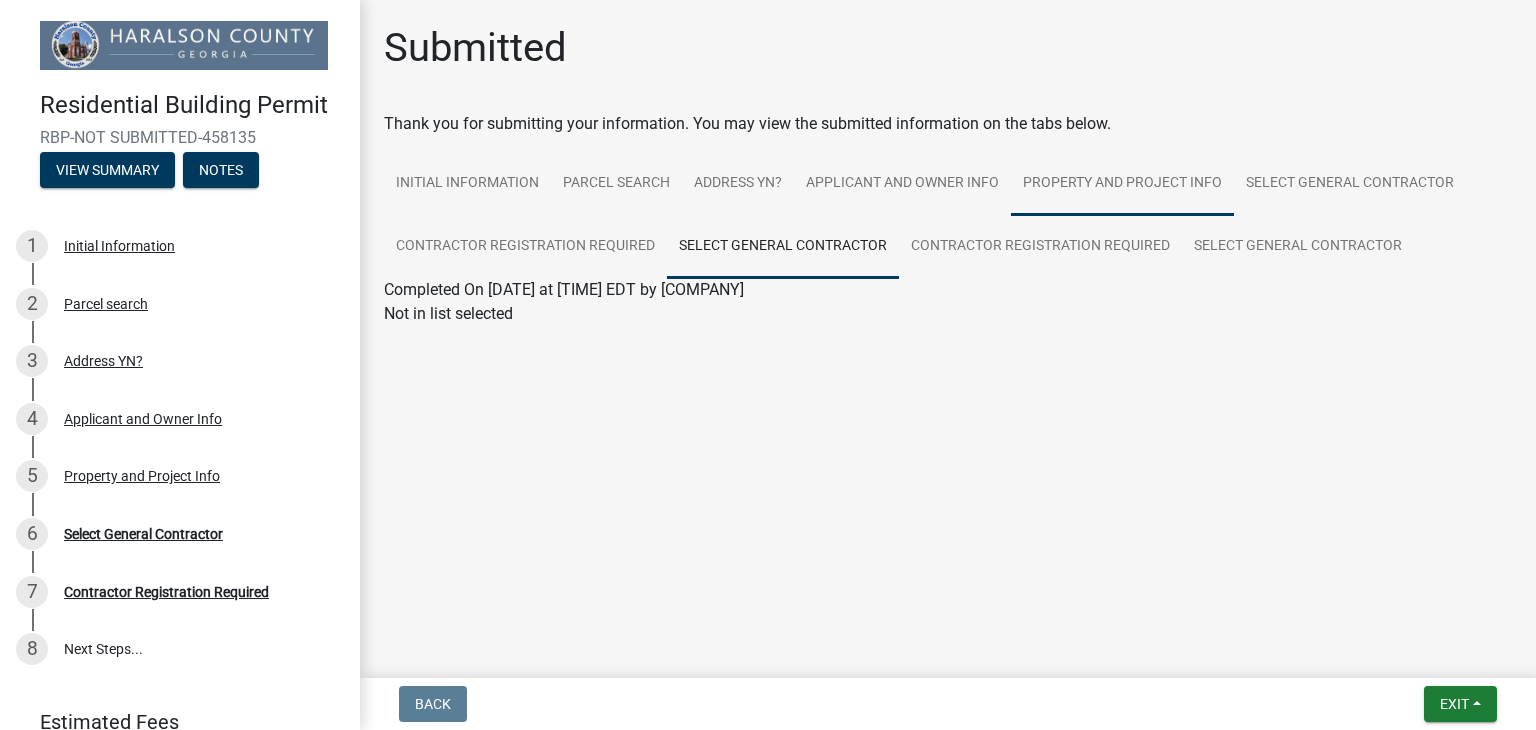 click on "Property and Project Info" at bounding box center [1122, 184] 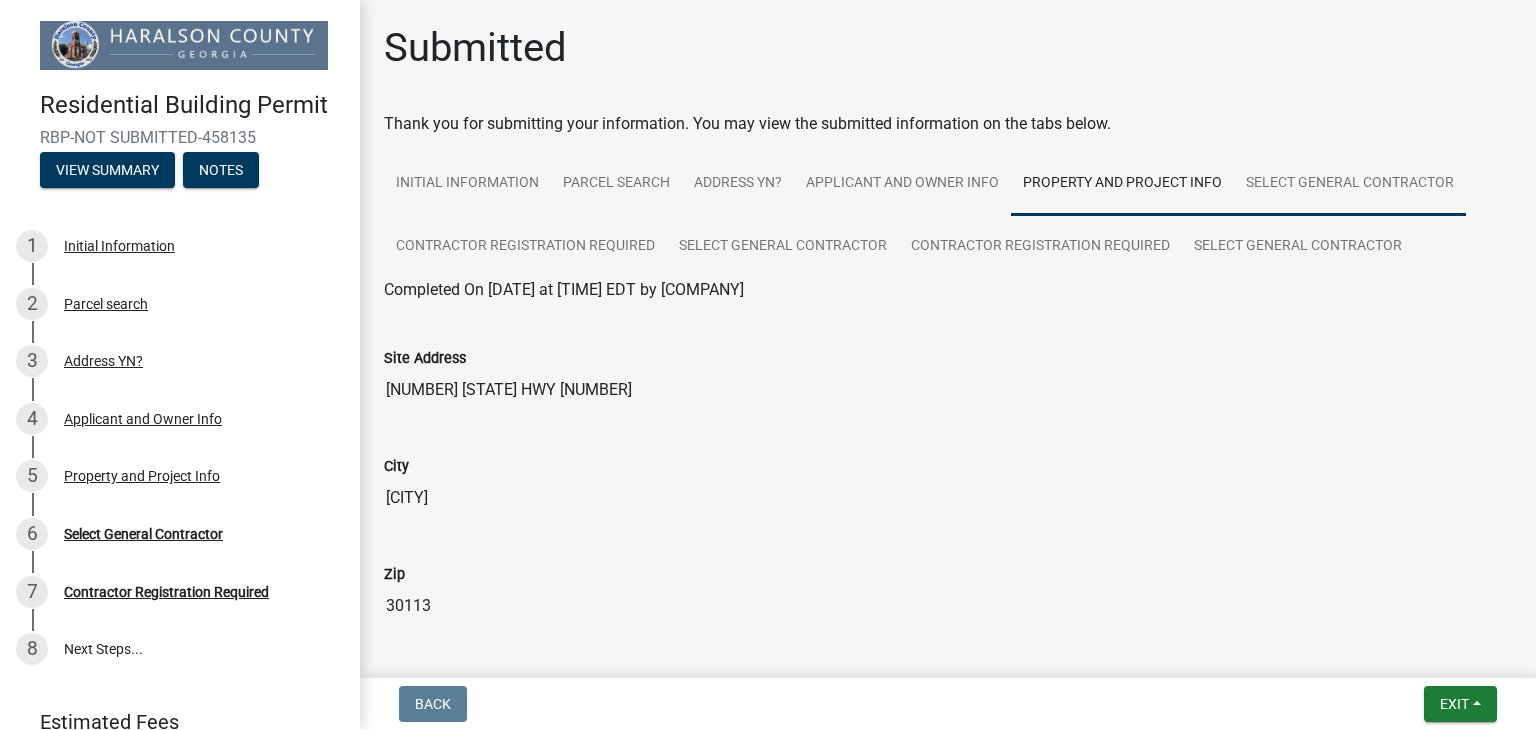 click on "Select General Contractor" at bounding box center (1350, 184) 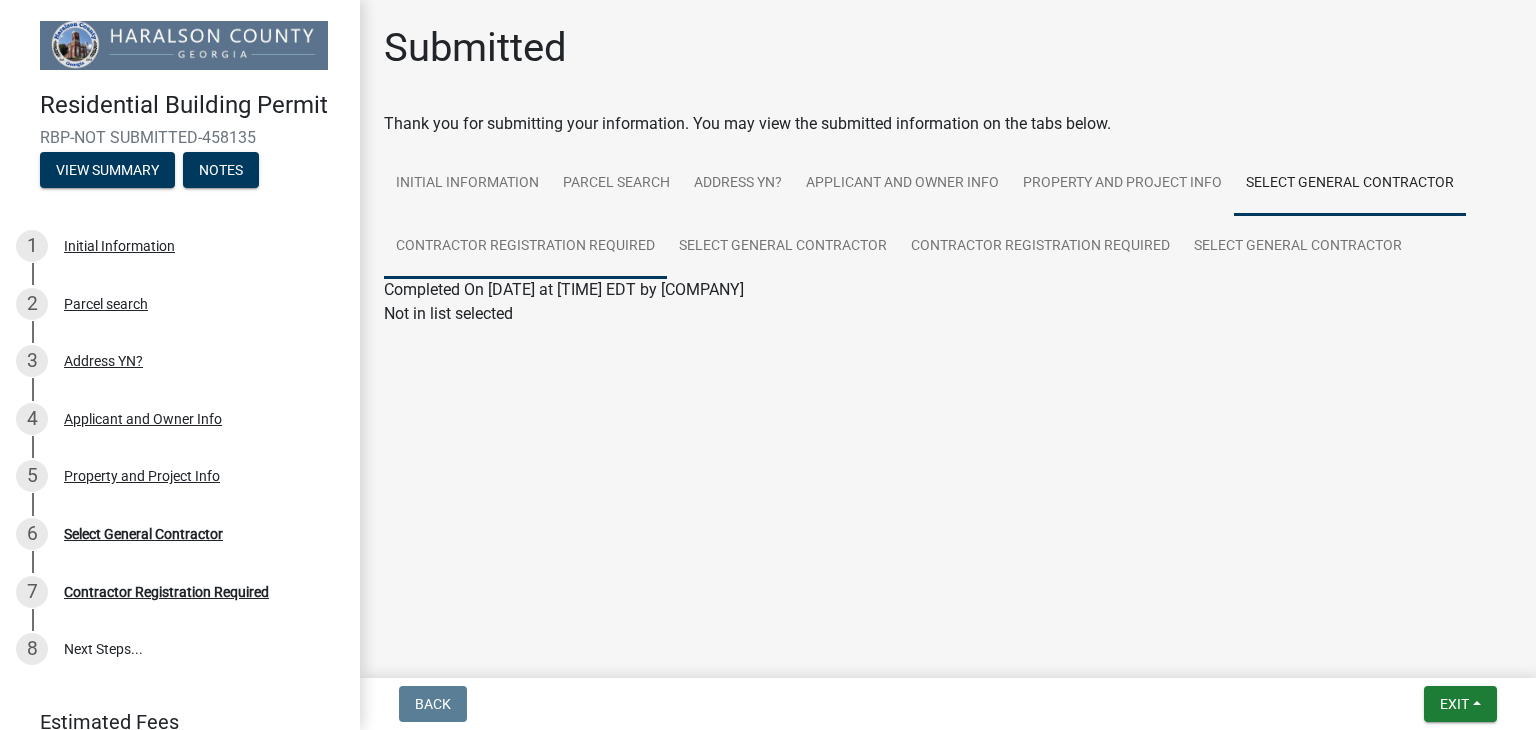 click on "Contractor Registration Required" at bounding box center [525, 247] 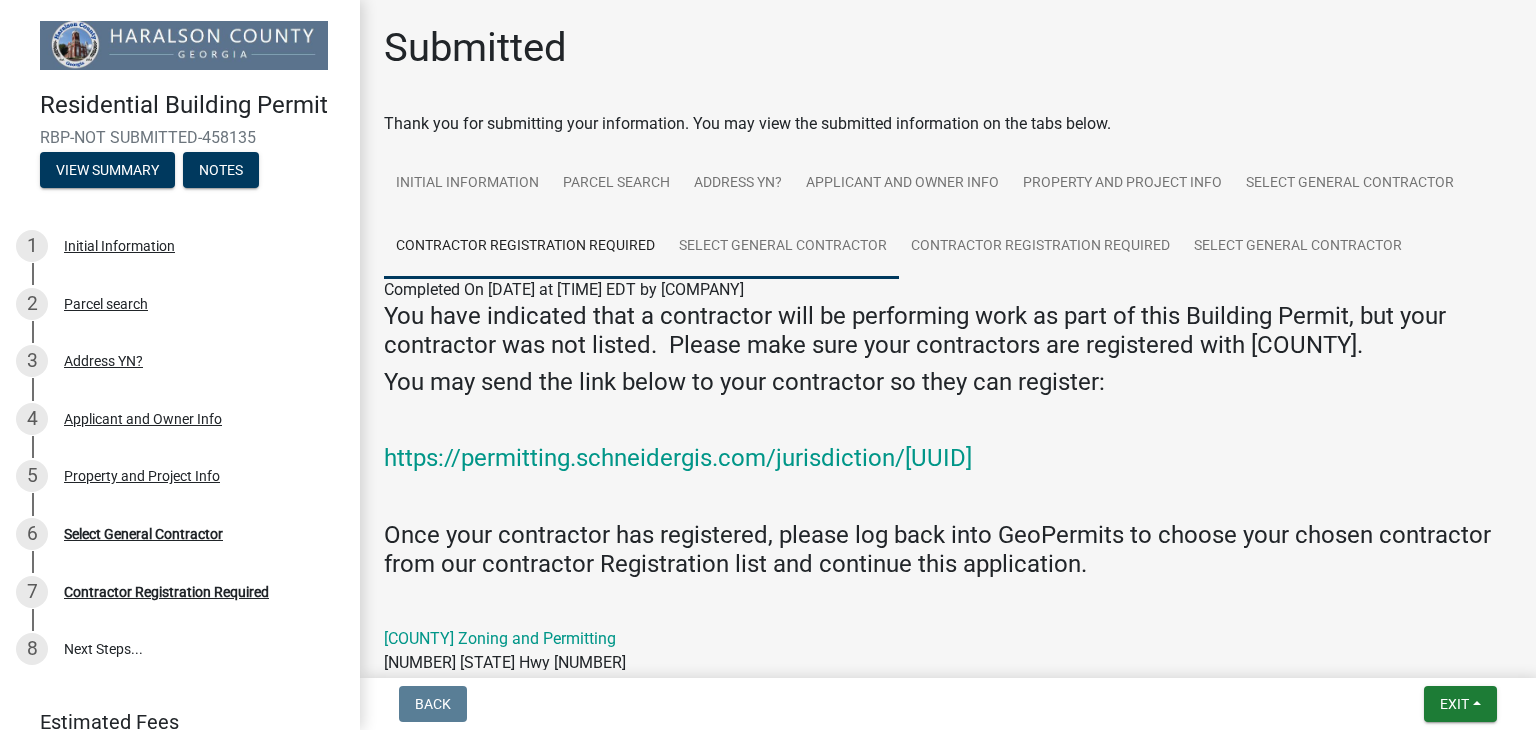 click on "Select General Contractor" at bounding box center (783, 247) 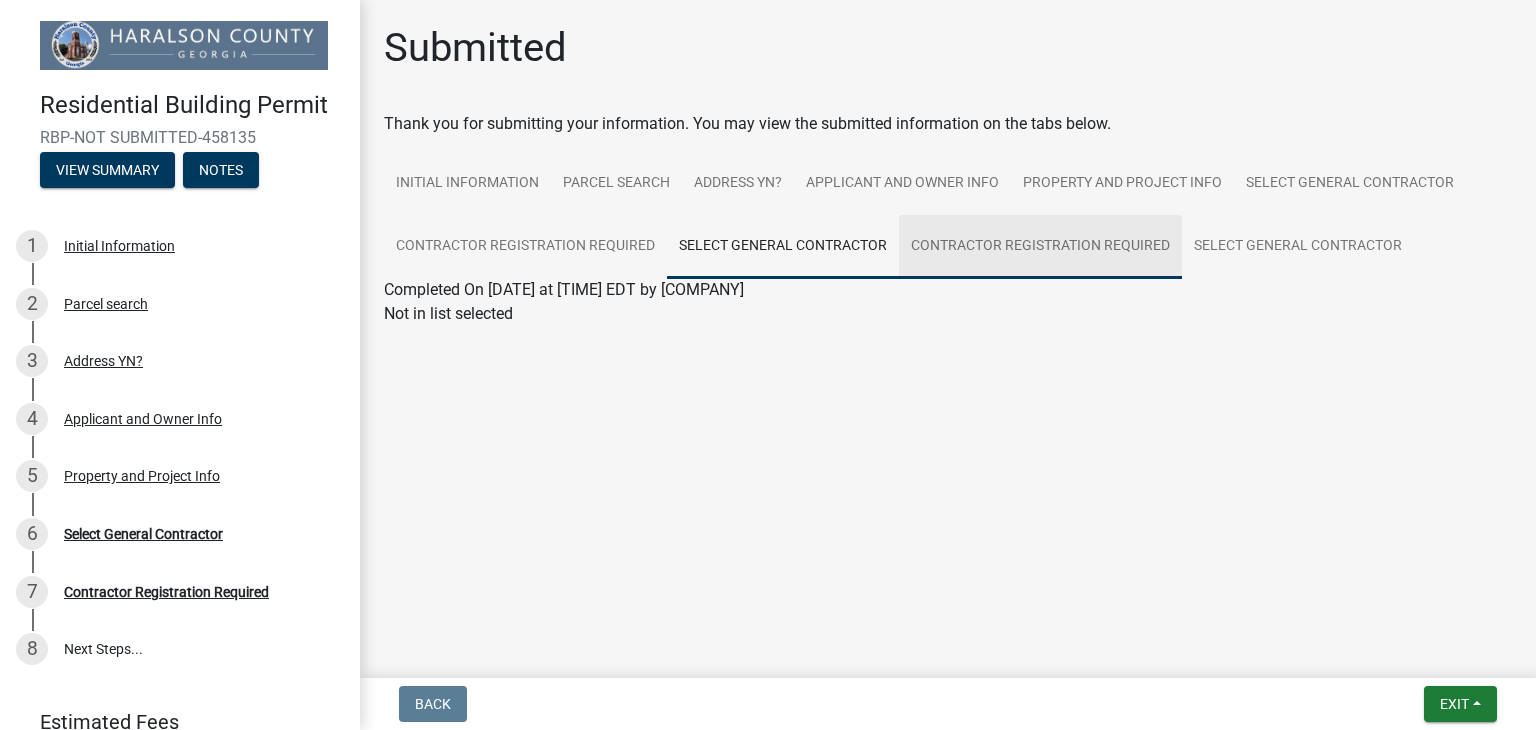 click on "Contractor Registration Required" at bounding box center [1040, 247] 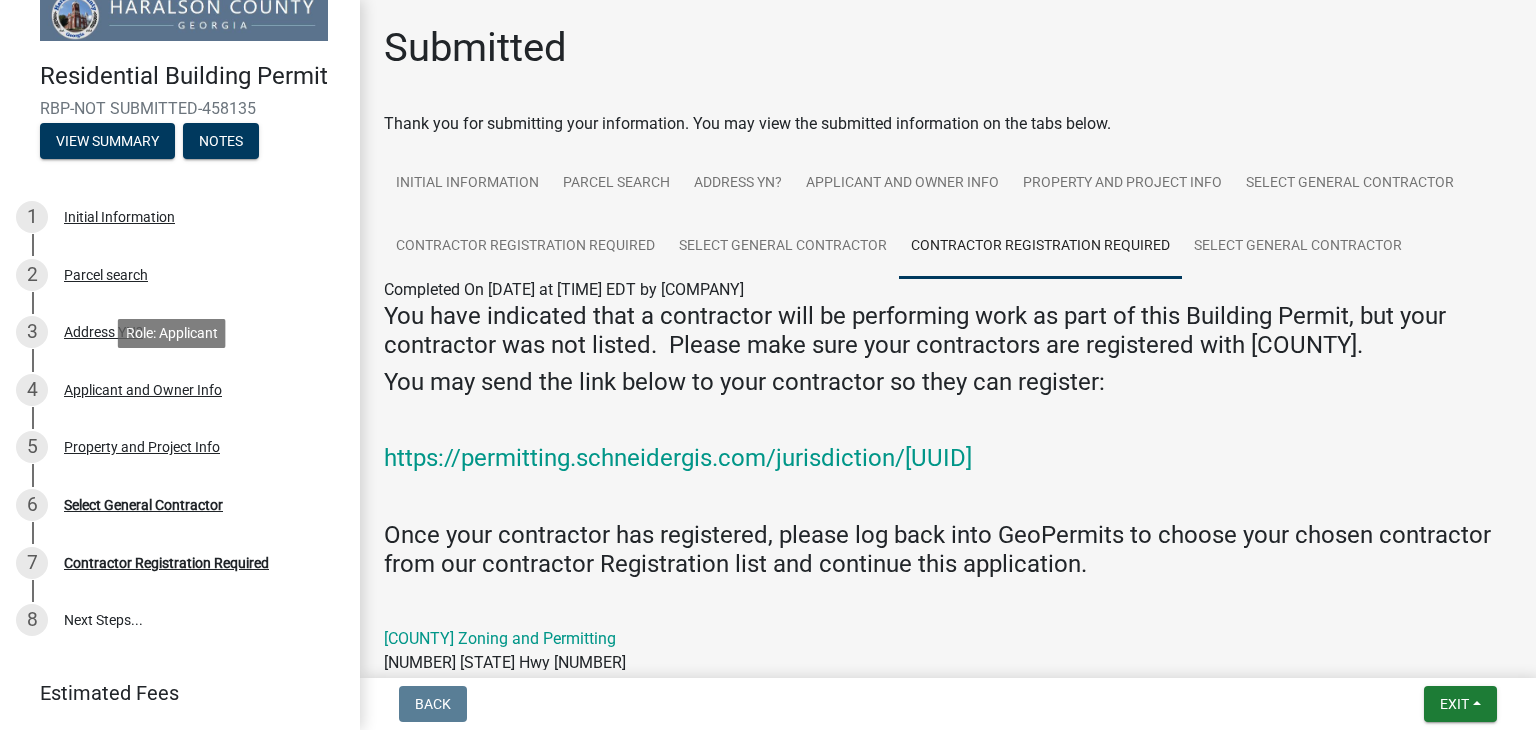 scroll, scrollTop: 0, scrollLeft: 0, axis: both 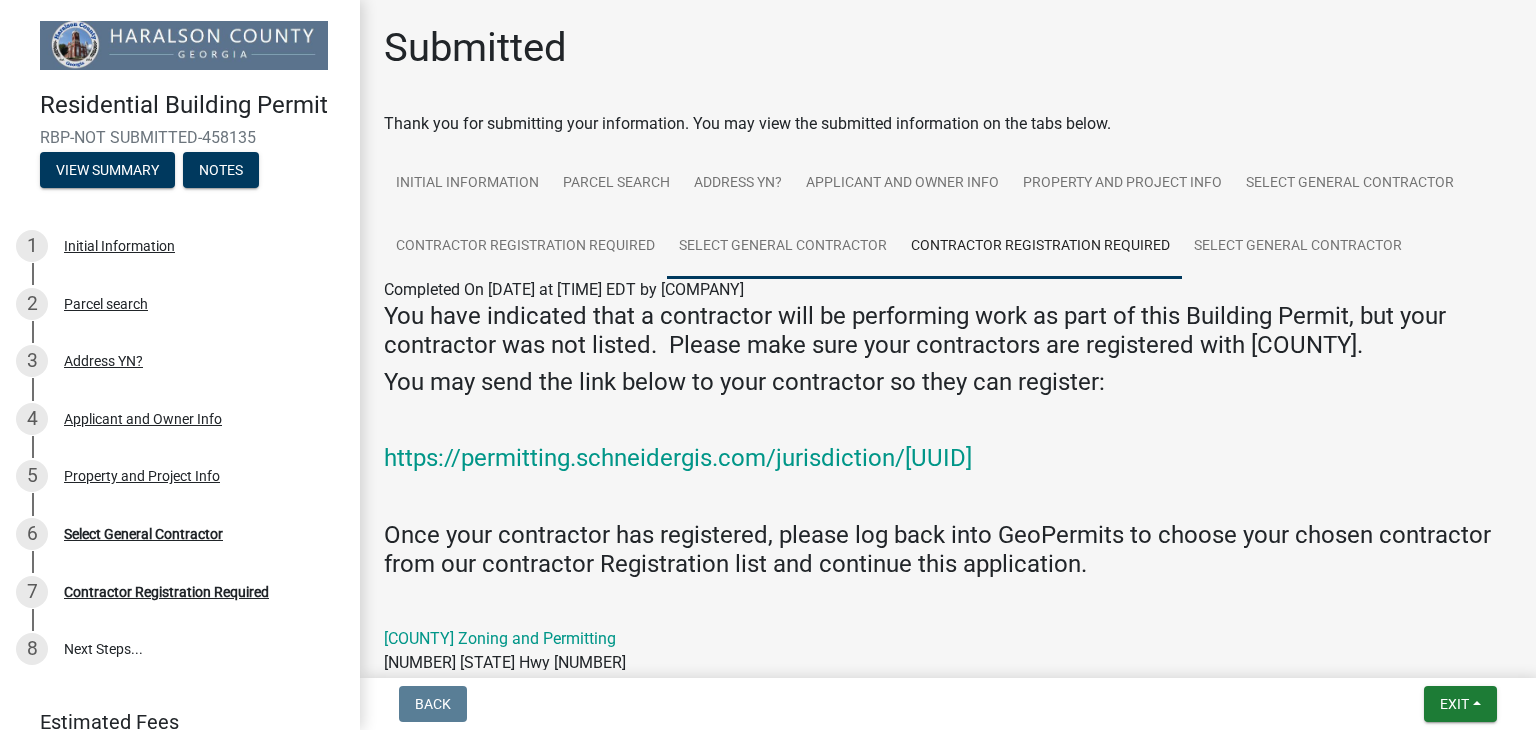 click on "Select General Contractor" at bounding box center (783, 247) 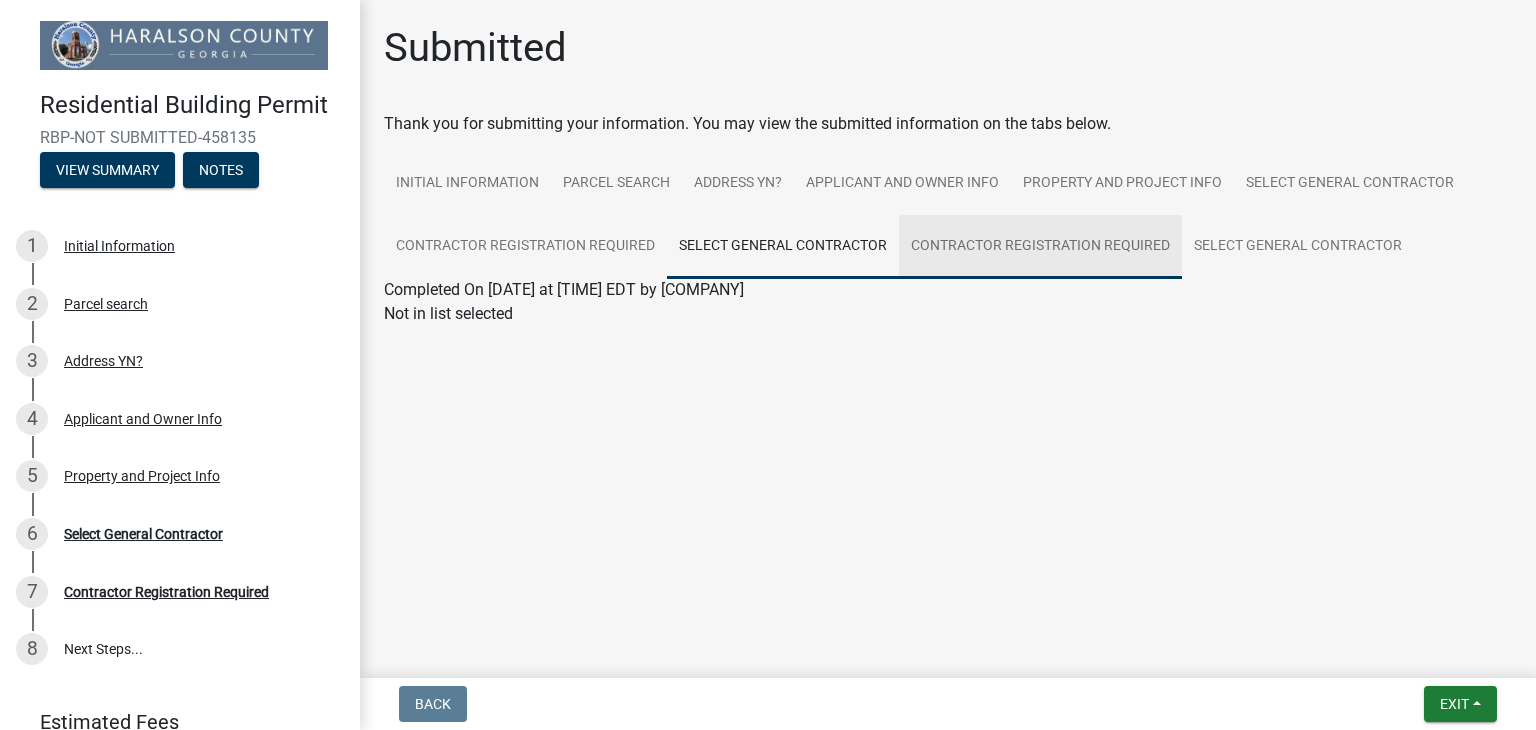 click on "Contractor Registration Required" at bounding box center (1040, 247) 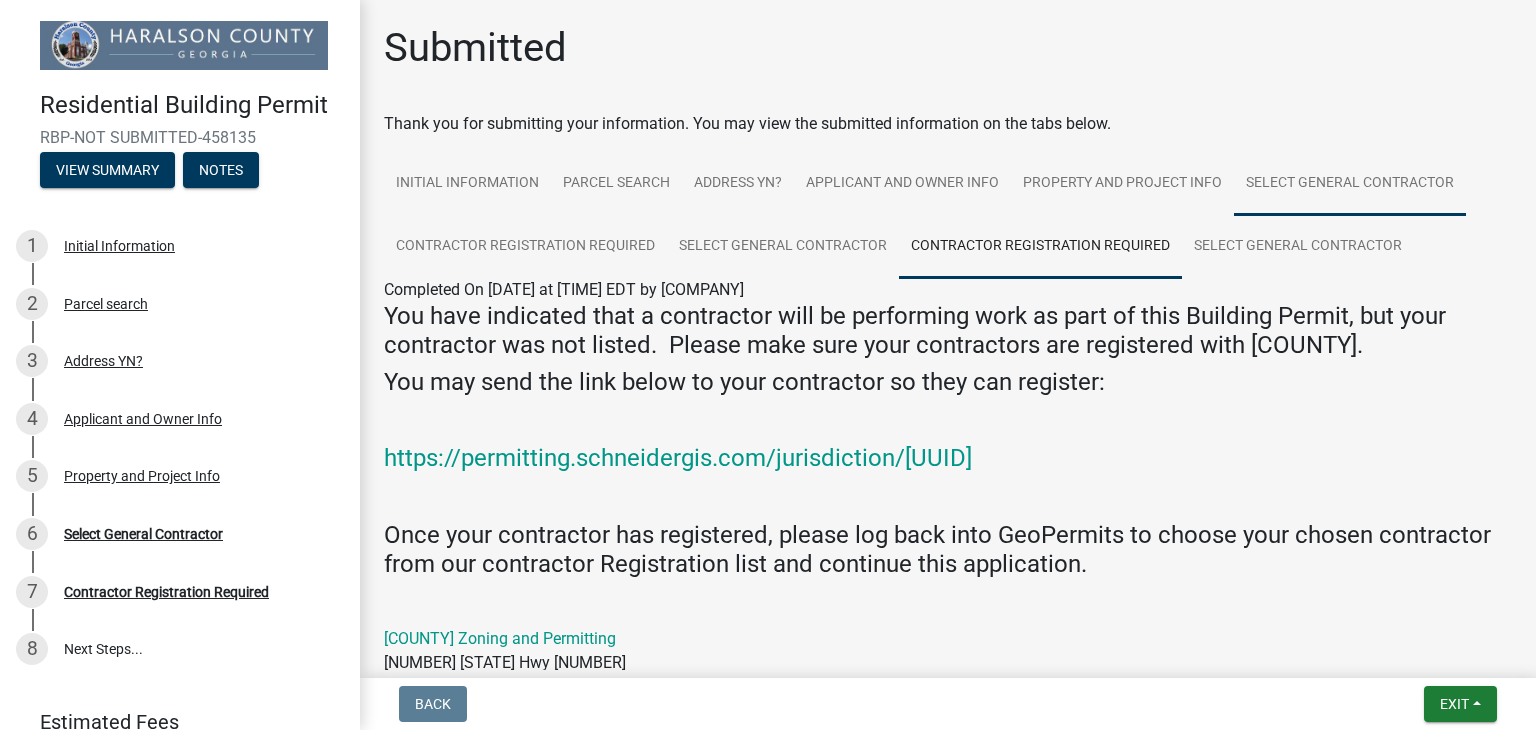 click on "Select General Contractor" at bounding box center [1350, 184] 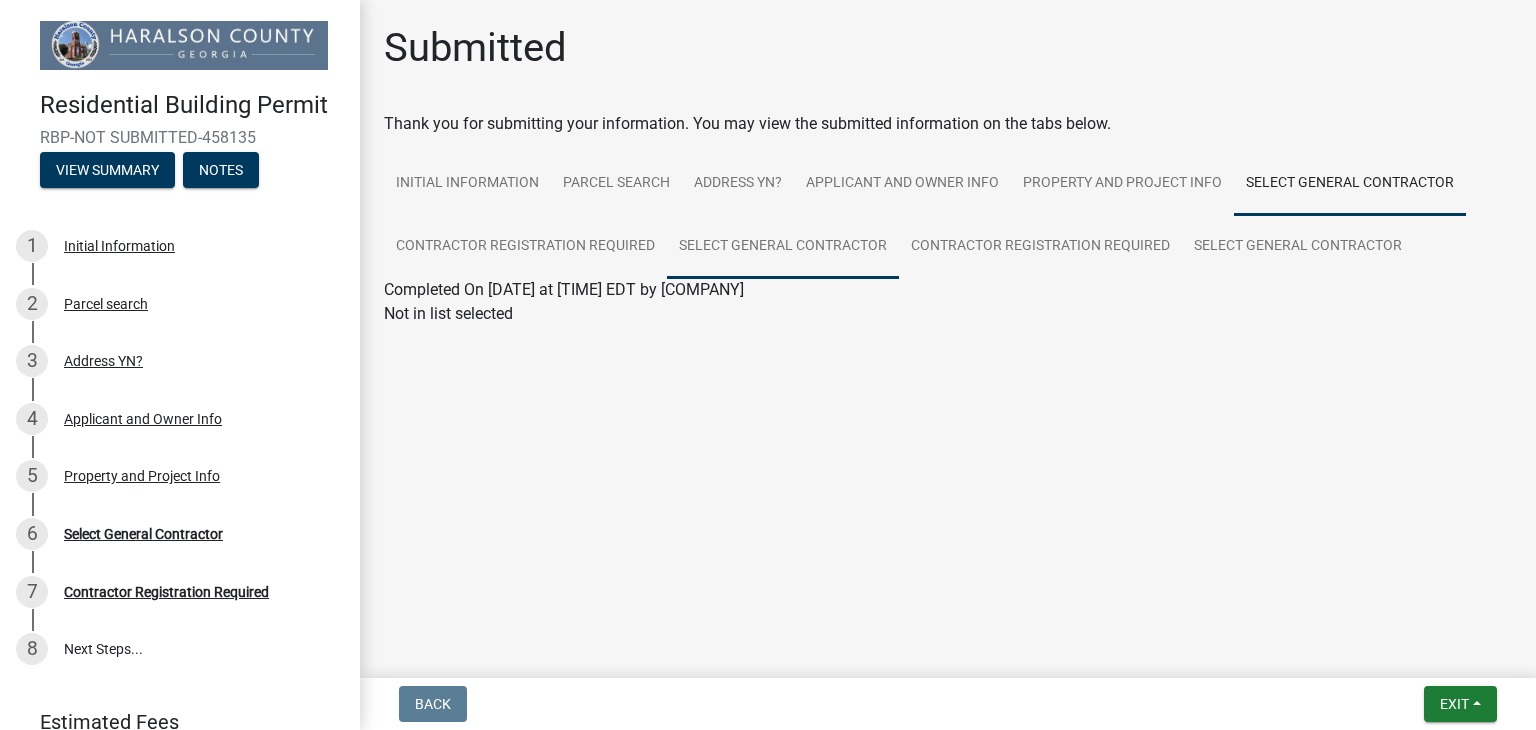 click on "Select General Contractor" at bounding box center [783, 247] 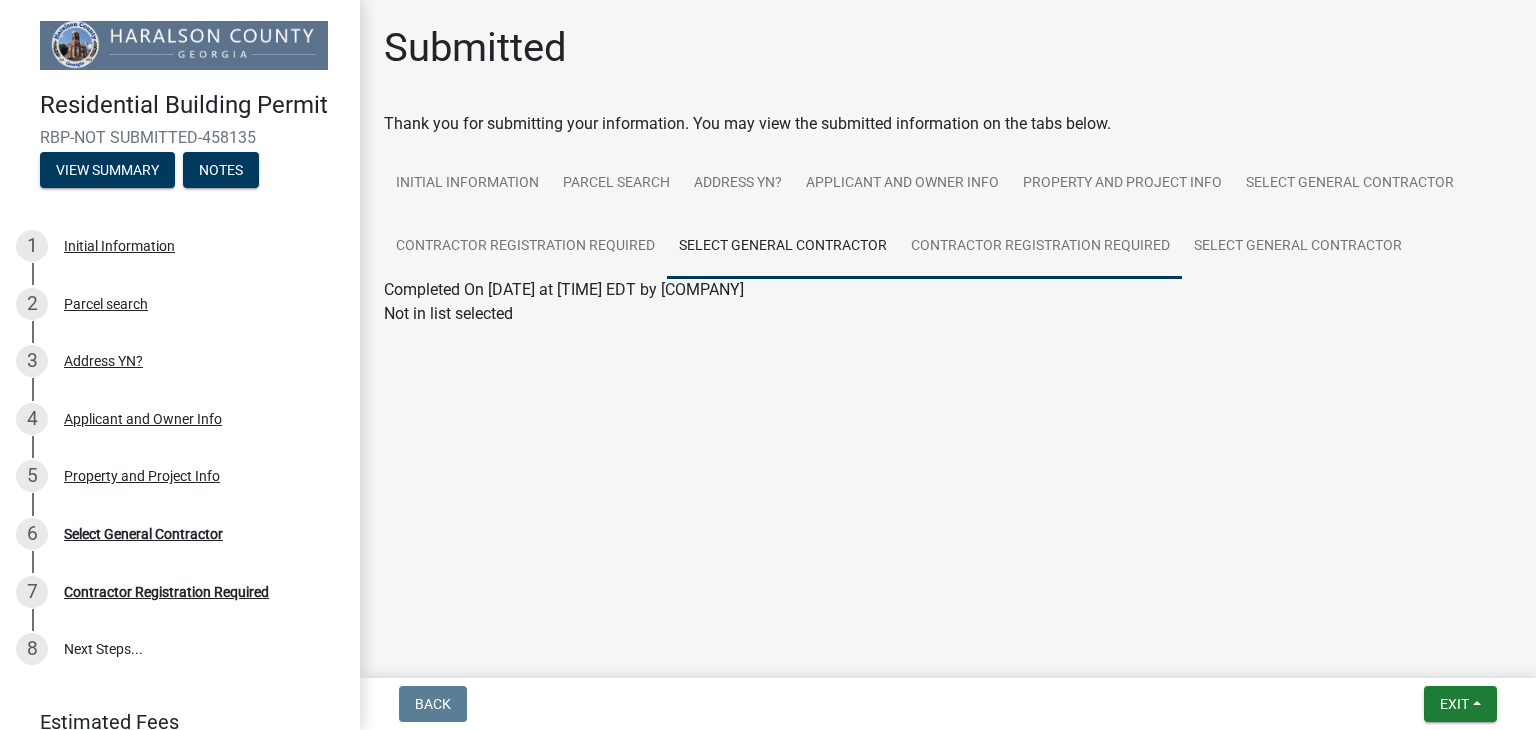 click on "Contractor Registration Required" at bounding box center (1040, 247) 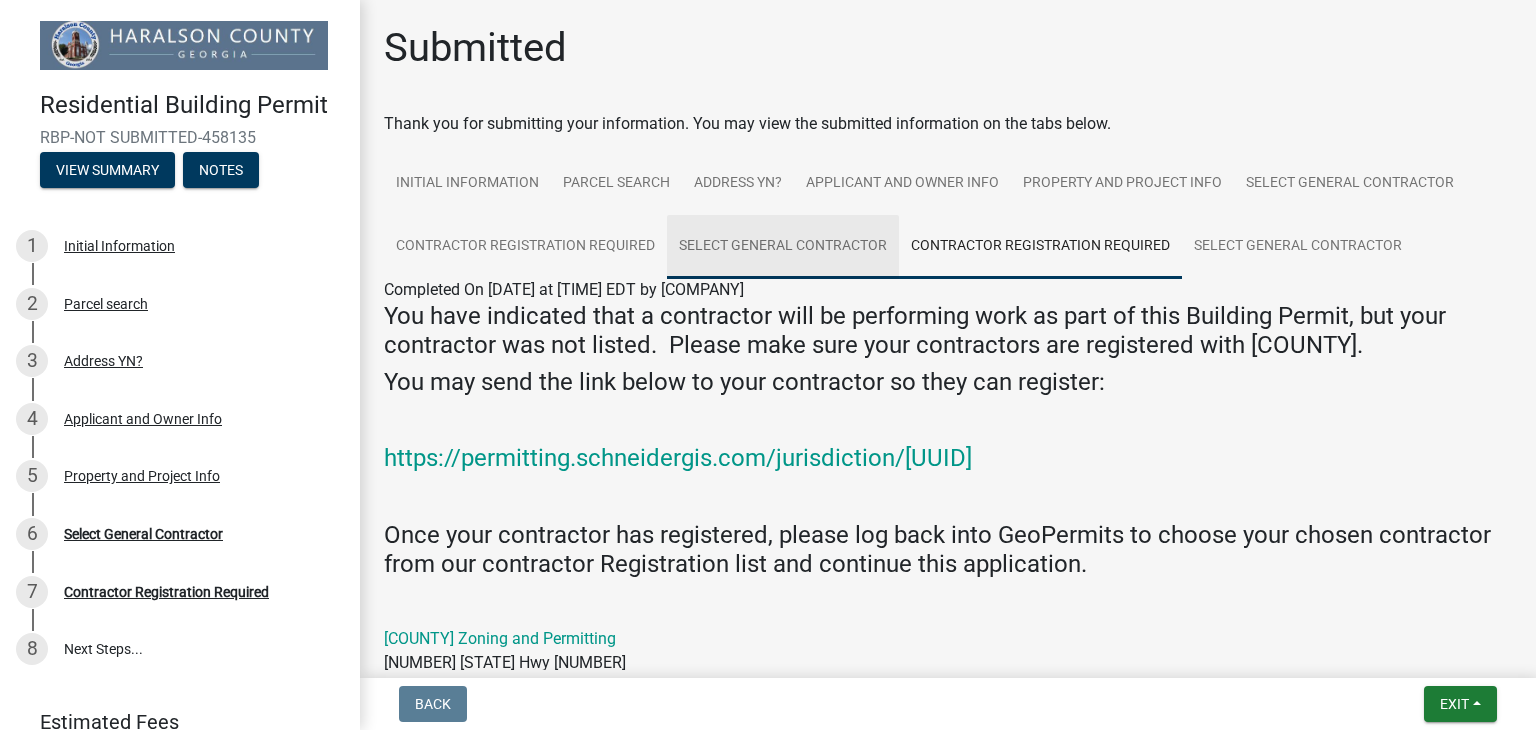 click on "Select General Contractor" at bounding box center (783, 247) 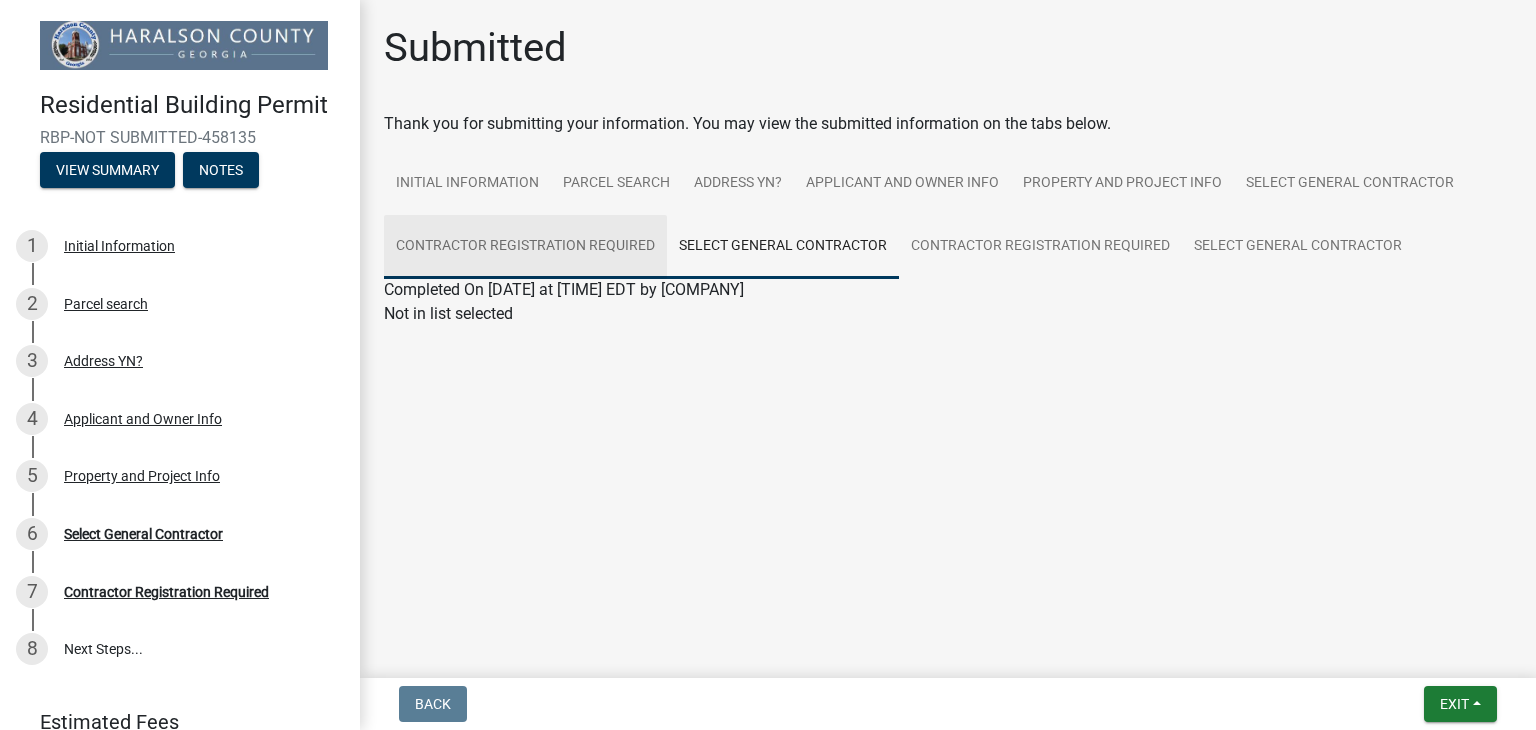 click on "Contractor Registration Required" at bounding box center (525, 247) 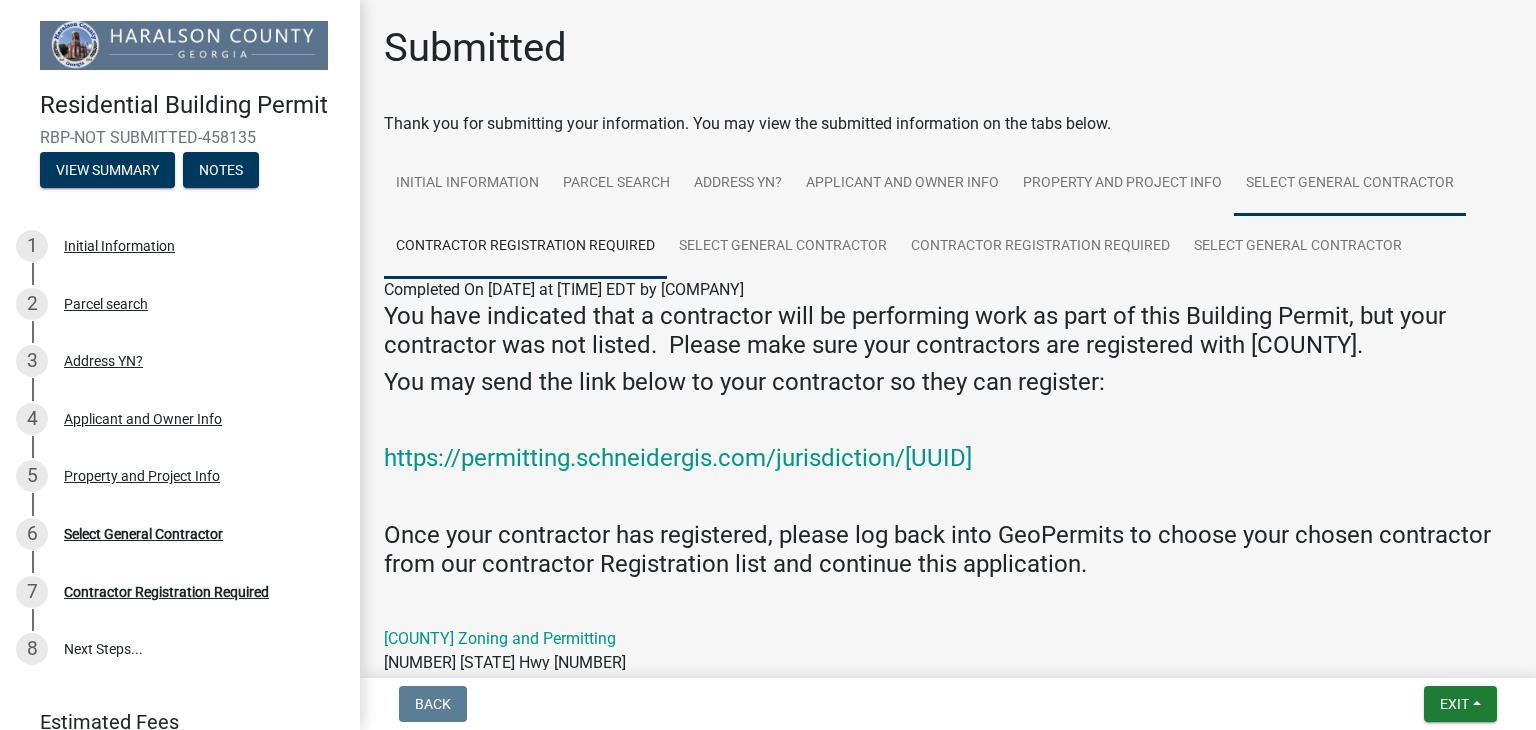 click on "Select General Contractor" at bounding box center (1350, 184) 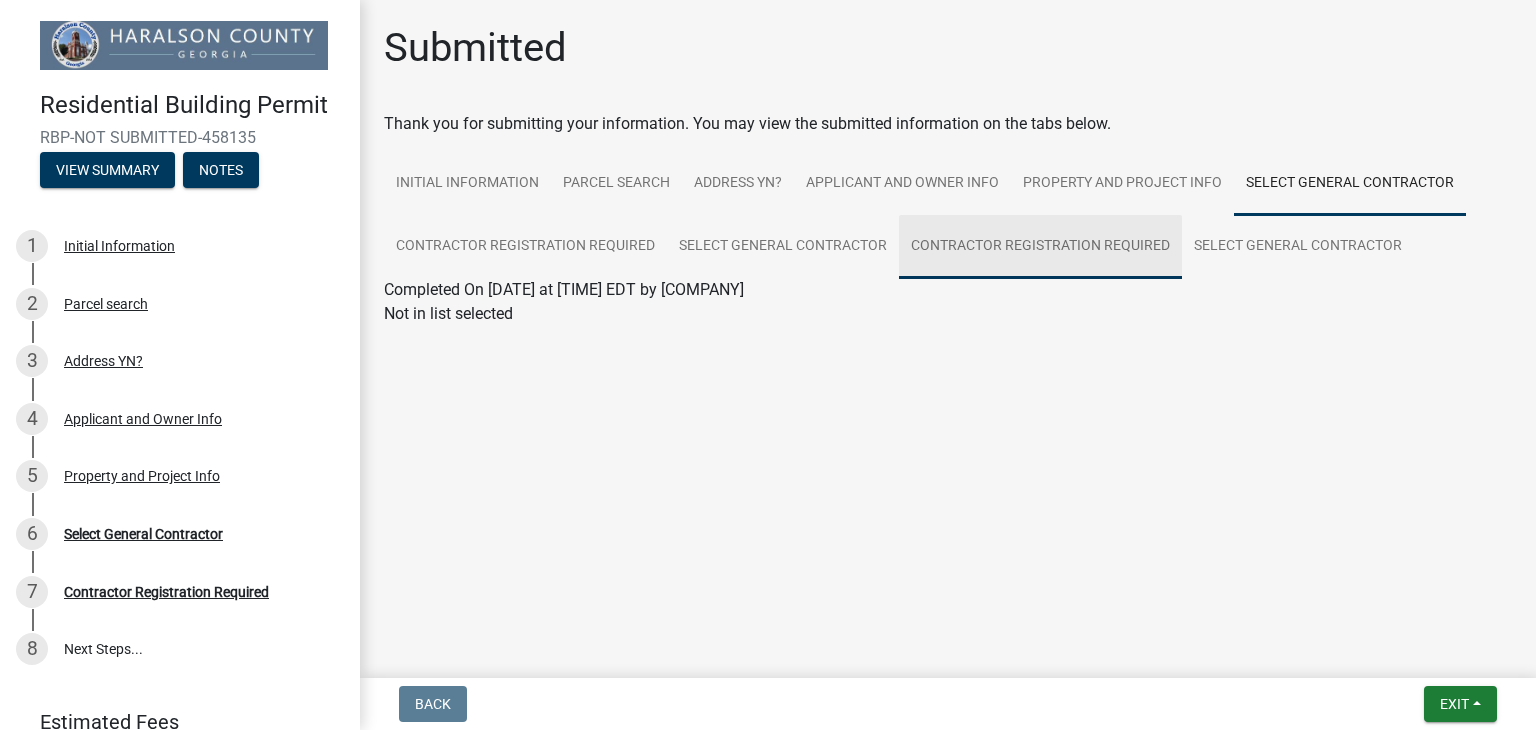 click on "Contractor Registration Required" at bounding box center (1040, 247) 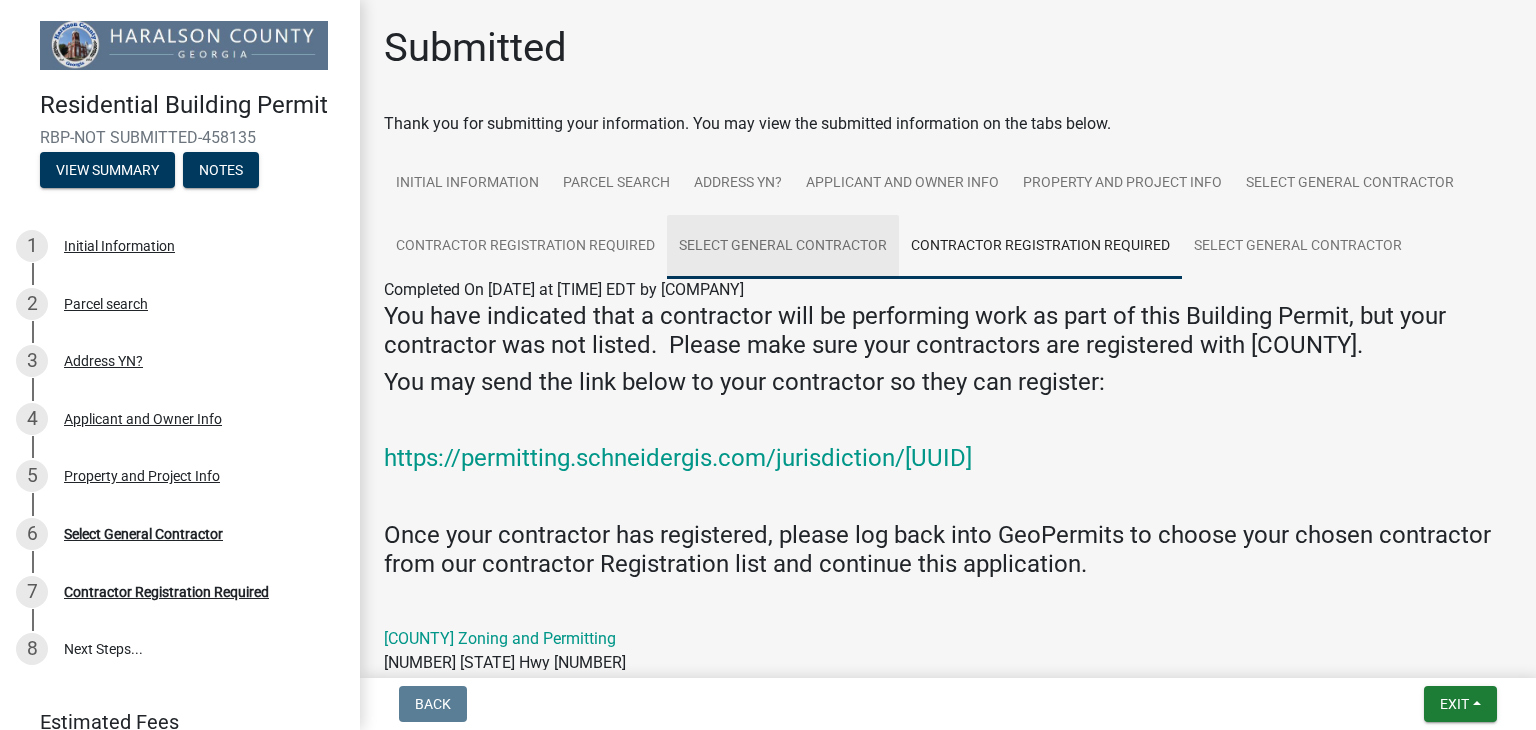click on "Select General Contractor" at bounding box center (783, 247) 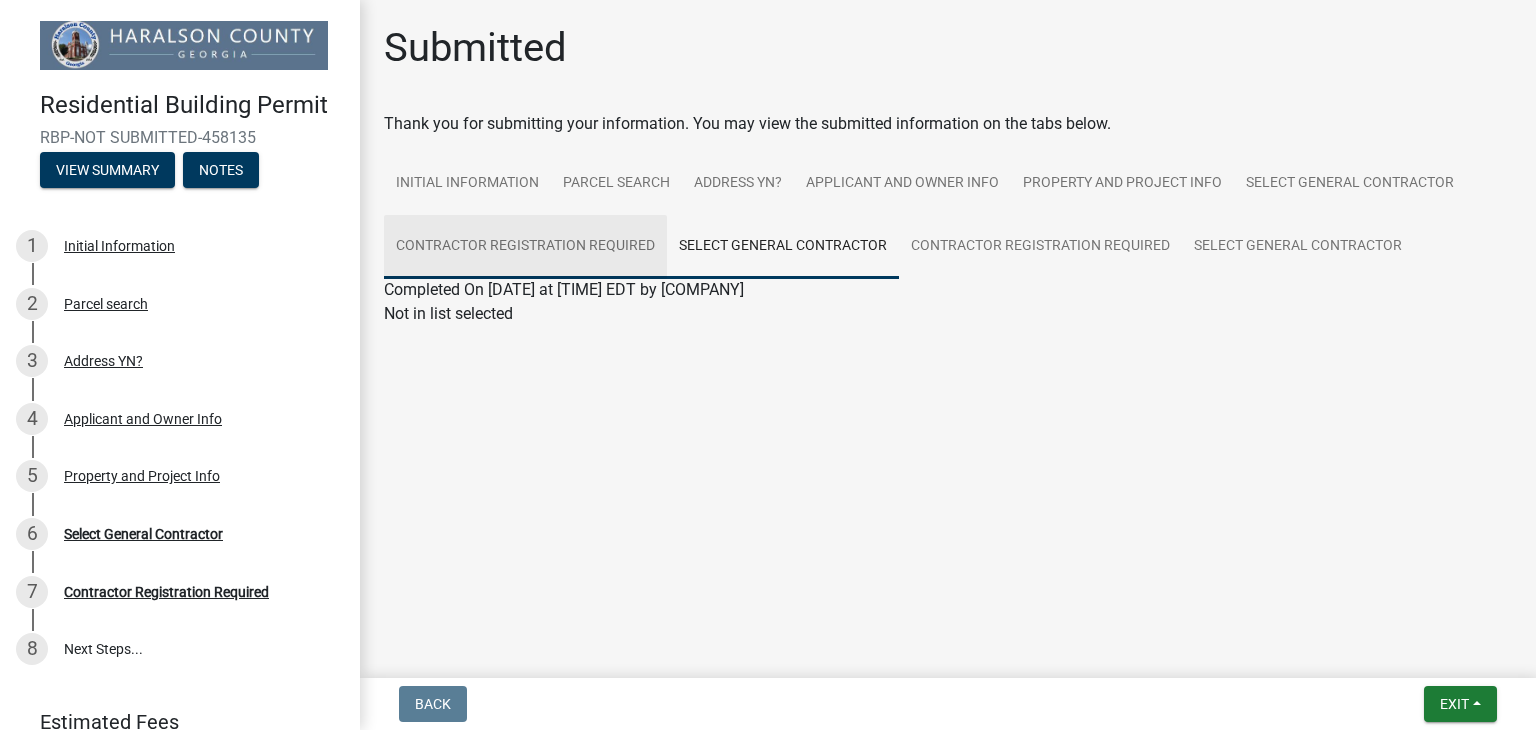 drag, startPoint x: 611, startPoint y: 251, endPoint x: 634, endPoint y: 237, distance: 26.925823 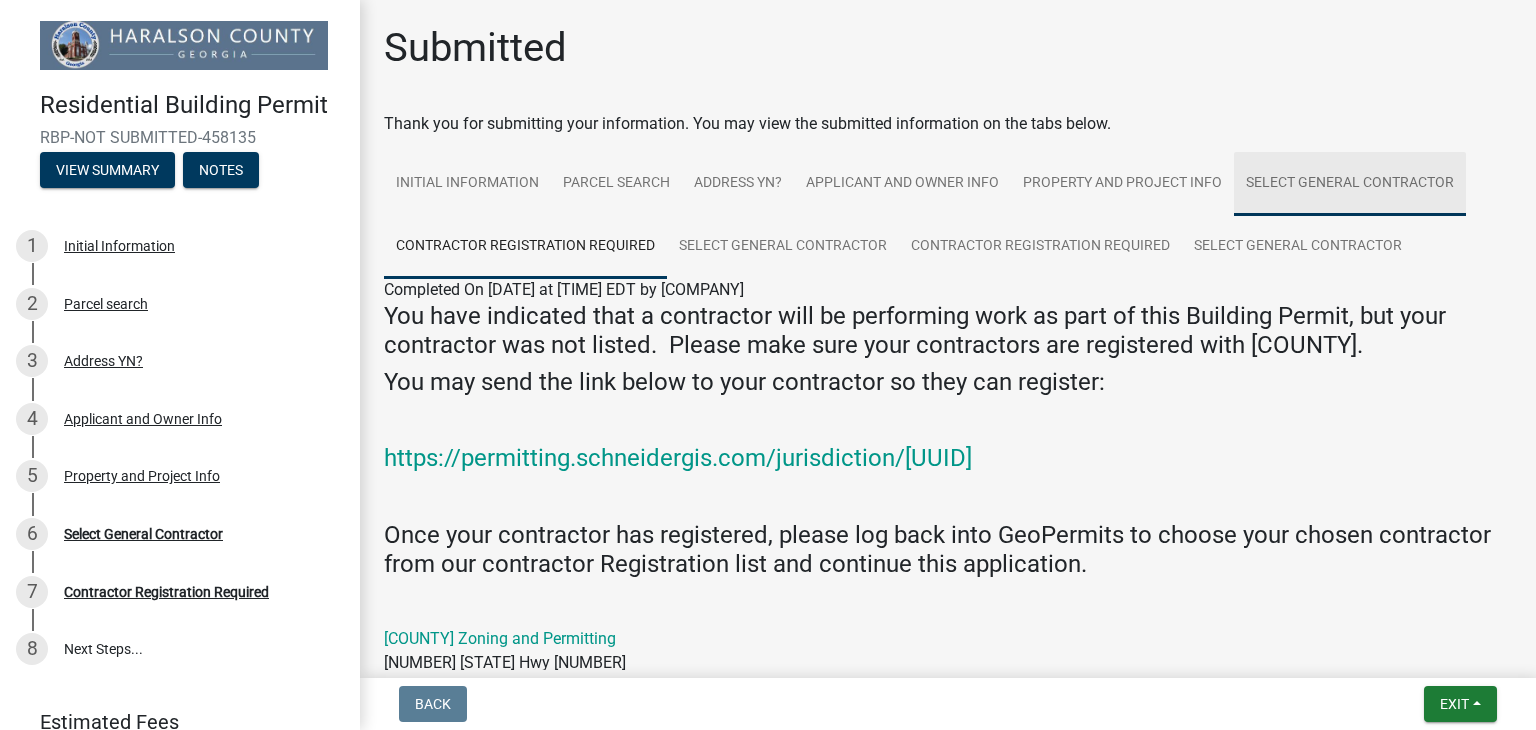 click on "Select General Contractor" at bounding box center [1350, 184] 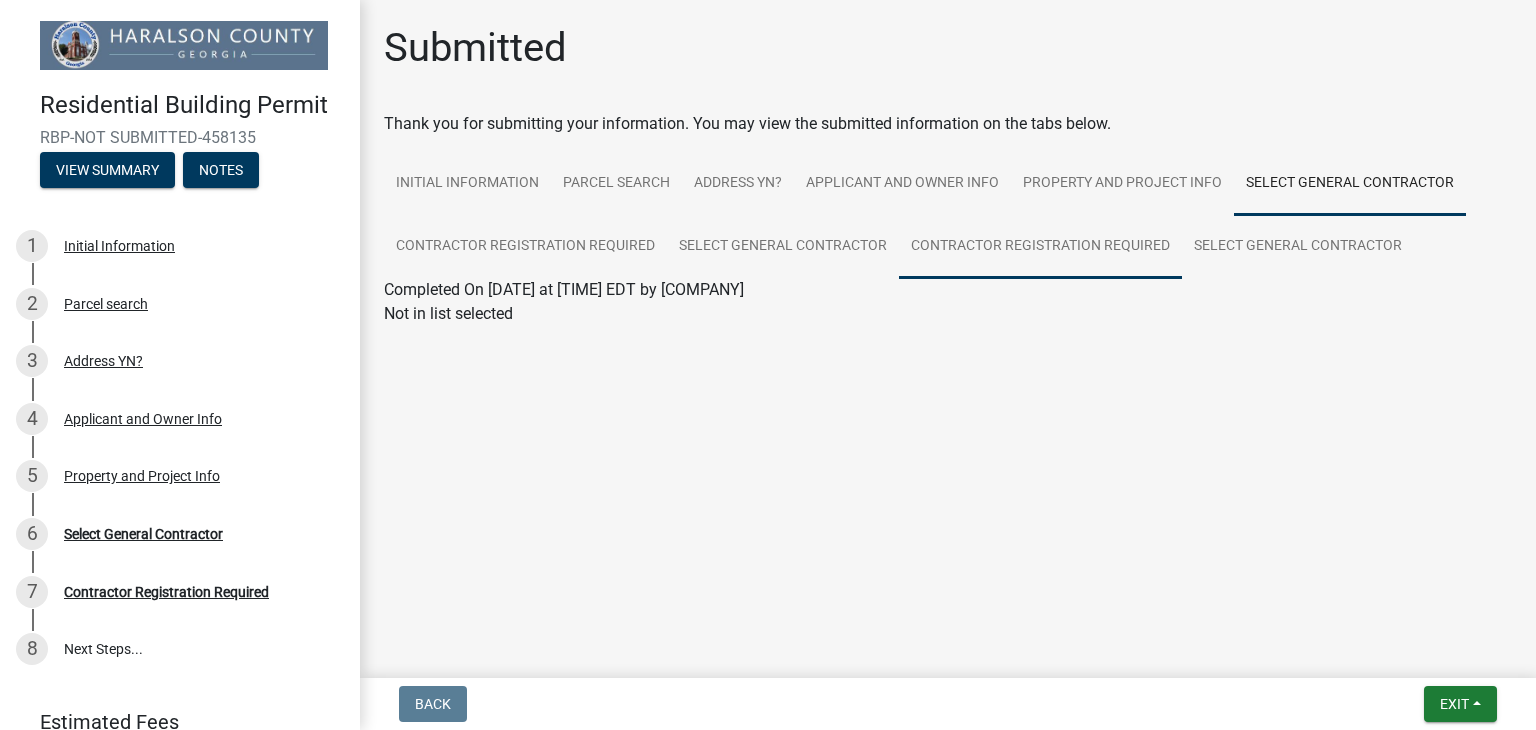 click on "Contractor Registration Required" at bounding box center (1040, 247) 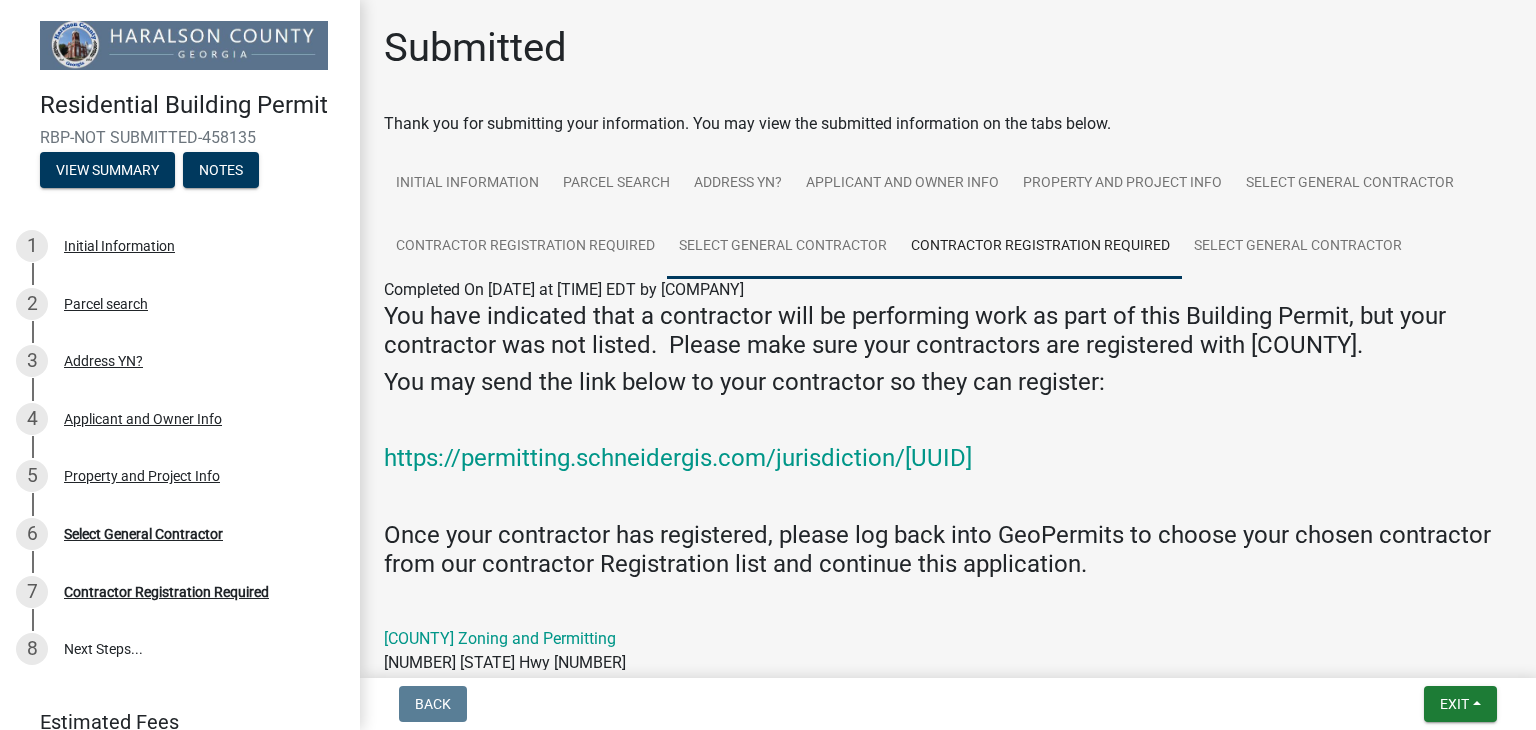 click on "Select General Contractor" at bounding box center (783, 247) 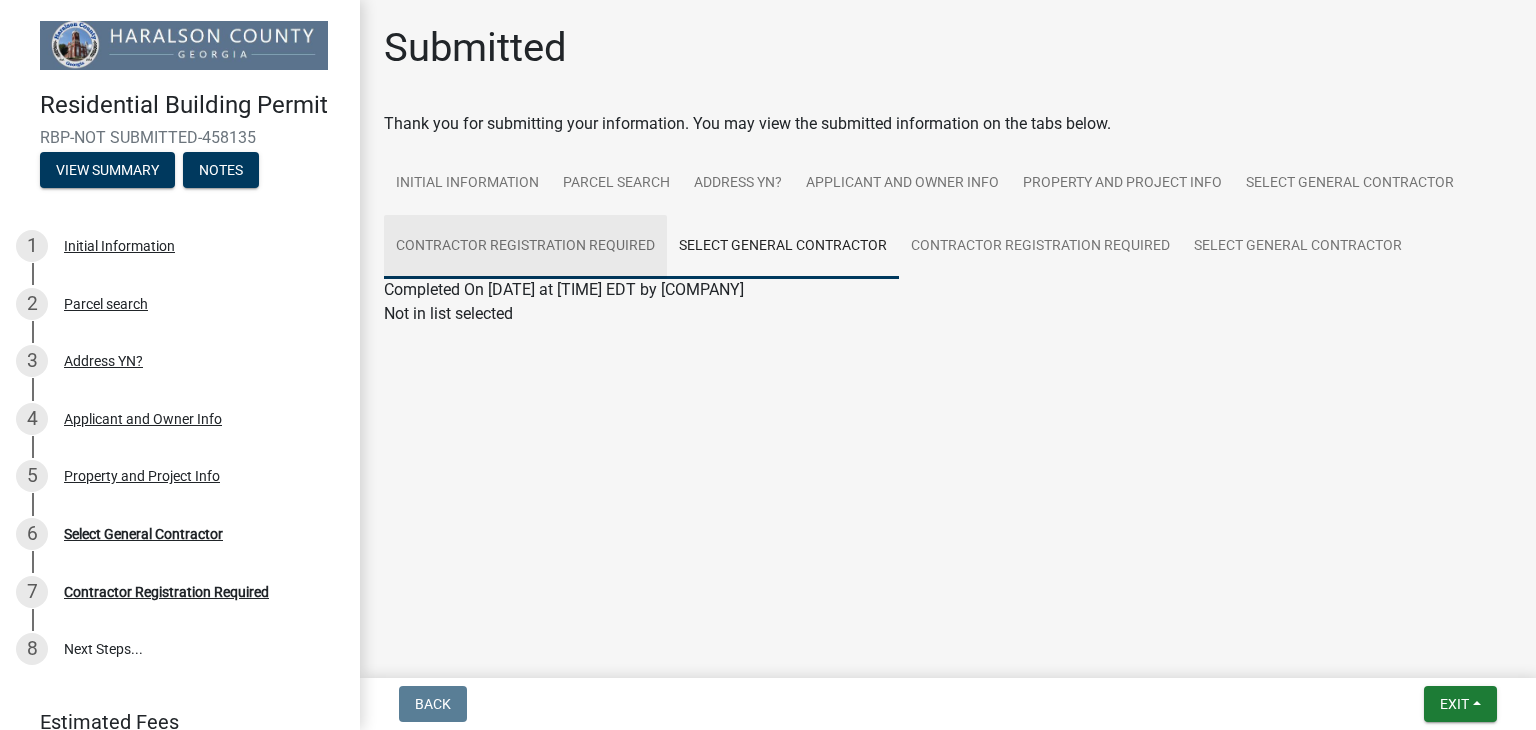 click on "Contractor Registration Required" at bounding box center (525, 247) 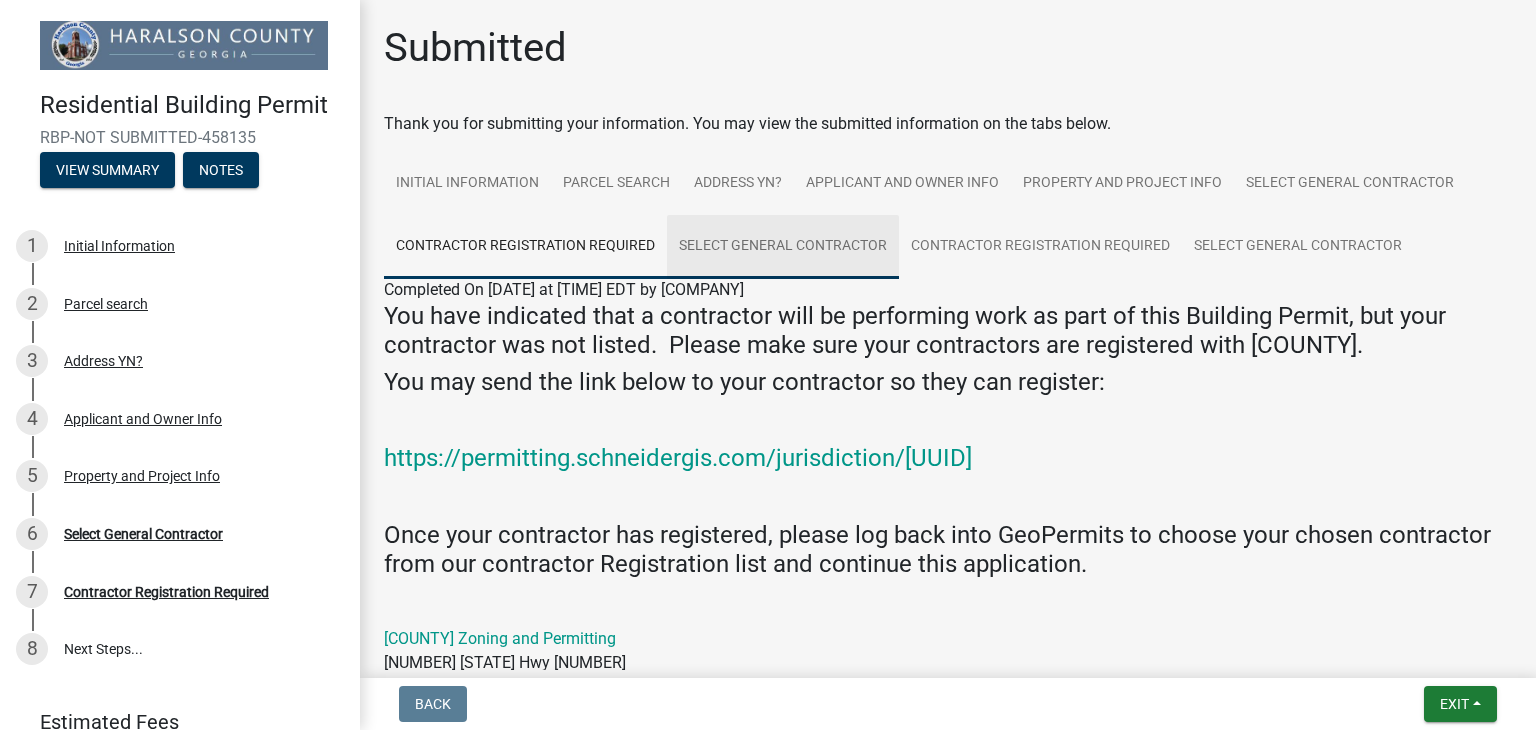 click on "Select General Contractor" at bounding box center [783, 247] 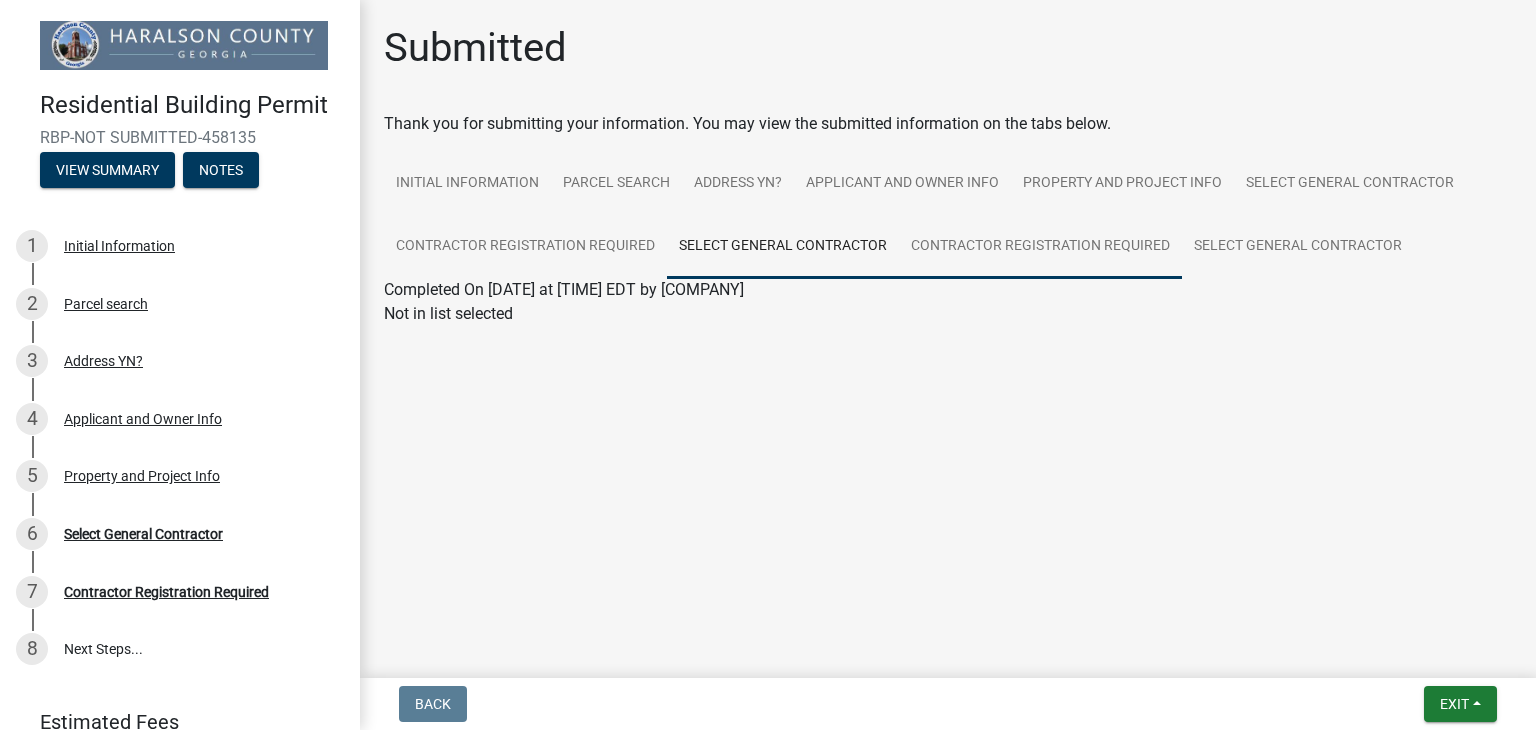 click on "Contractor Registration Required" at bounding box center [1040, 247] 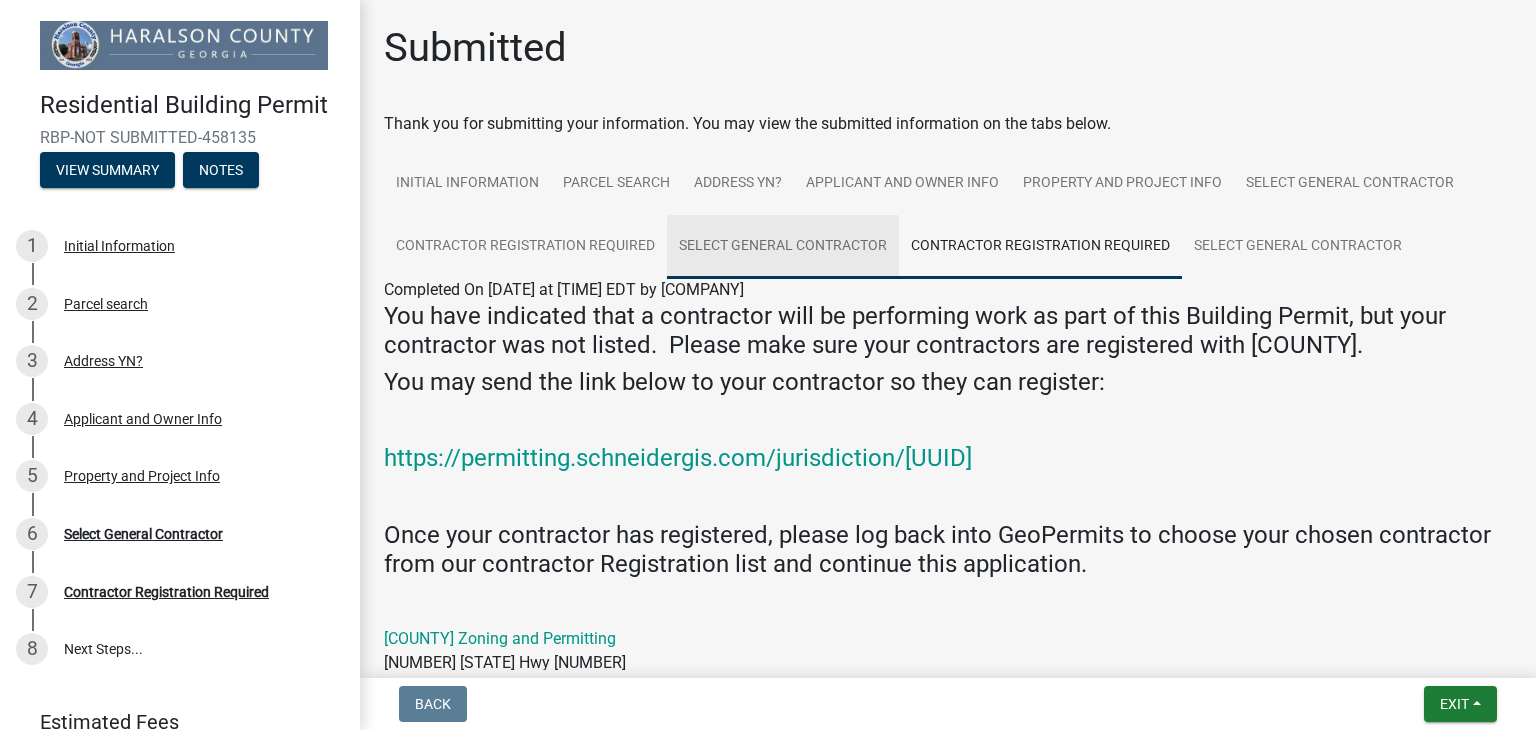click on "Select General Contractor" at bounding box center [783, 247] 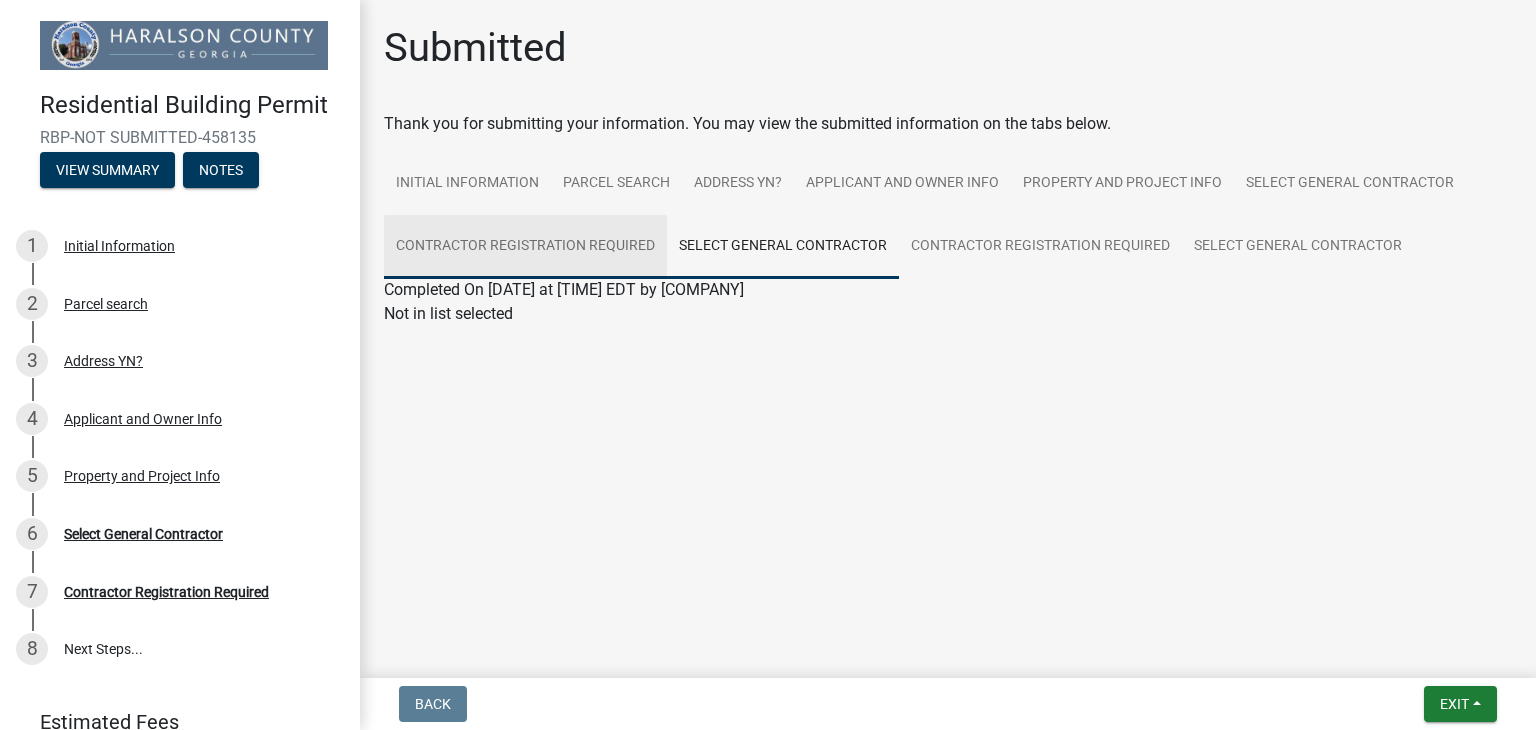 click on "Contractor Registration Required" at bounding box center [525, 247] 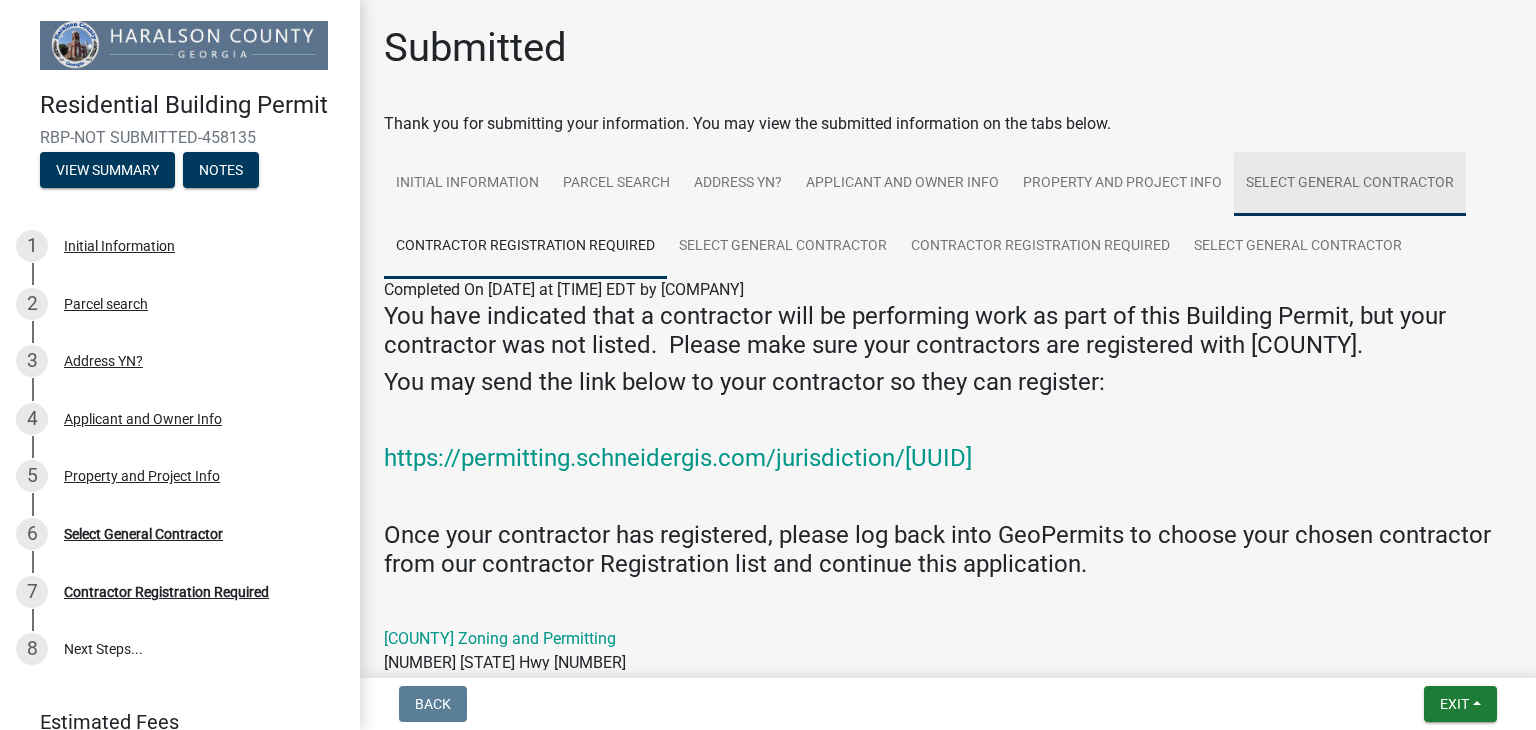 click on "Select General Contractor" at bounding box center [1350, 184] 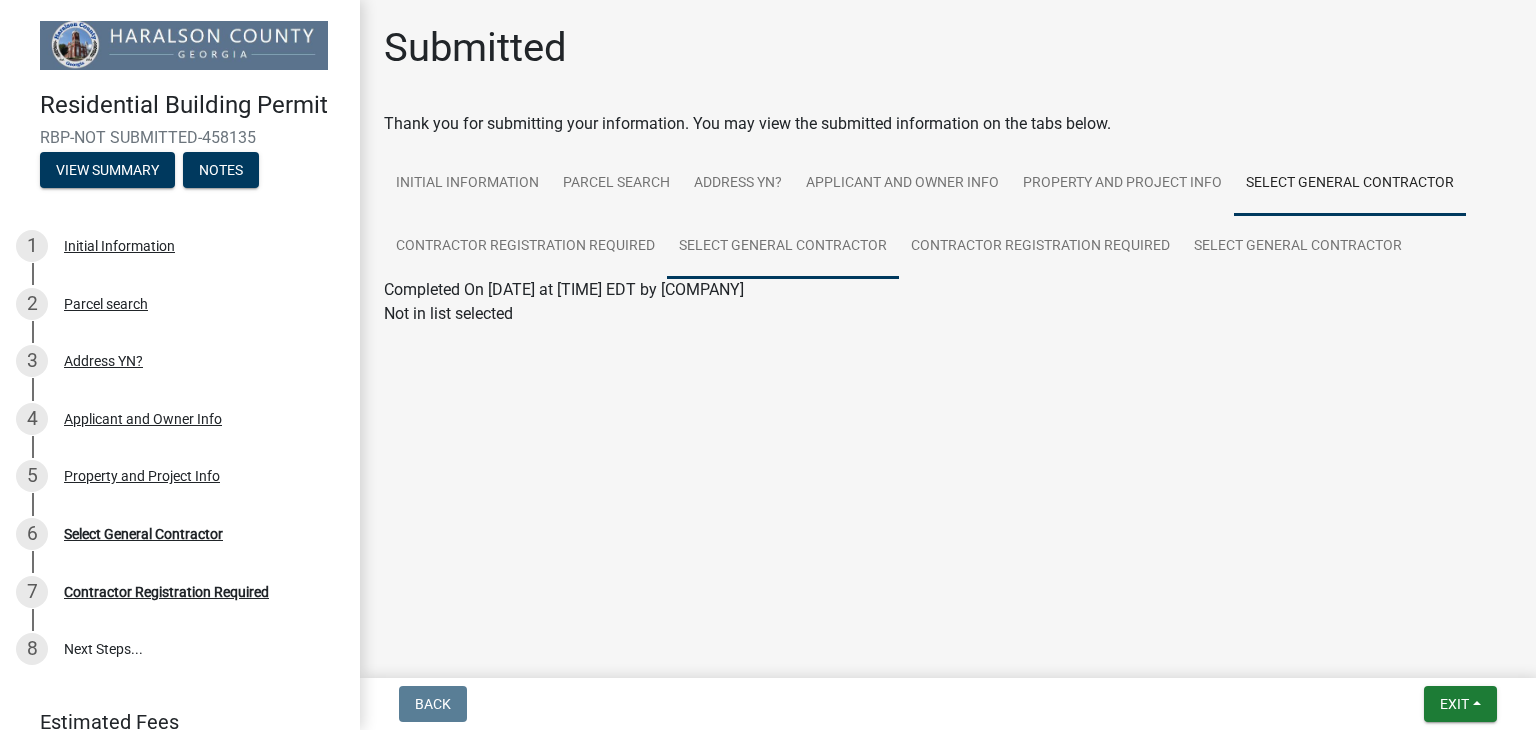 click on "Select General Contractor" at bounding box center [783, 247] 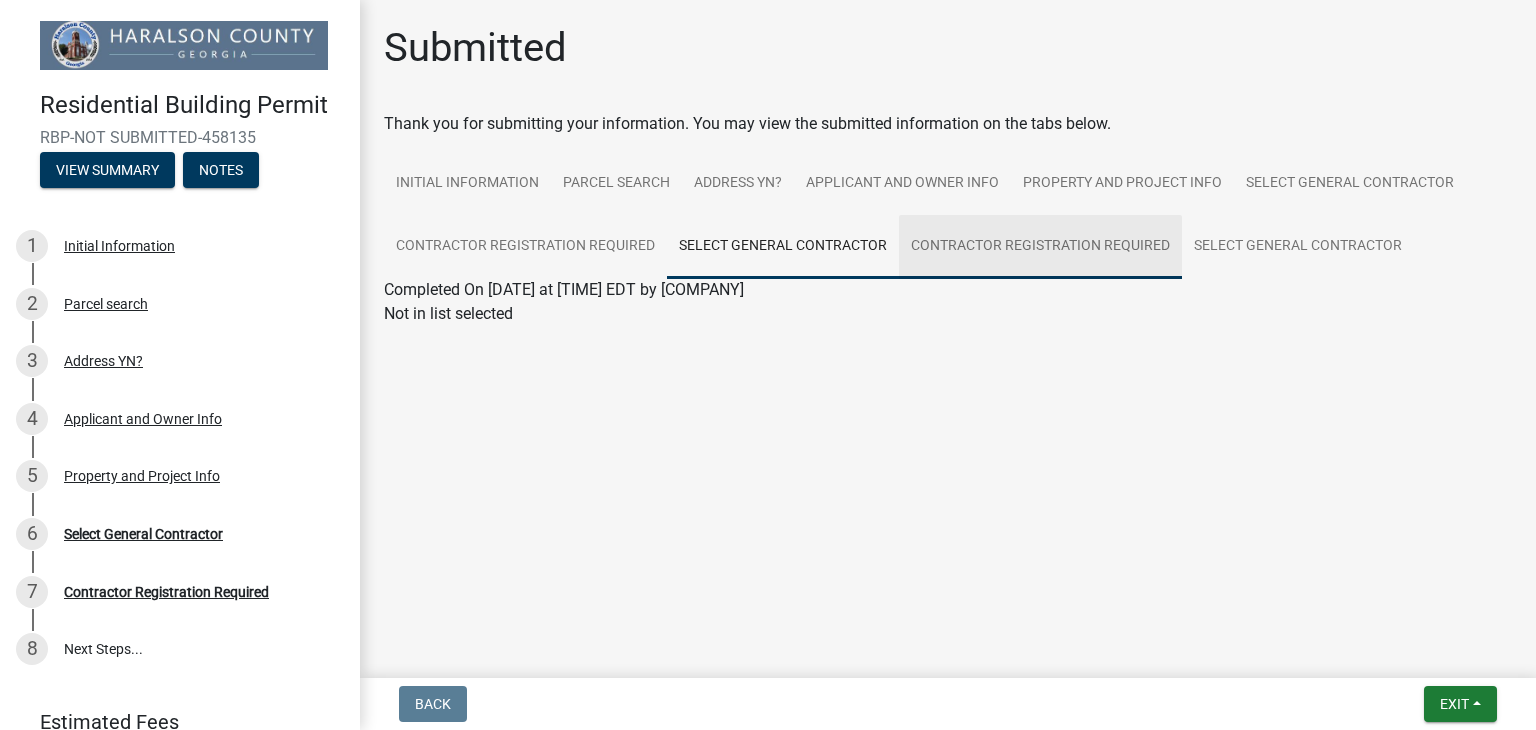 click on "Contractor Registration Required" at bounding box center [1040, 247] 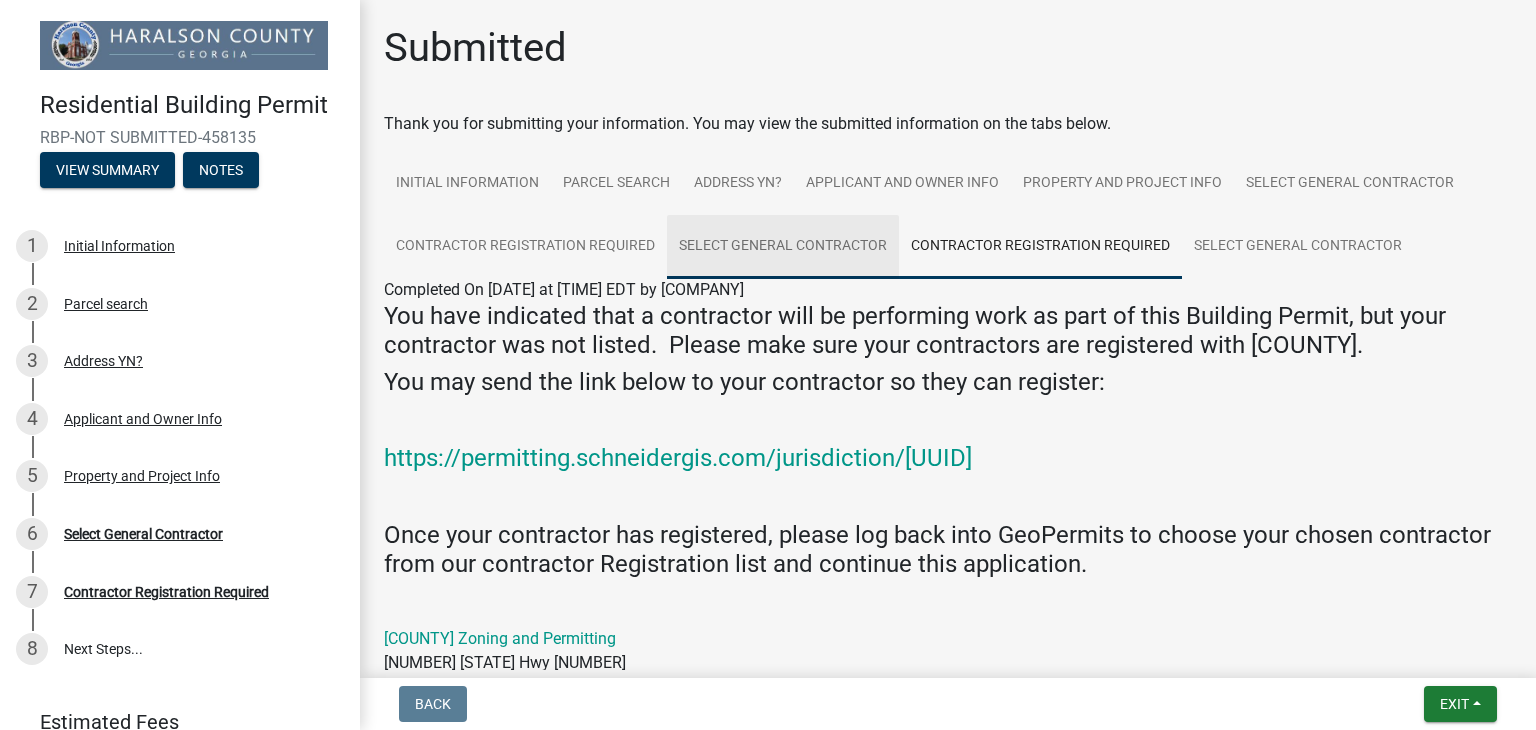 click on "Select General Contractor" at bounding box center (783, 247) 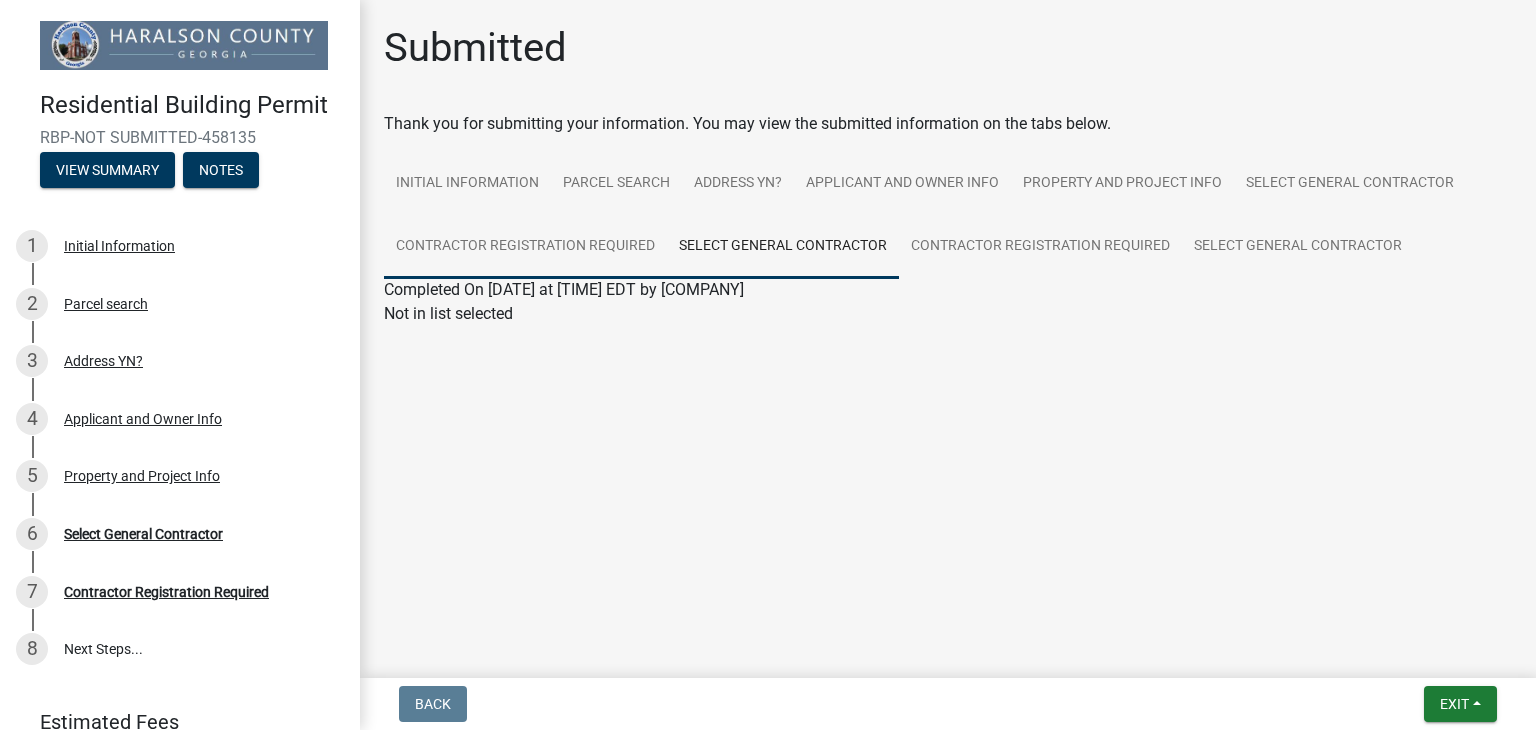 click on "Contractor Registration Required" at bounding box center (525, 247) 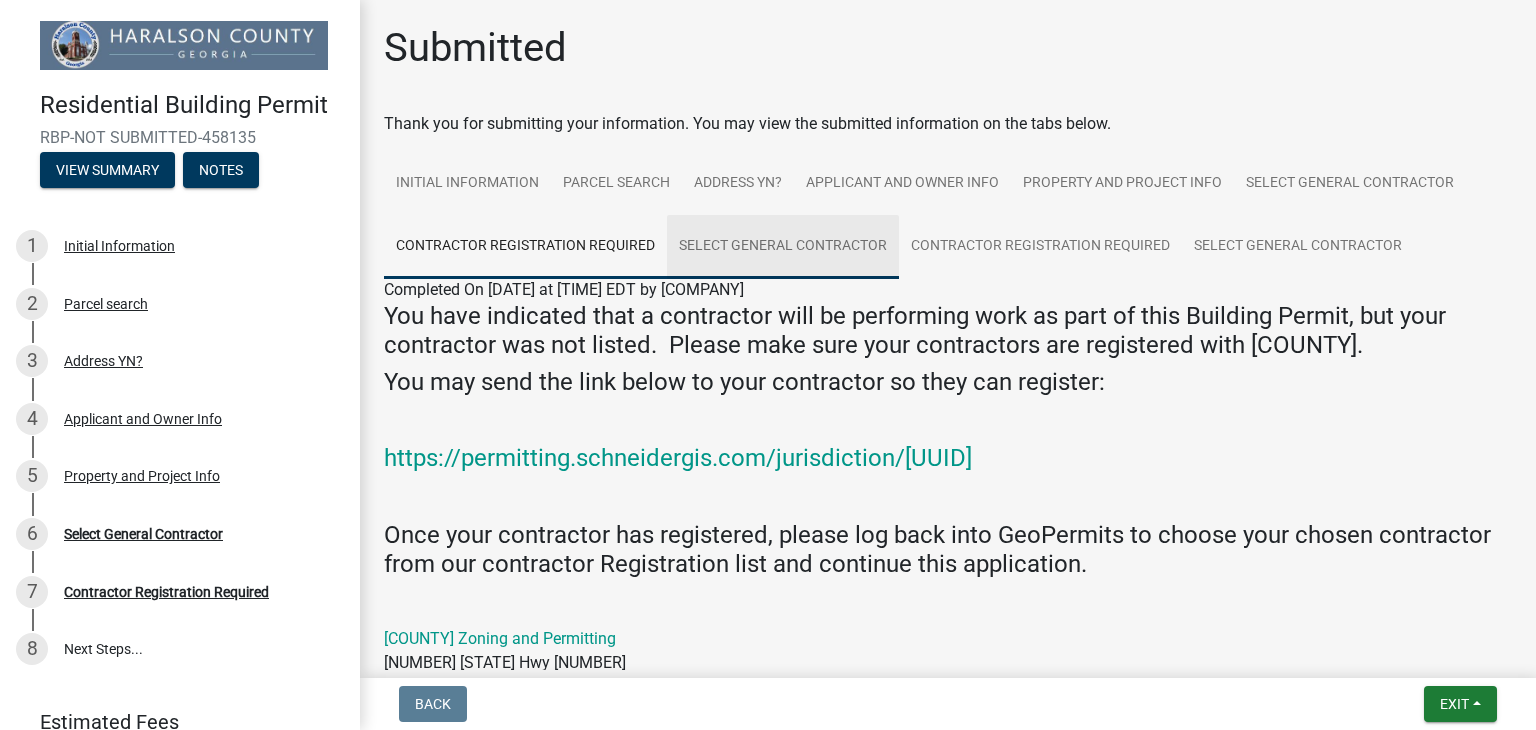 click on "Select General Contractor" at bounding box center (783, 247) 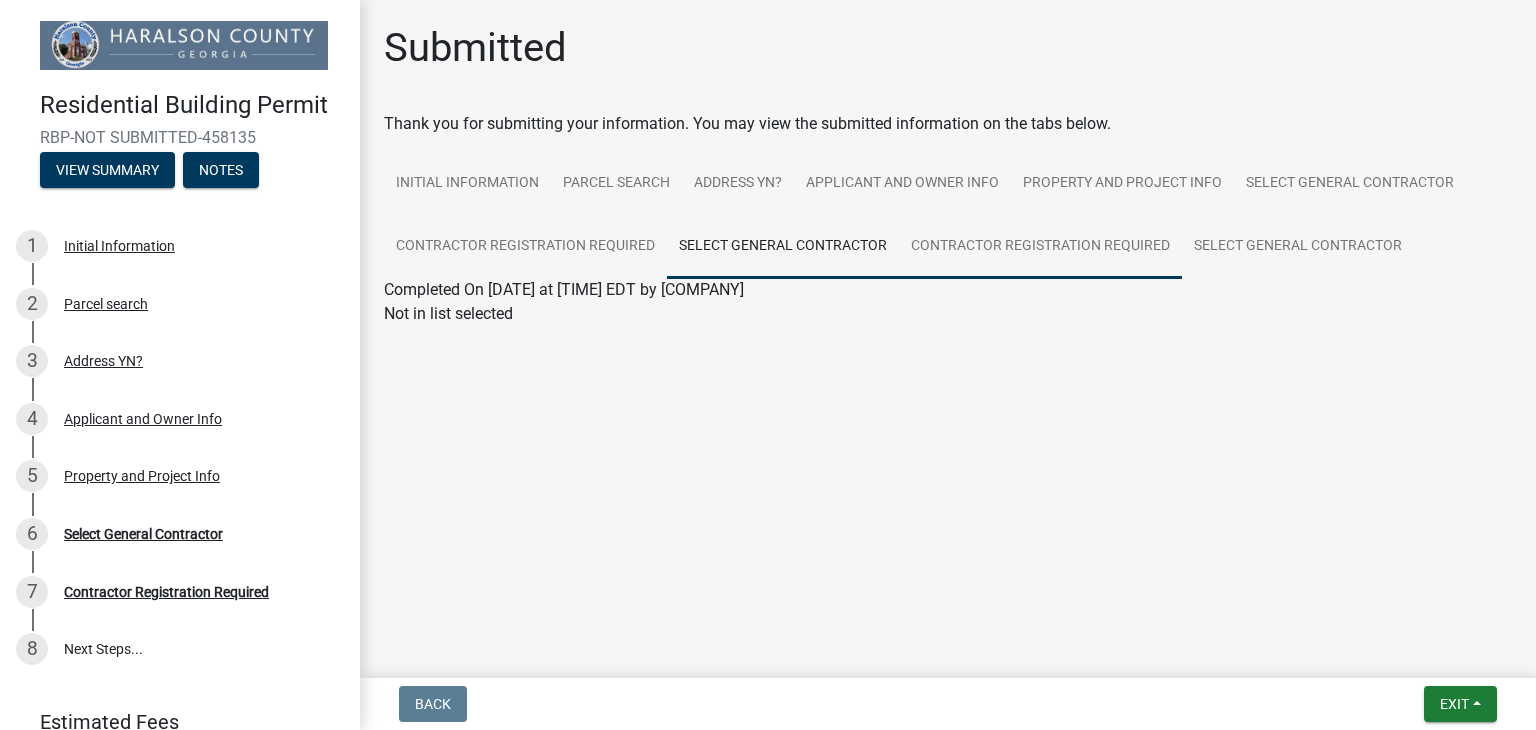 click on "Contractor Registration Required" at bounding box center (1040, 247) 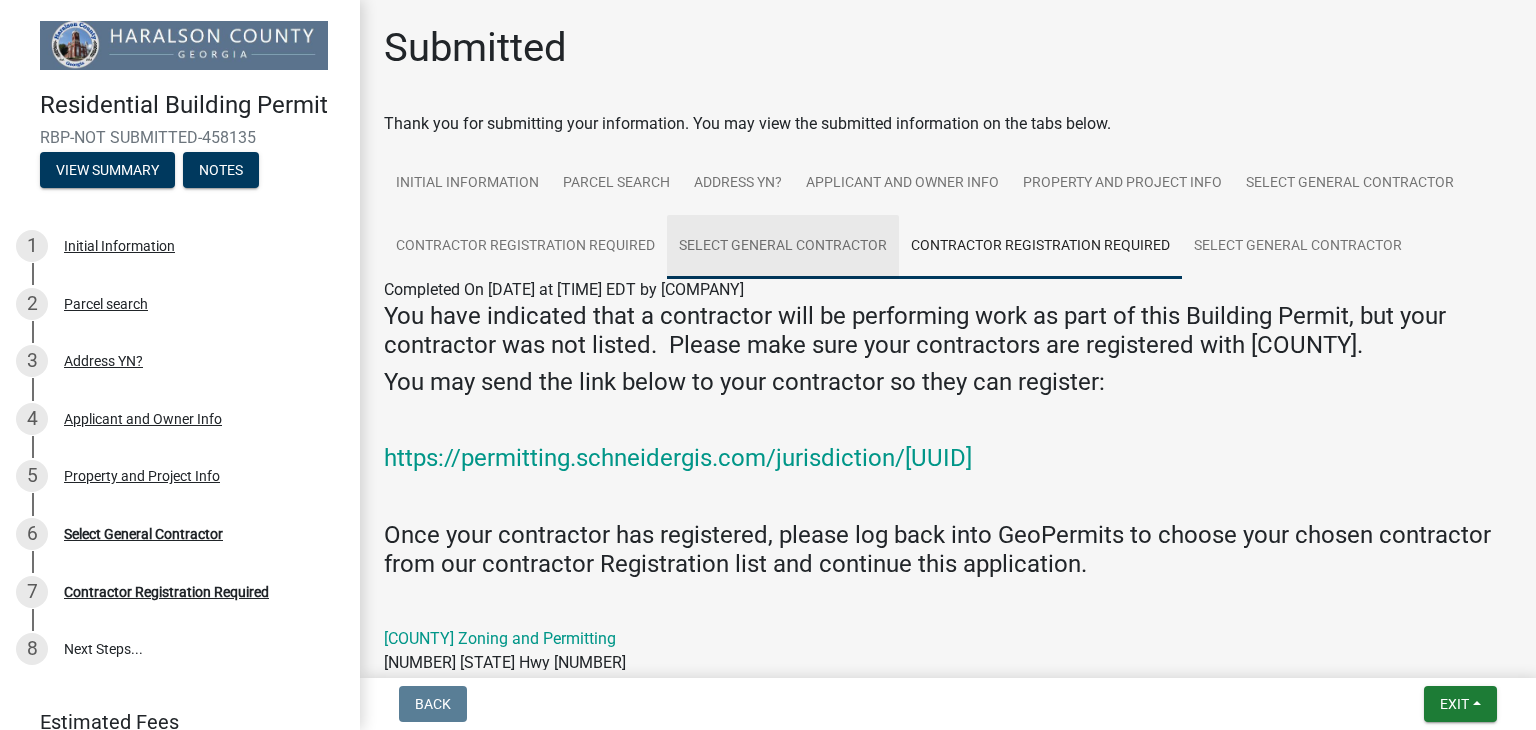 click on "Select General Contractor" at bounding box center [783, 247] 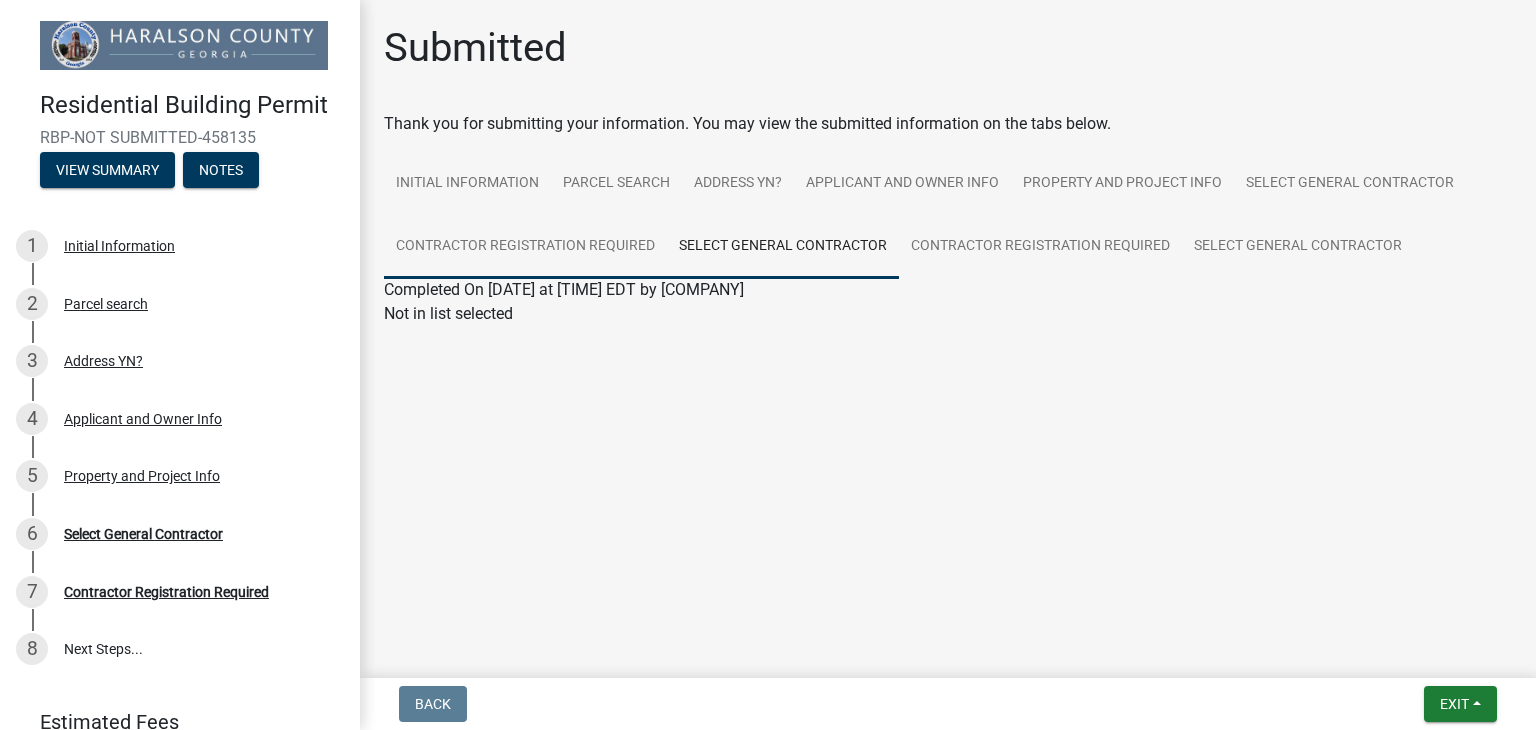 click on "Contractor Registration Required" at bounding box center [525, 247] 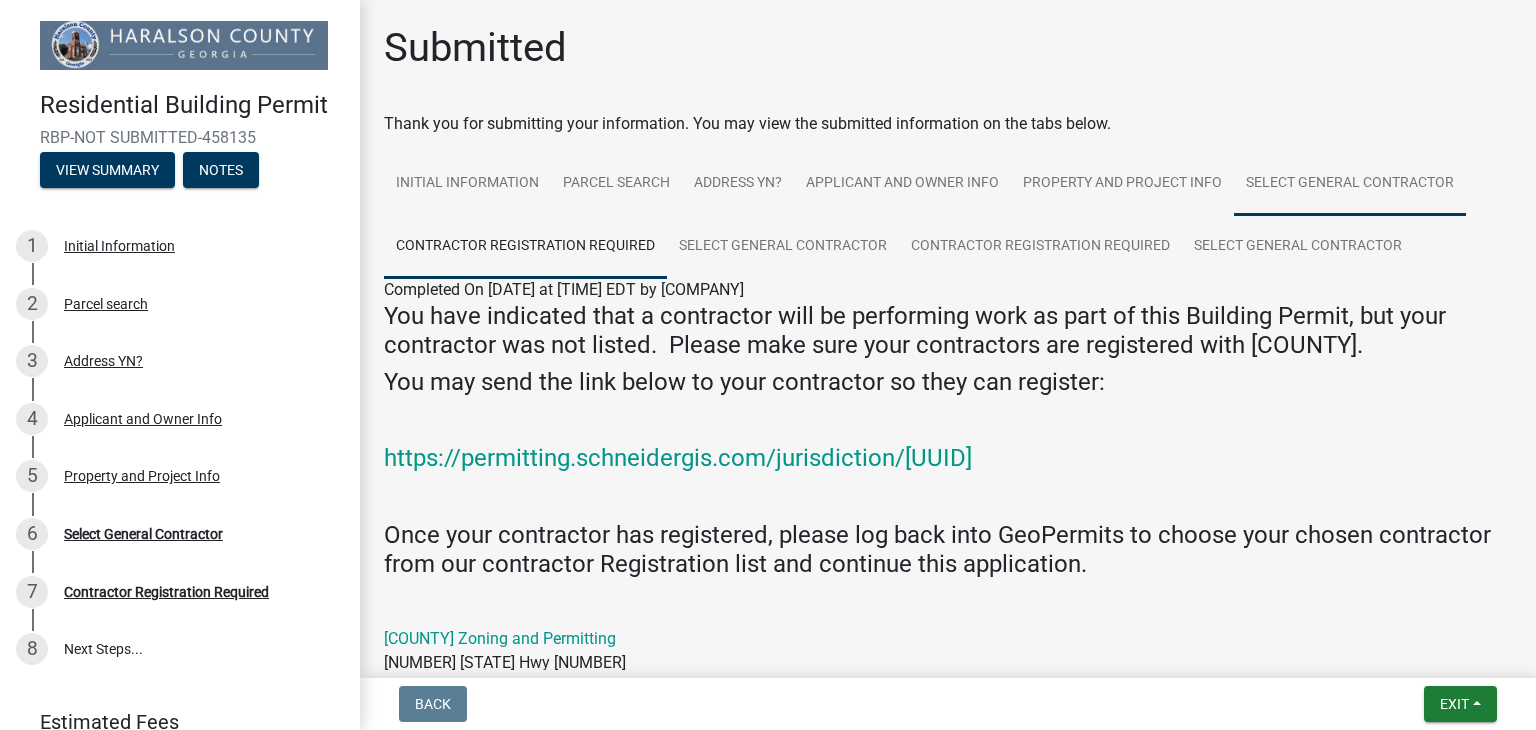 click on "Select General Contractor" at bounding box center [1350, 184] 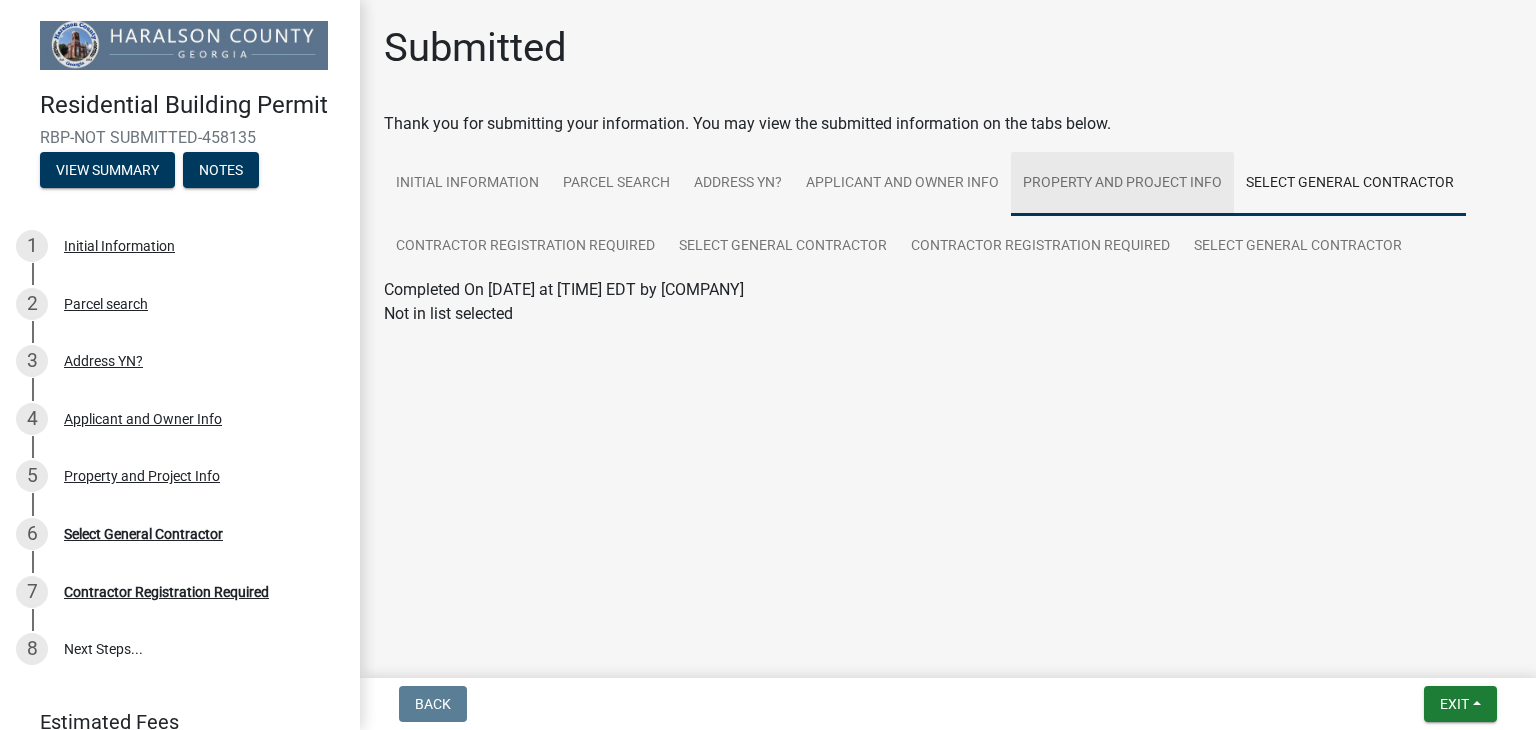 click on "Property and Project Info" at bounding box center [1122, 184] 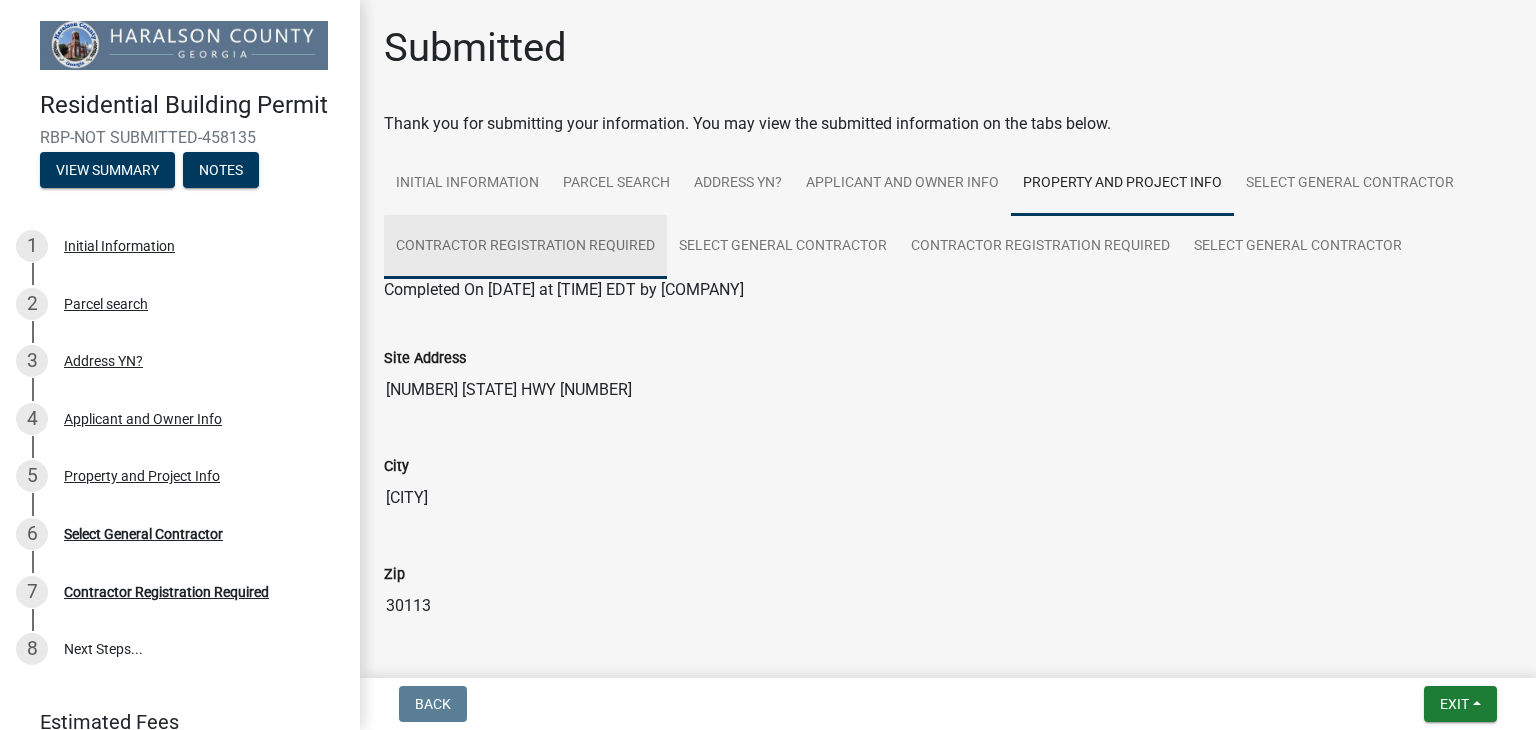 click on "Contractor Registration Required" at bounding box center (525, 247) 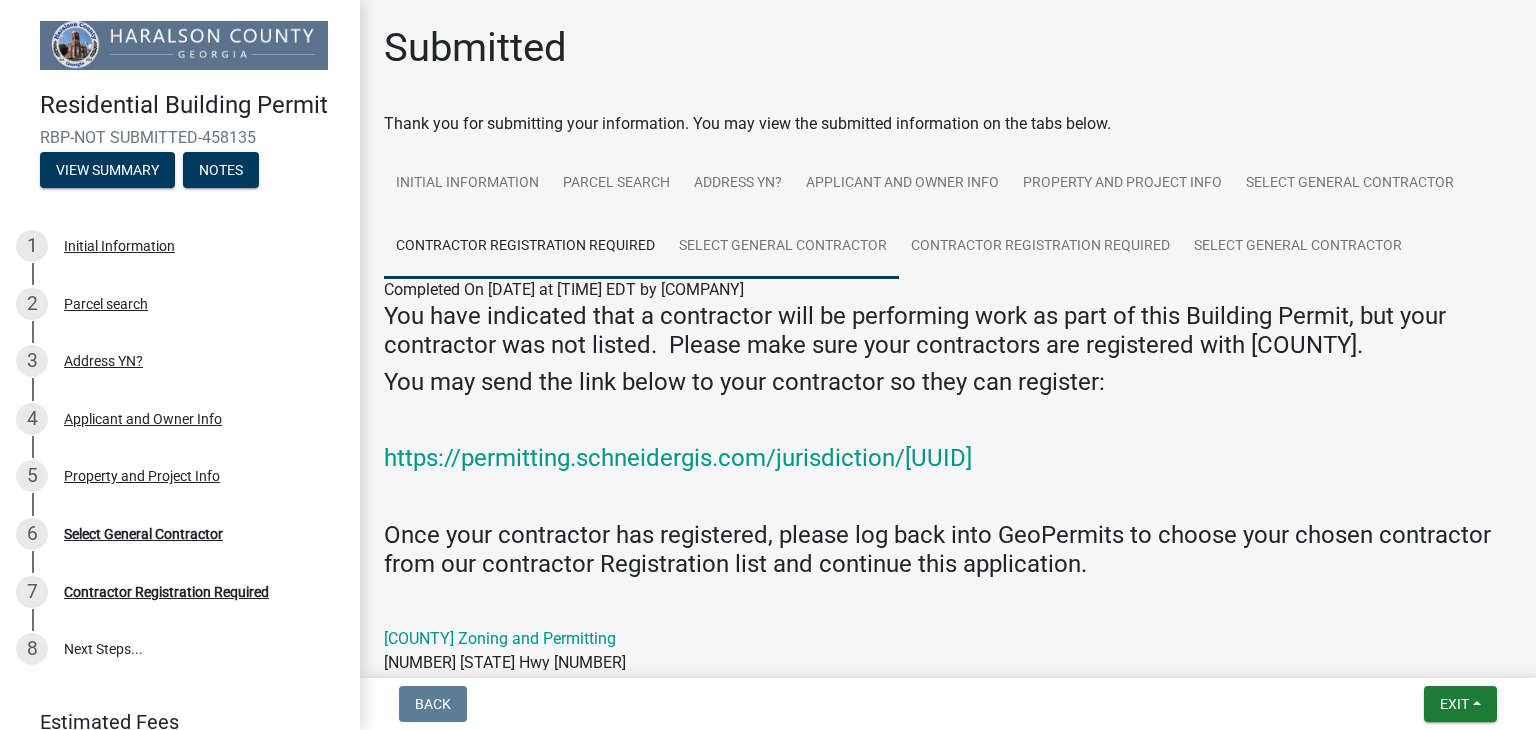 click on "Select General Contractor" at bounding box center (783, 247) 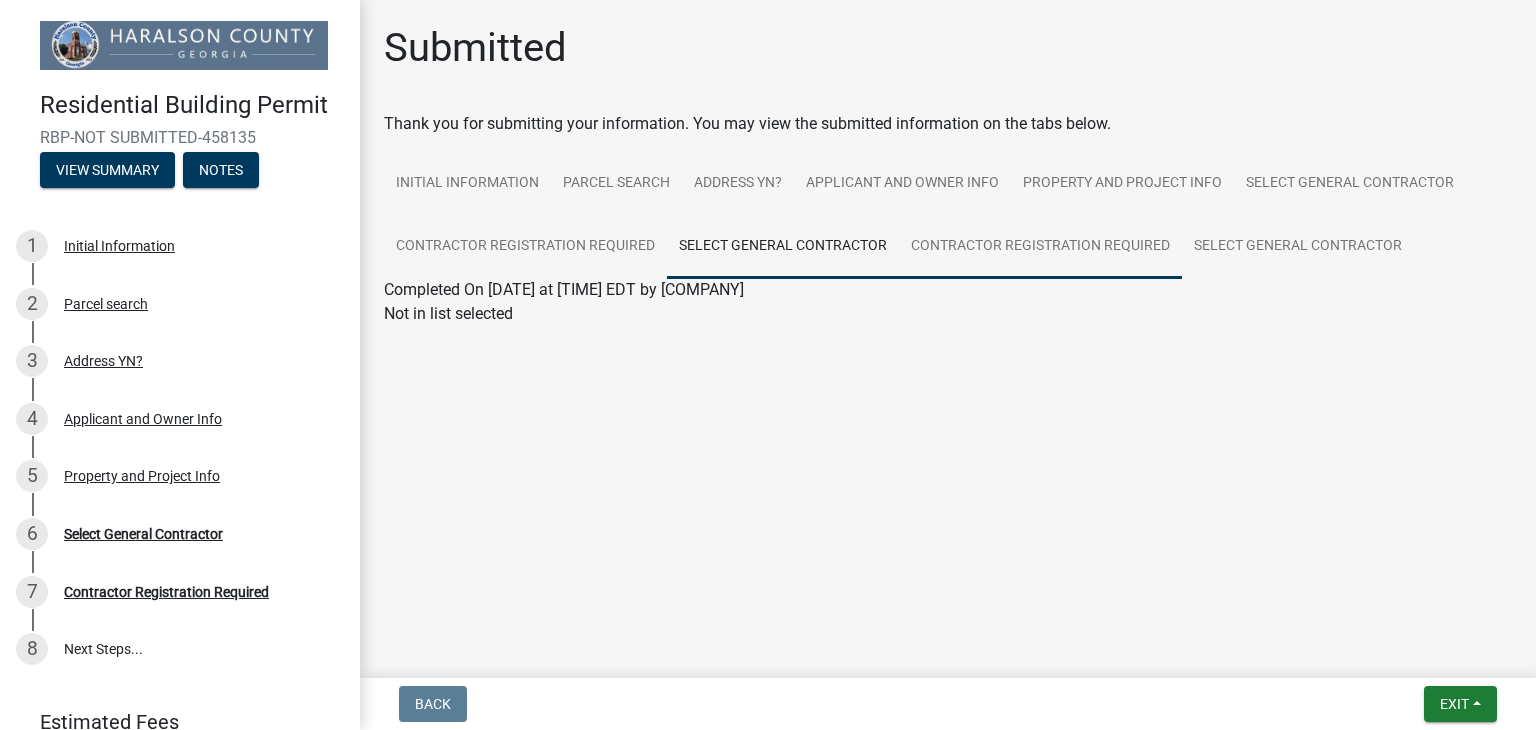 click on "Contractor Registration Required" at bounding box center [1040, 247] 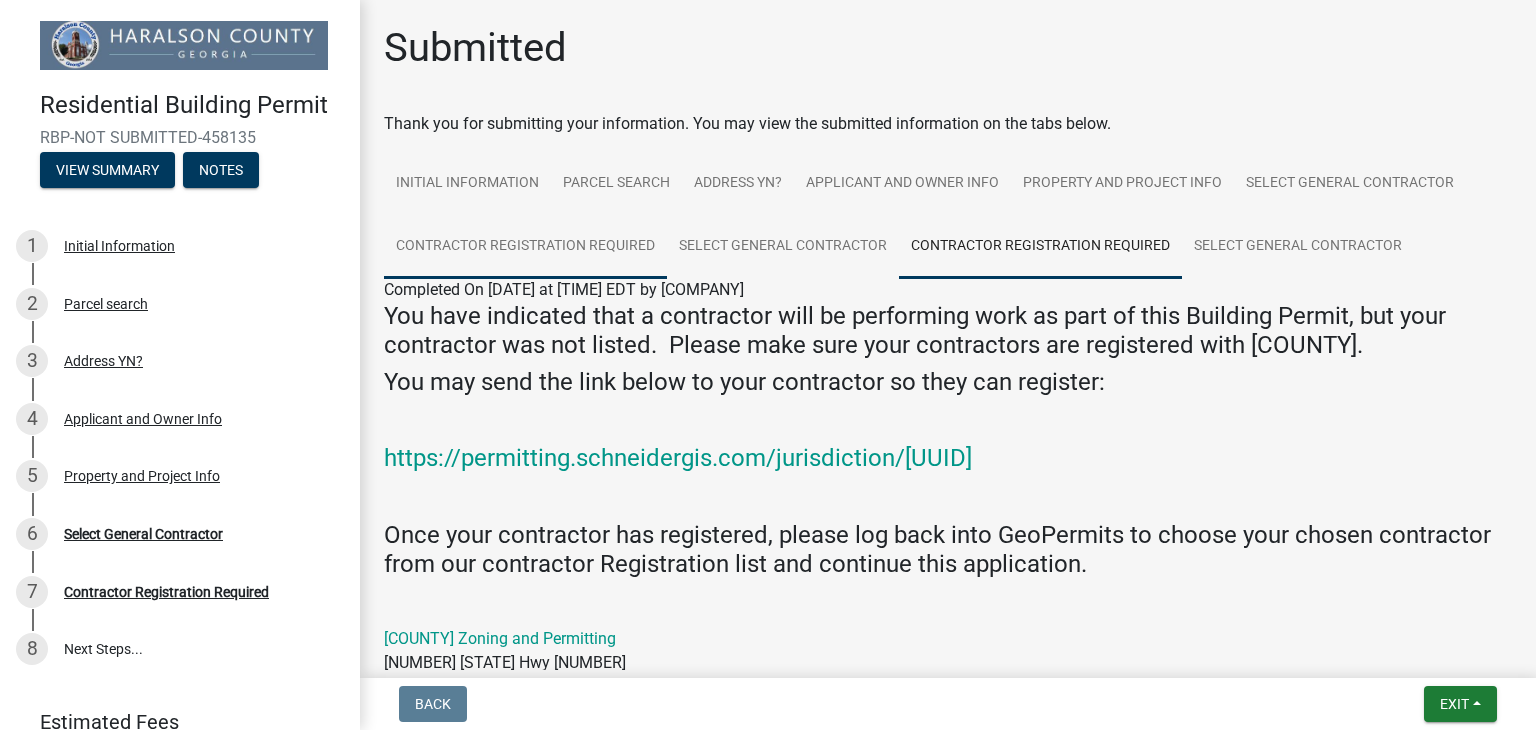 drag, startPoint x: 624, startPoint y: 243, endPoint x: 658, endPoint y: 253, distance: 35.44009 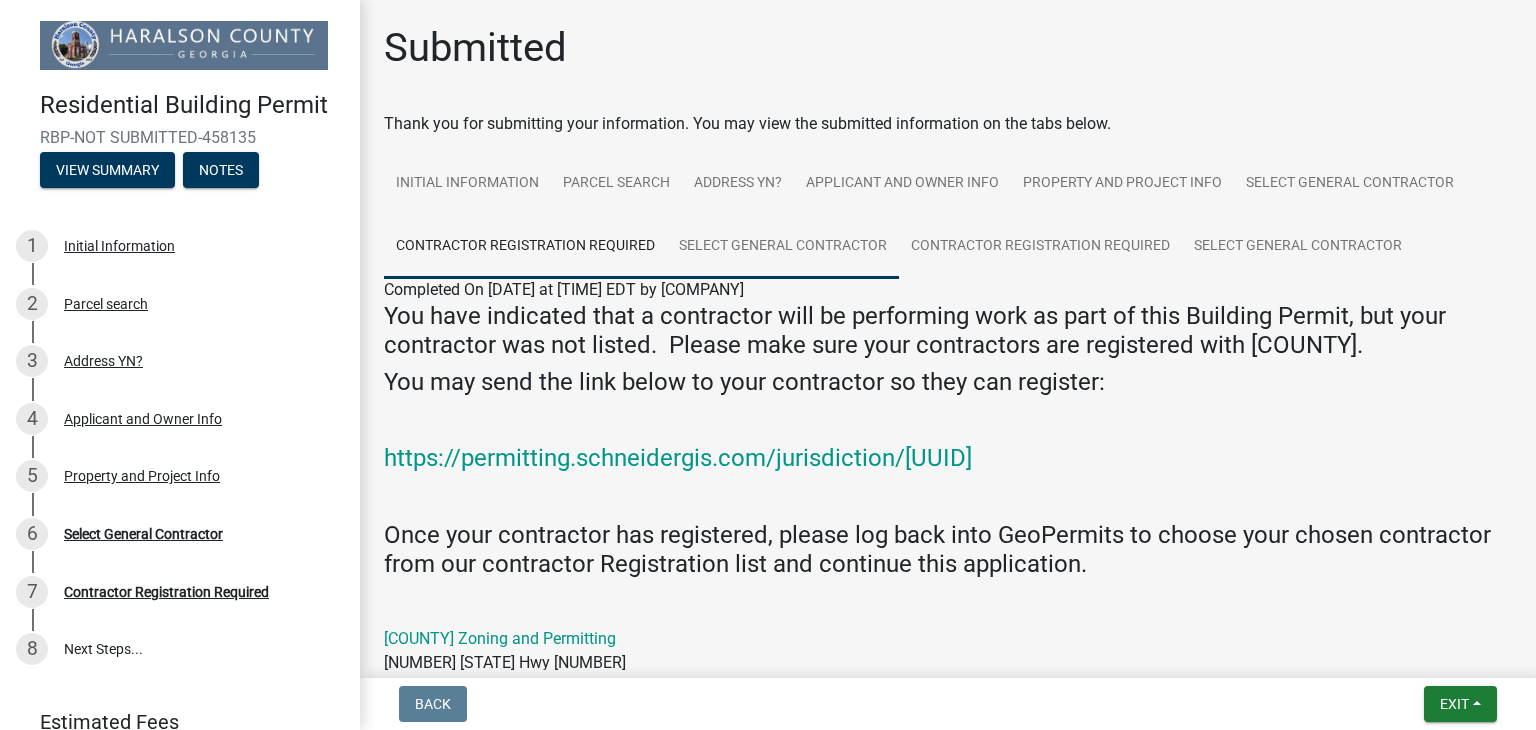 click on "Select General Contractor" at bounding box center (783, 247) 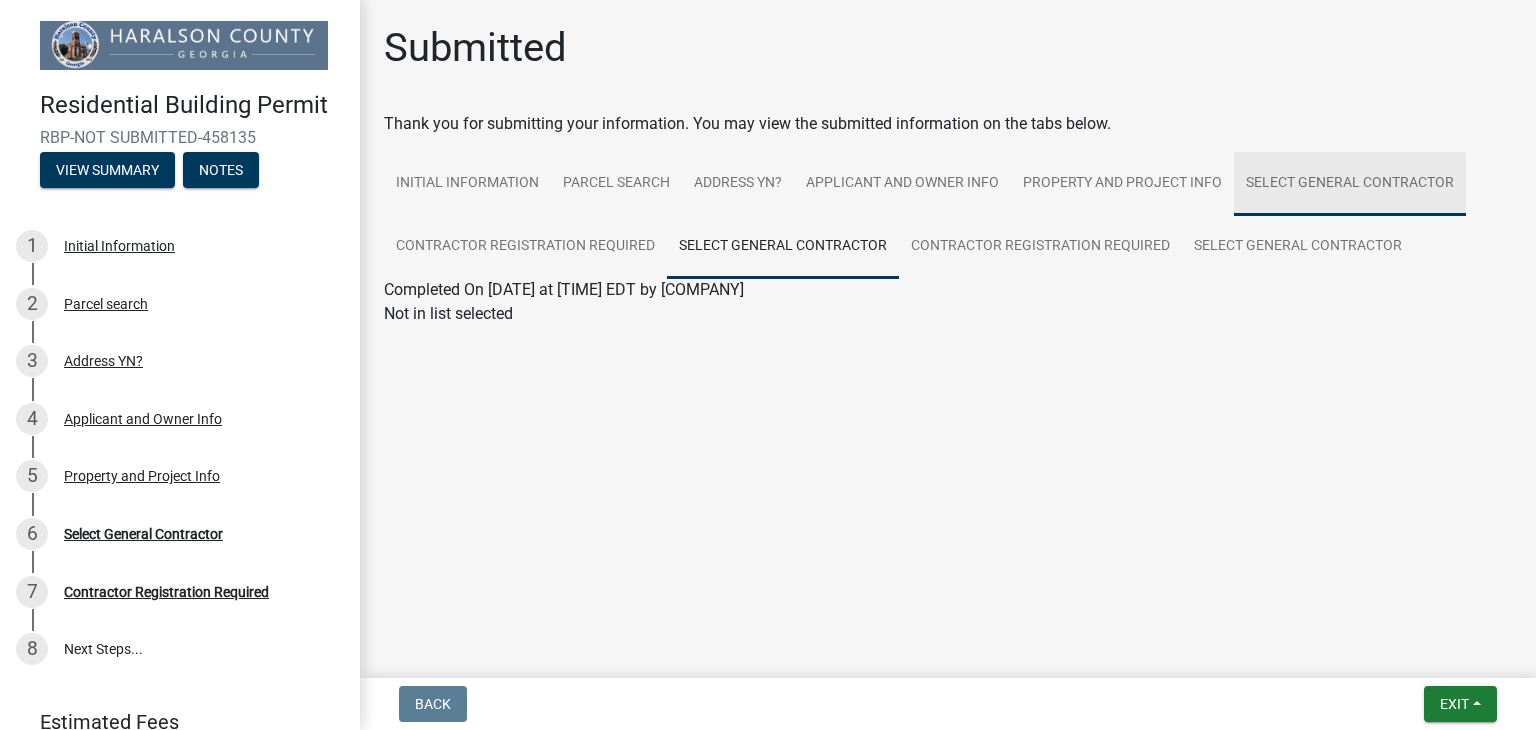 click on "Select General Contractor" at bounding box center (1350, 184) 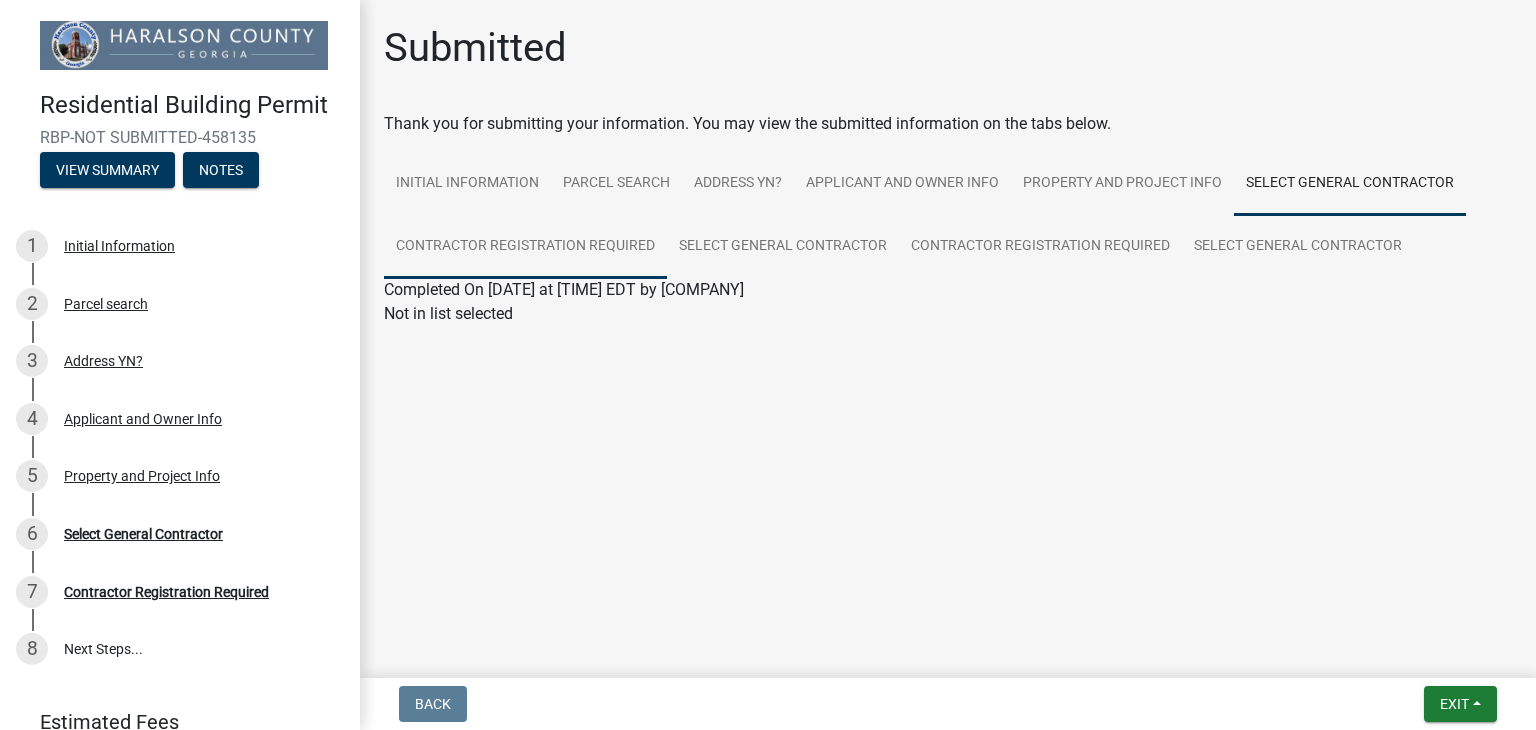 click on "Contractor Registration Required" at bounding box center [525, 247] 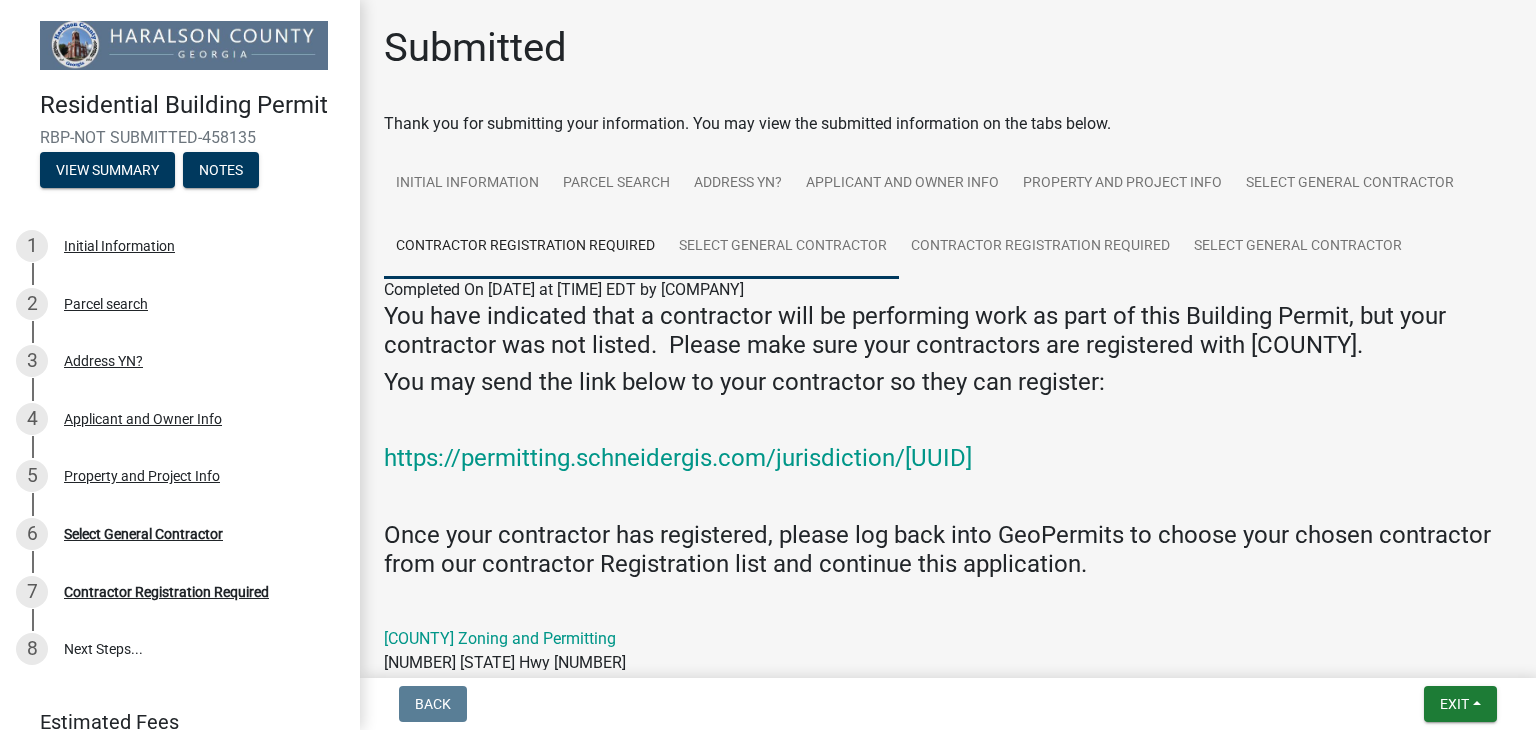 click on "Select General Contractor" at bounding box center [783, 247] 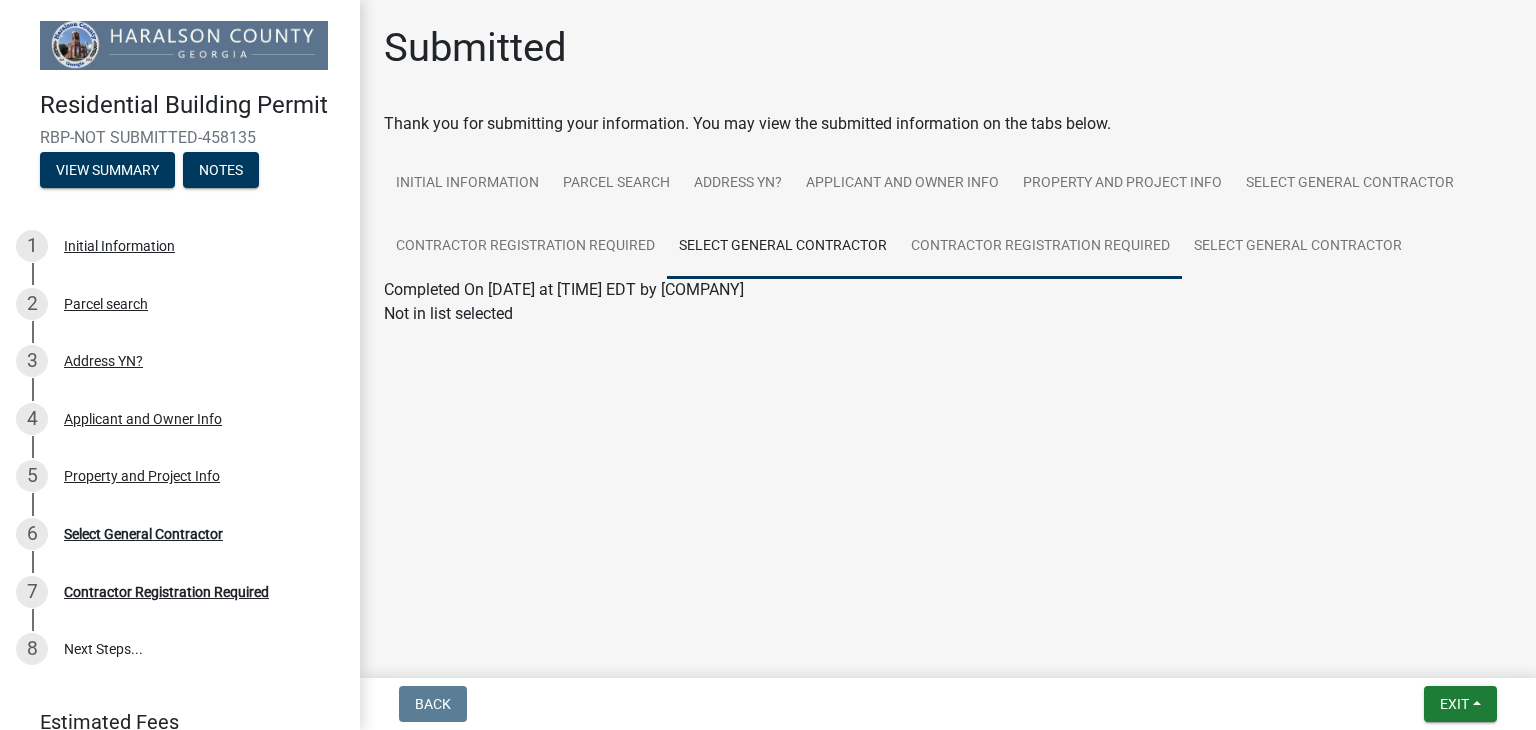 click on "Contractor Registration Required" at bounding box center (1040, 247) 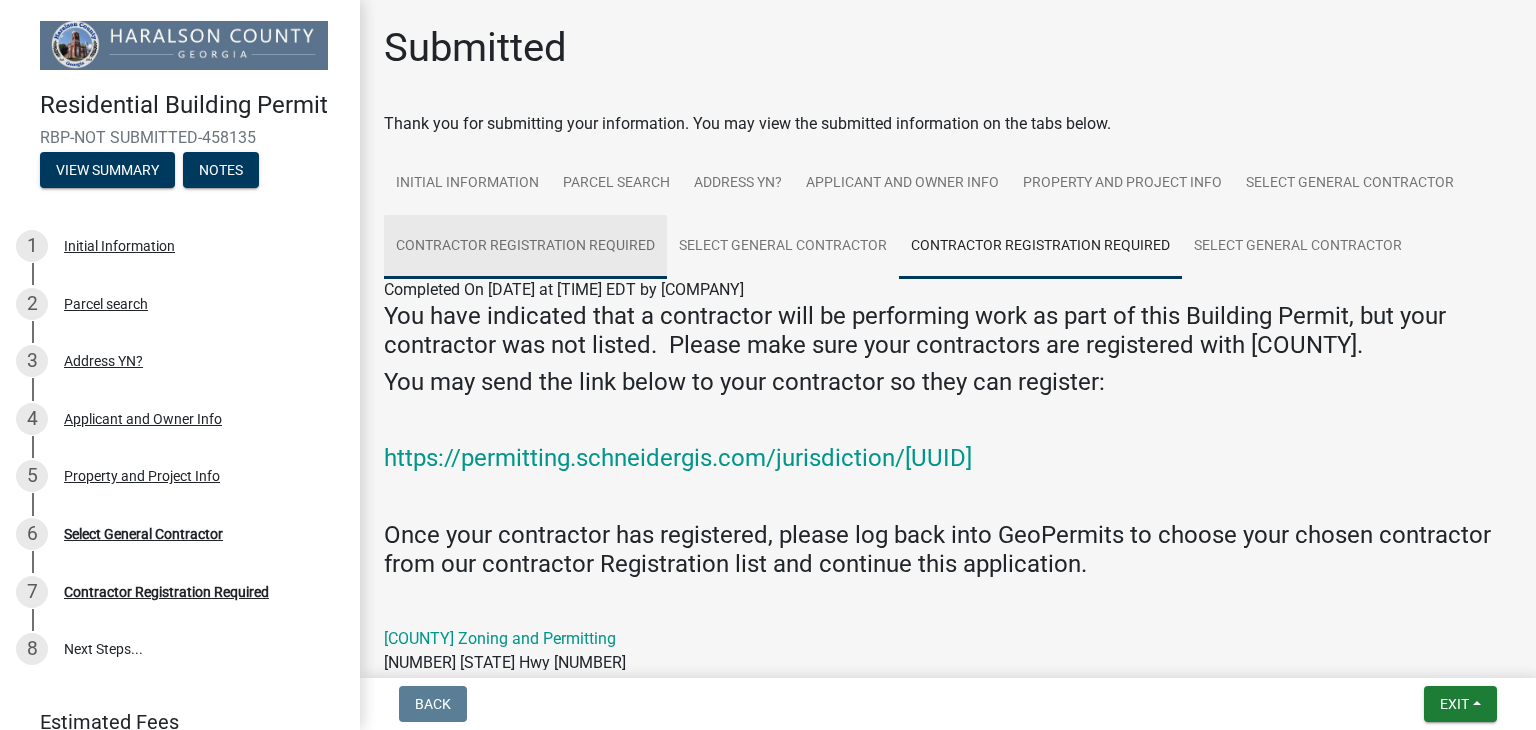 click on "Contractor Registration Required" at bounding box center (525, 247) 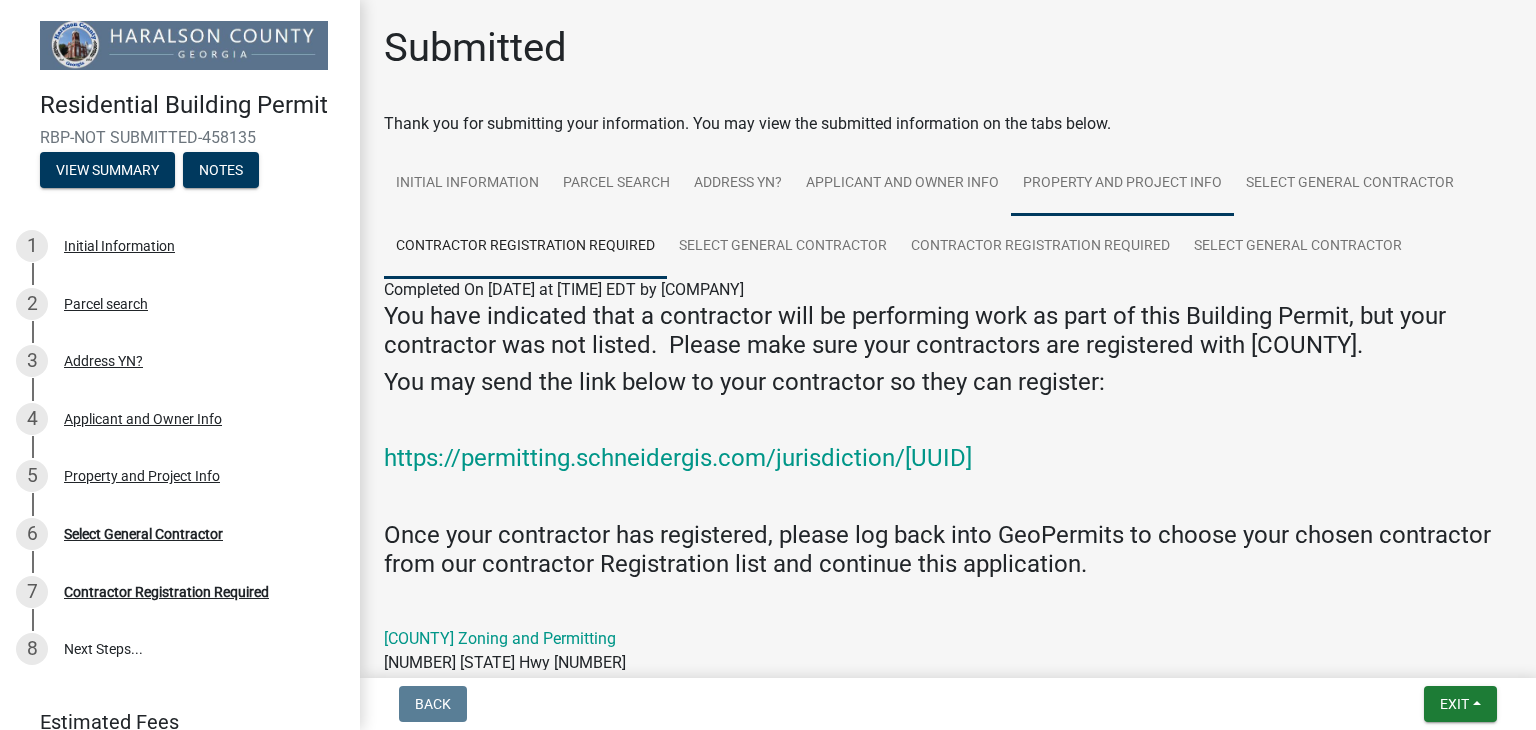 click on "Property and Project Info" at bounding box center [1122, 184] 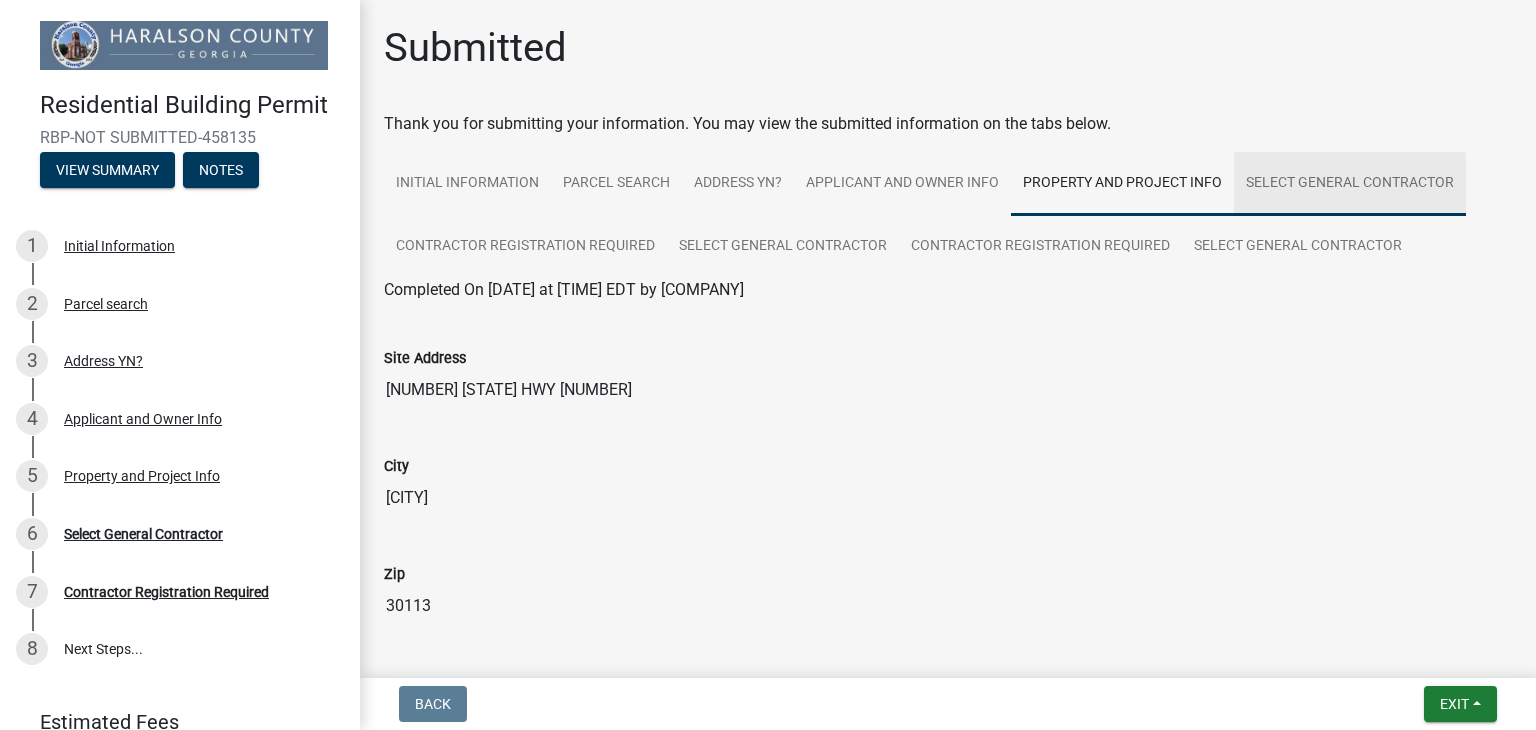 click on "Select General Contractor" at bounding box center (1350, 184) 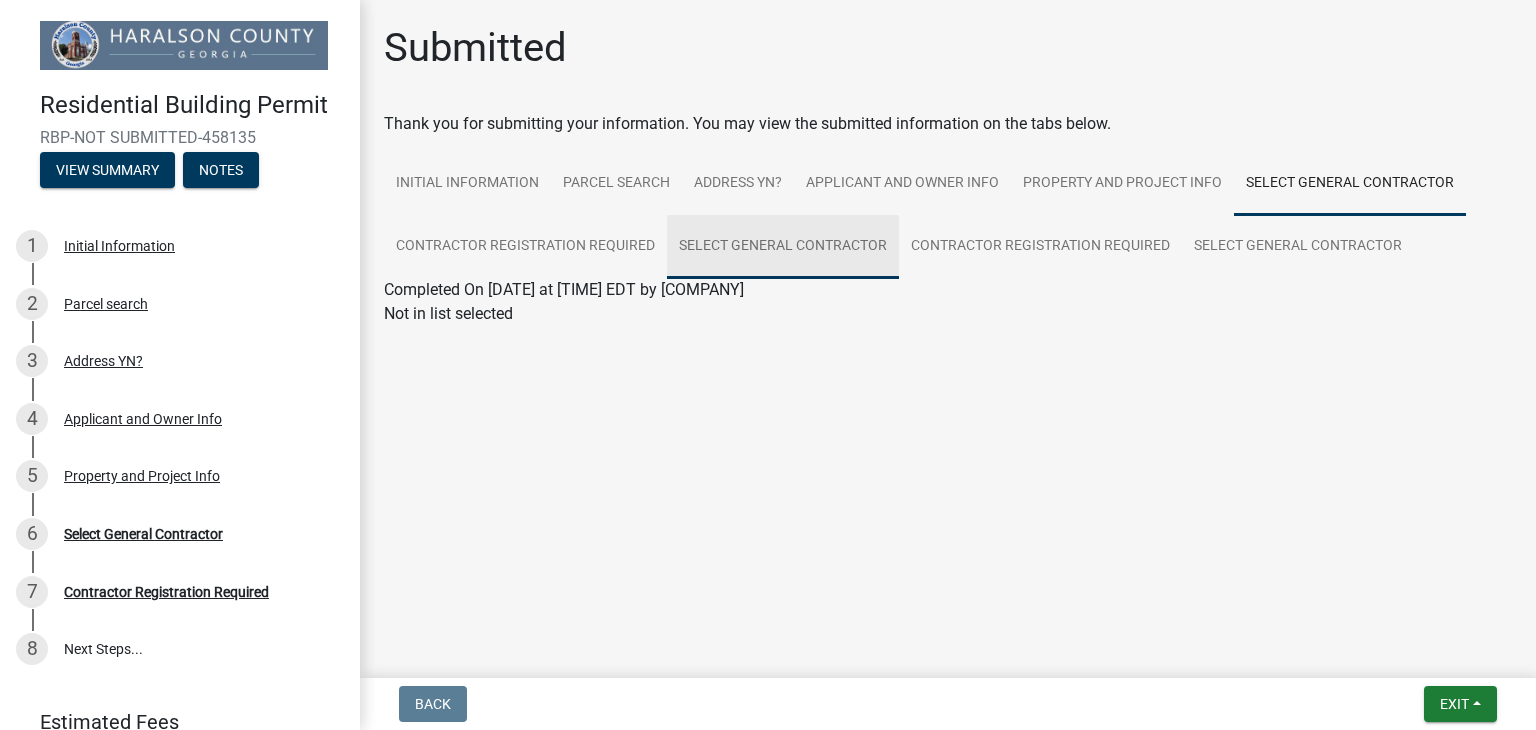 click on "Select General Contractor" at bounding box center (783, 247) 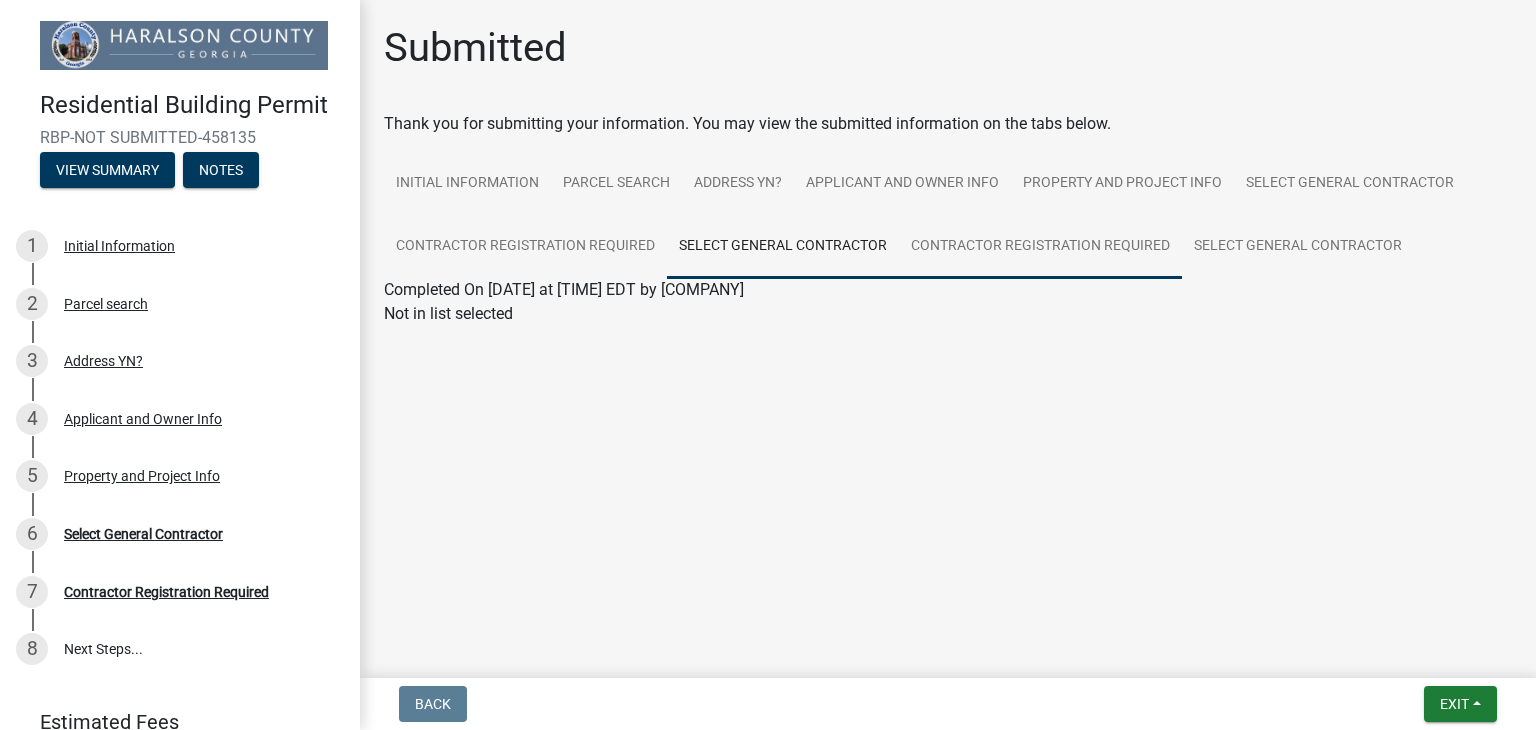 click on "Contractor Registration Required" at bounding box center [1040, 247] 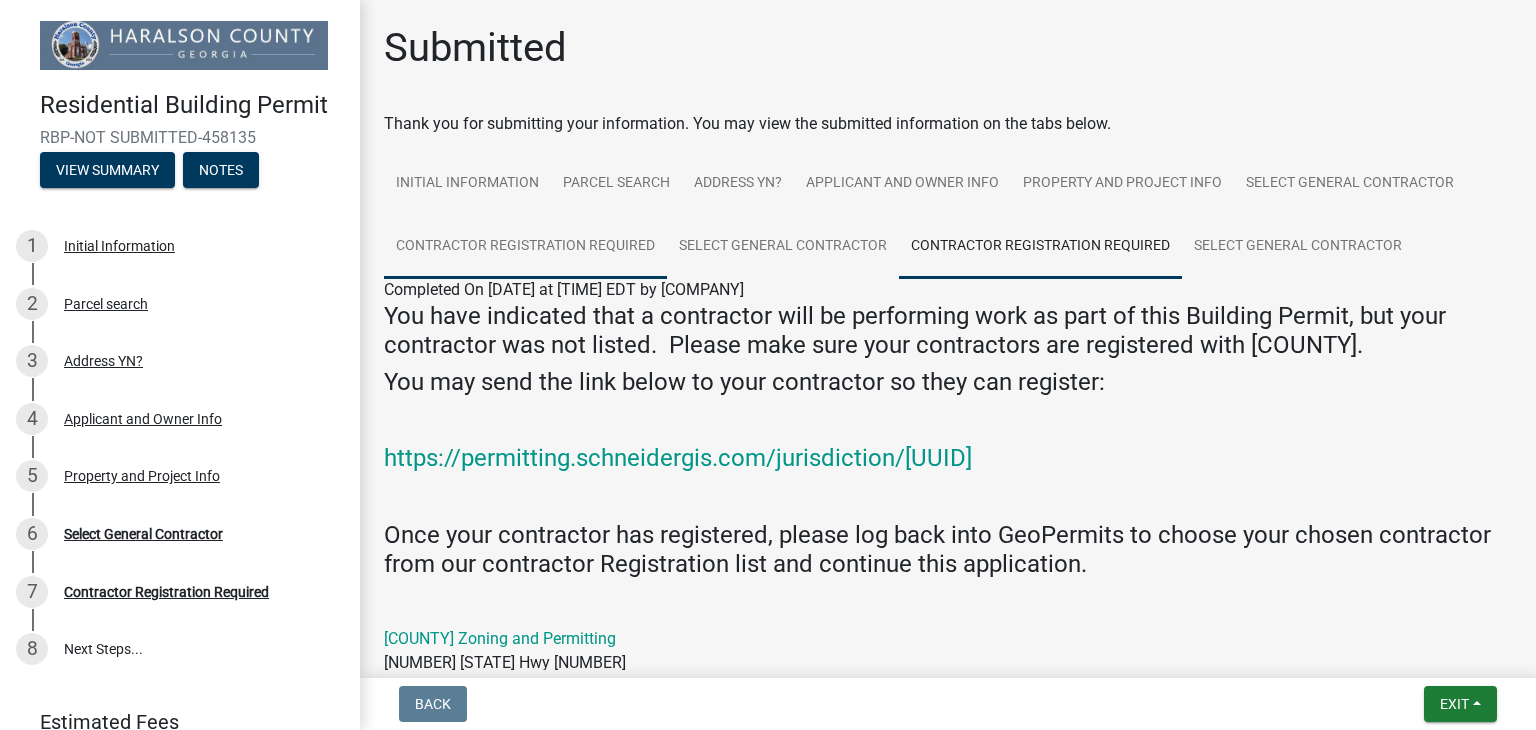 click on "Contractor Registration Required" at bounding box center [525, 247] 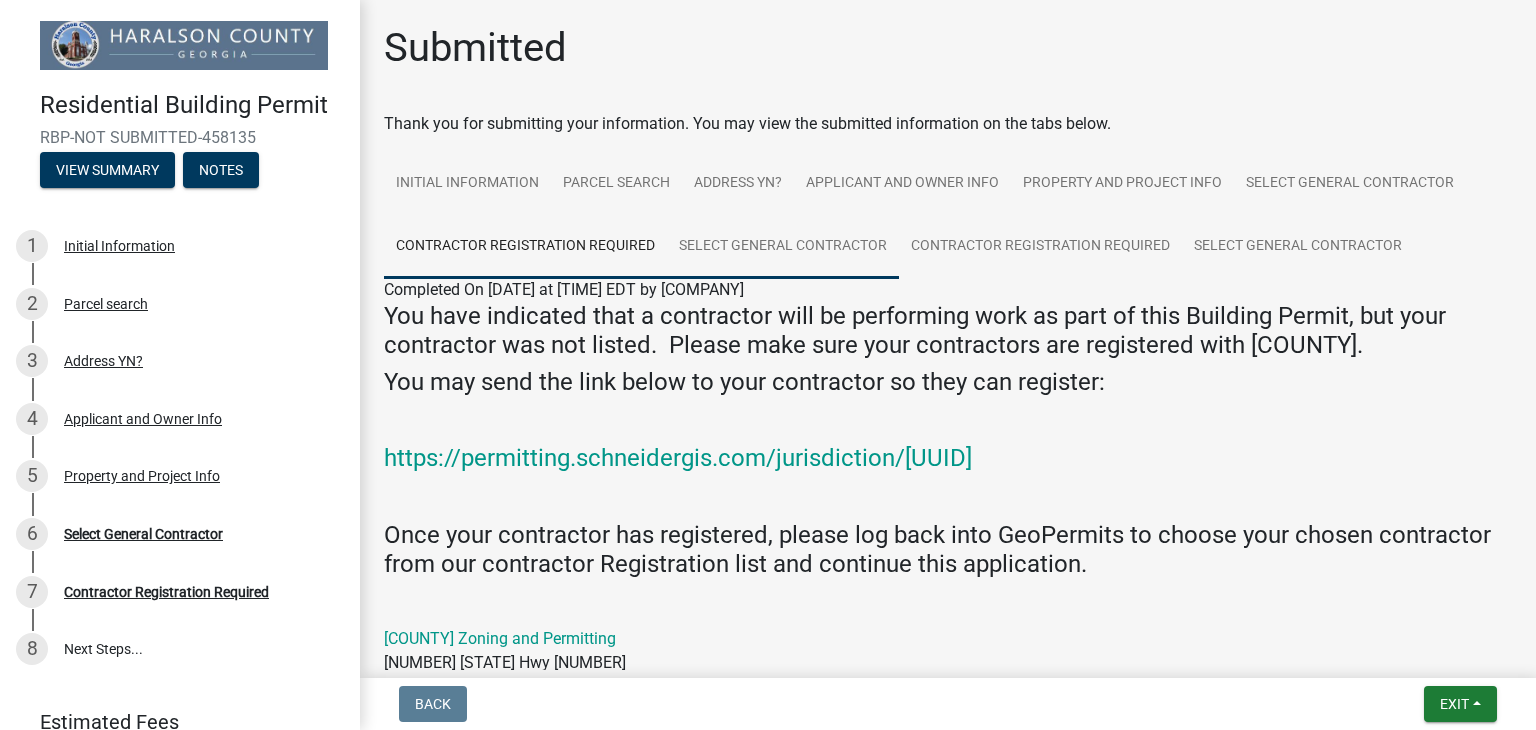 click on "Select General Contractor" at bounding box center (783, 247) 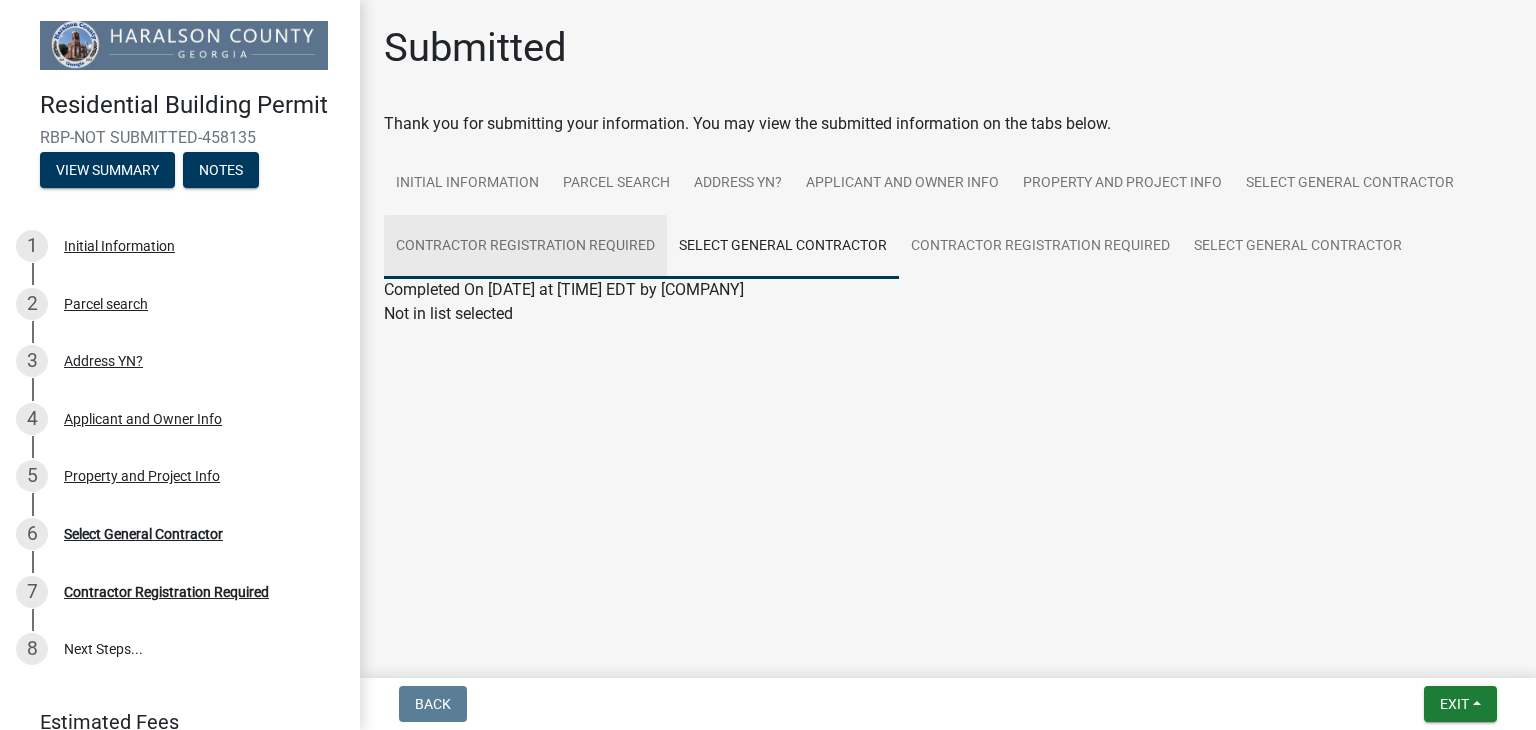 click on "Contractor Registration Required" at bounding box center [525, 247] 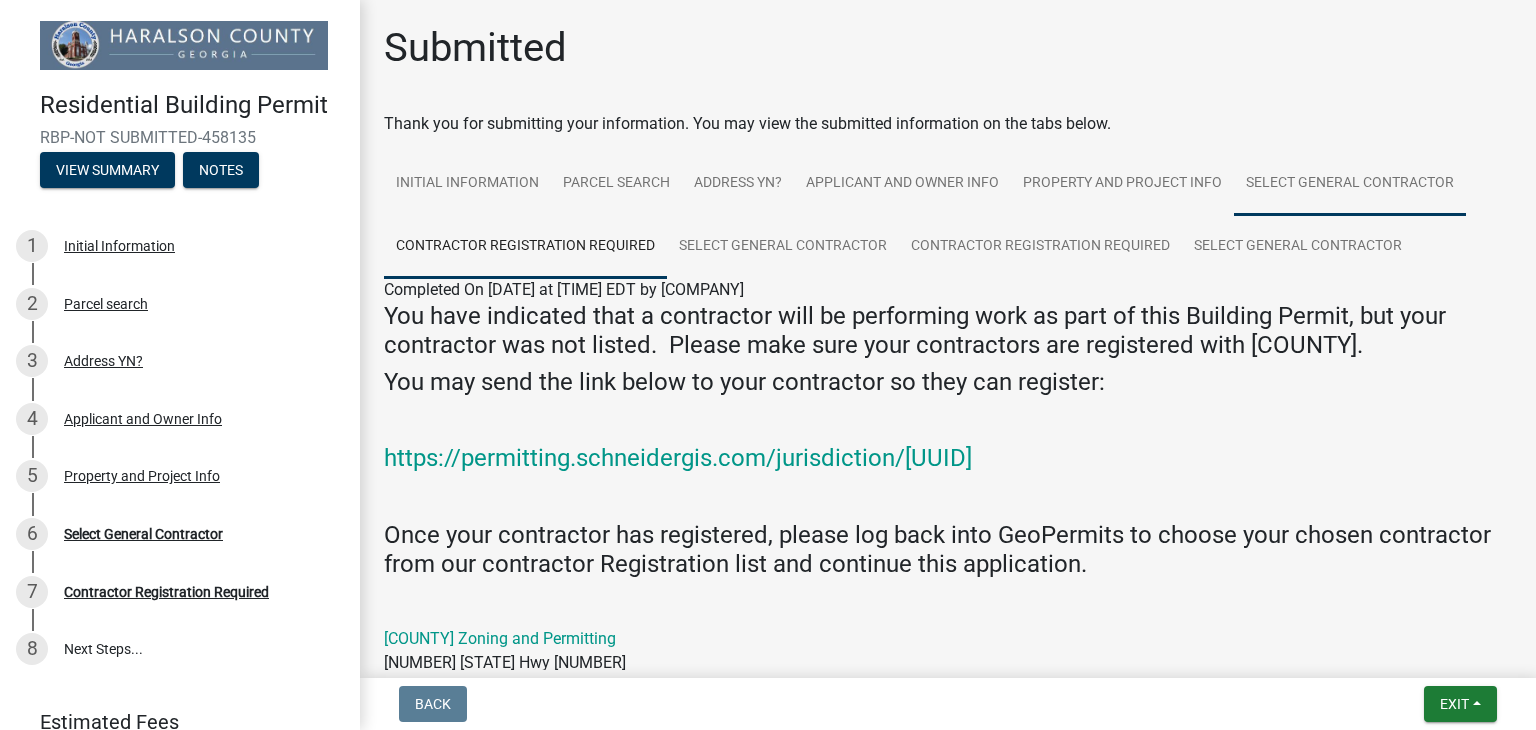 click on "Select General Contractor" at bounding box center (1350, 184) 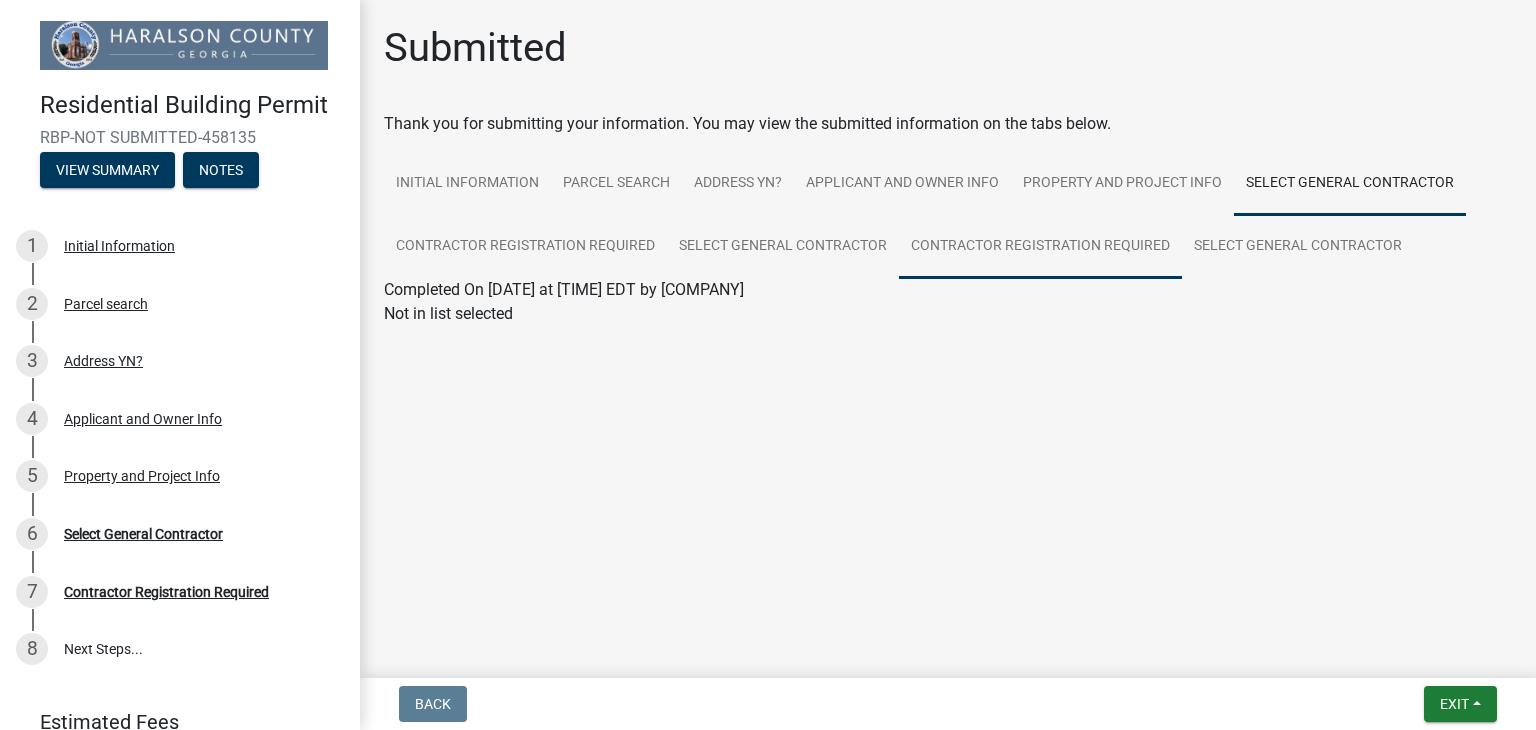 click on "Contractor Registration Required" at bounding box center (1040, 247) 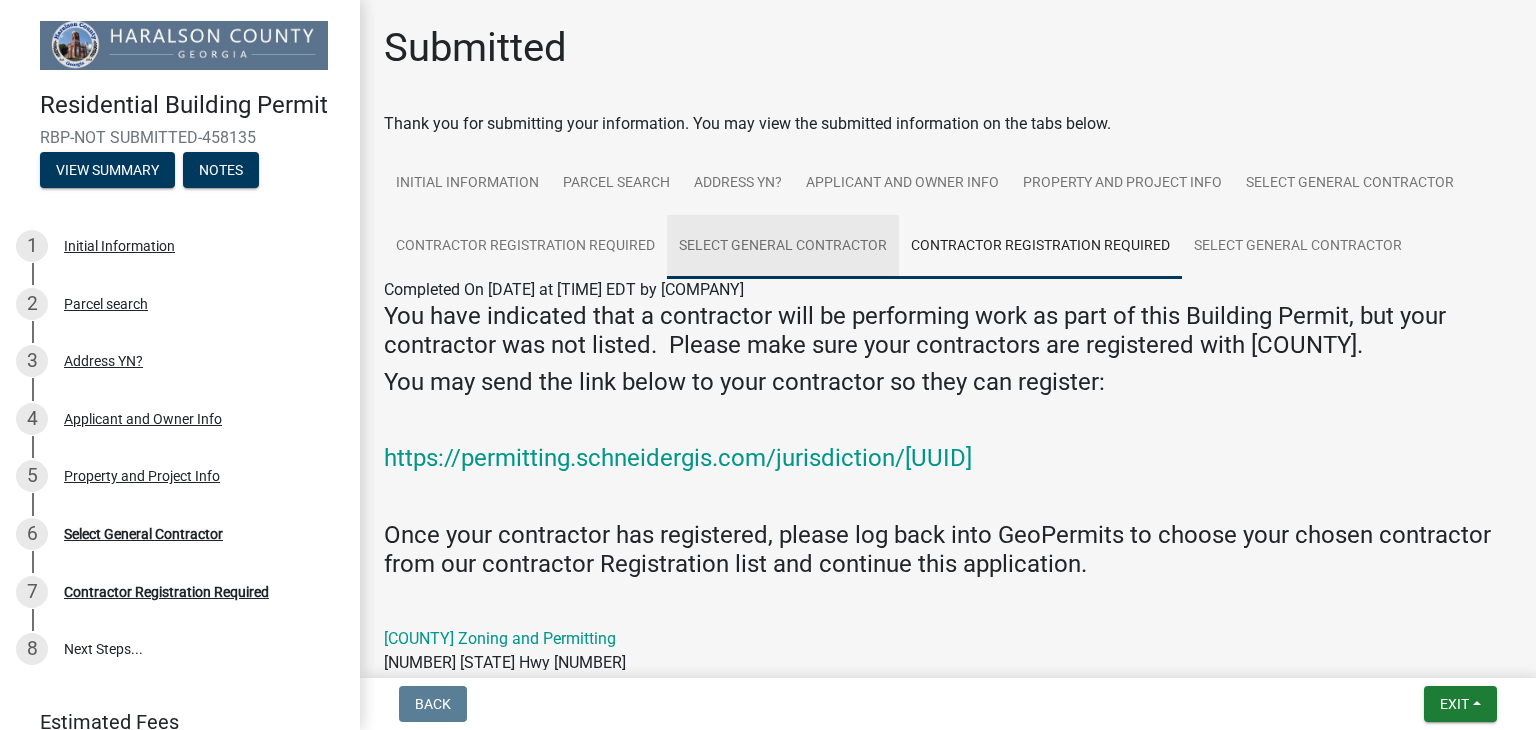 click on "Select General Contractor" at bounding box center [783, 247] 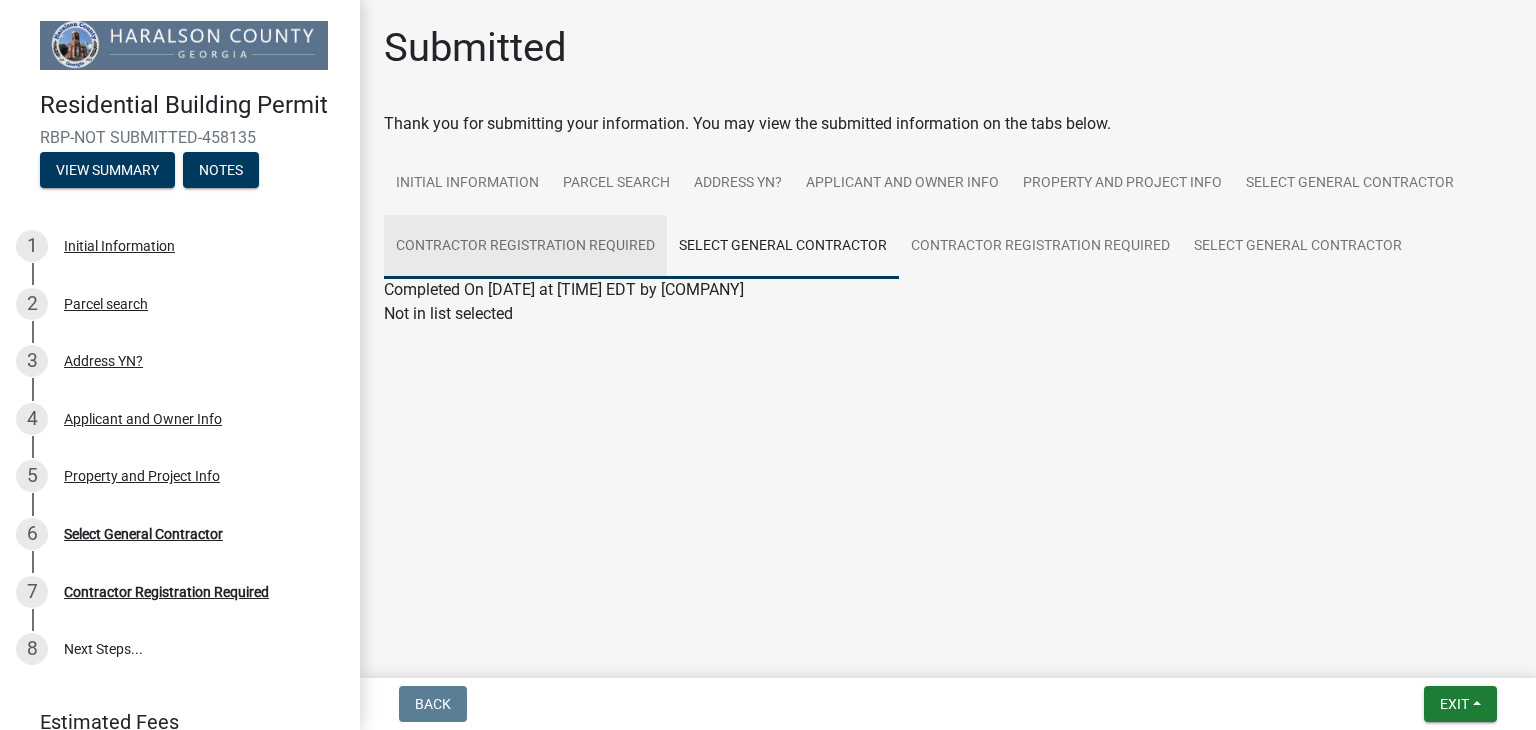 click on "Contractor Registration Required" at bounding box center (525, 247) 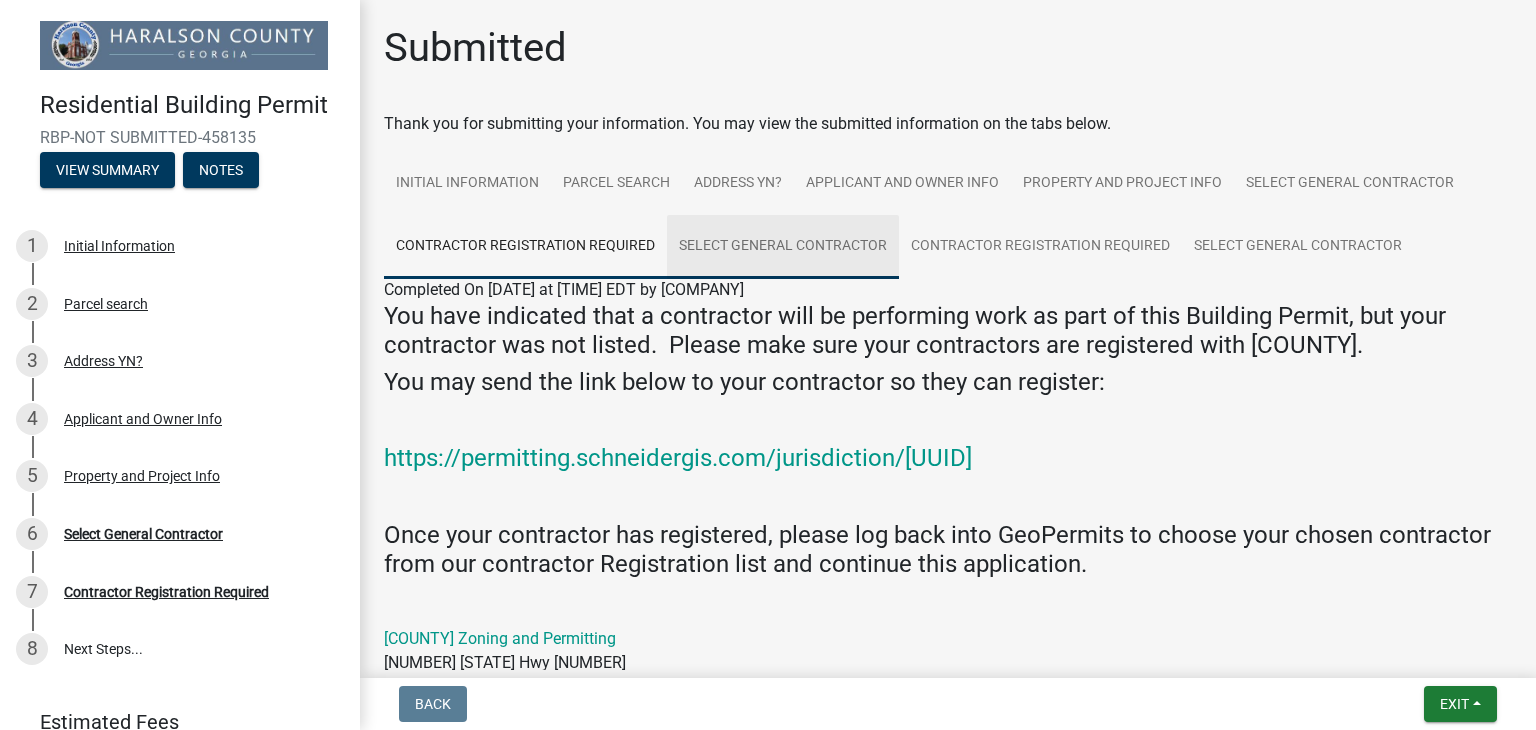 click on "Select General Contractor" at bounding box center [783, 247] 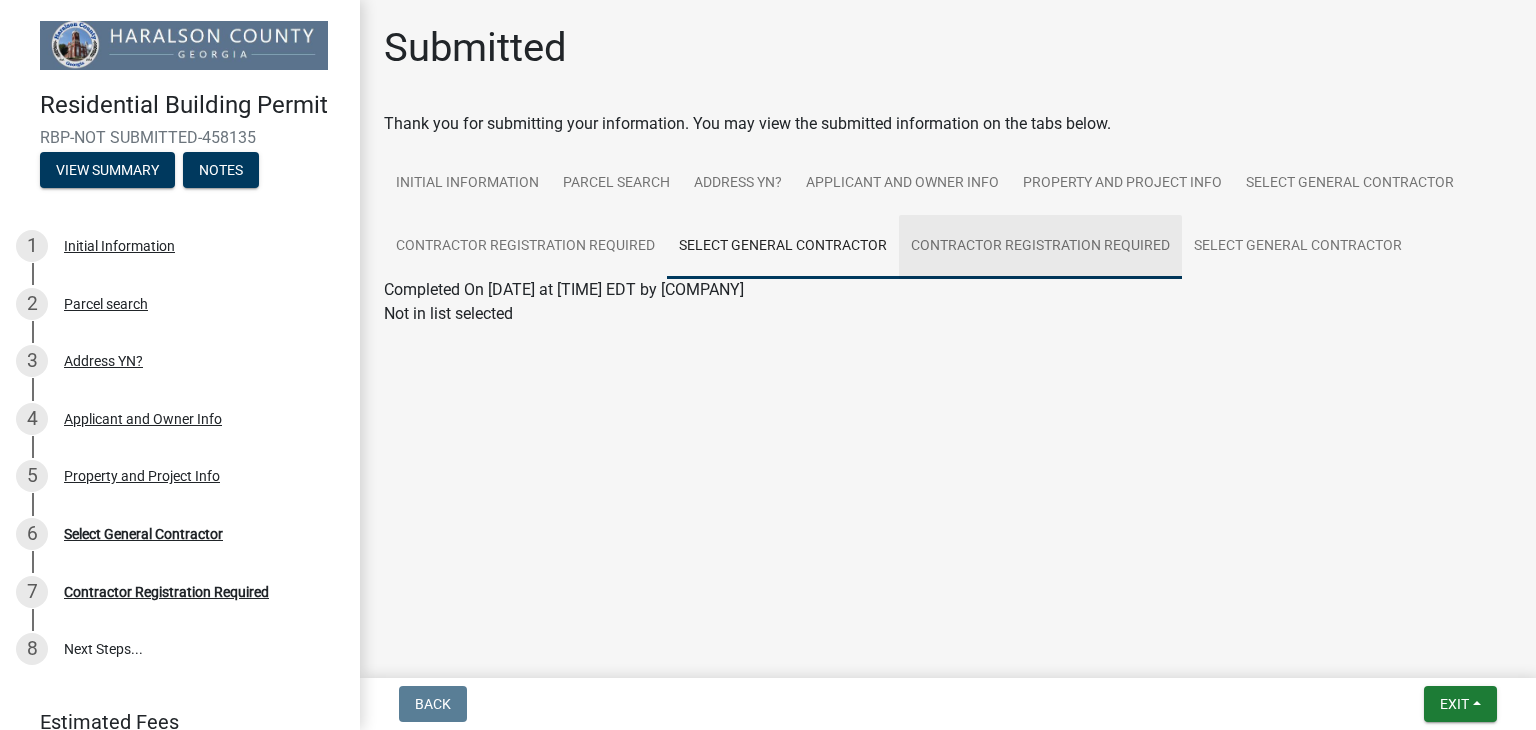 click on "Contractor Registration Required" at bounding box center (1040, 247) 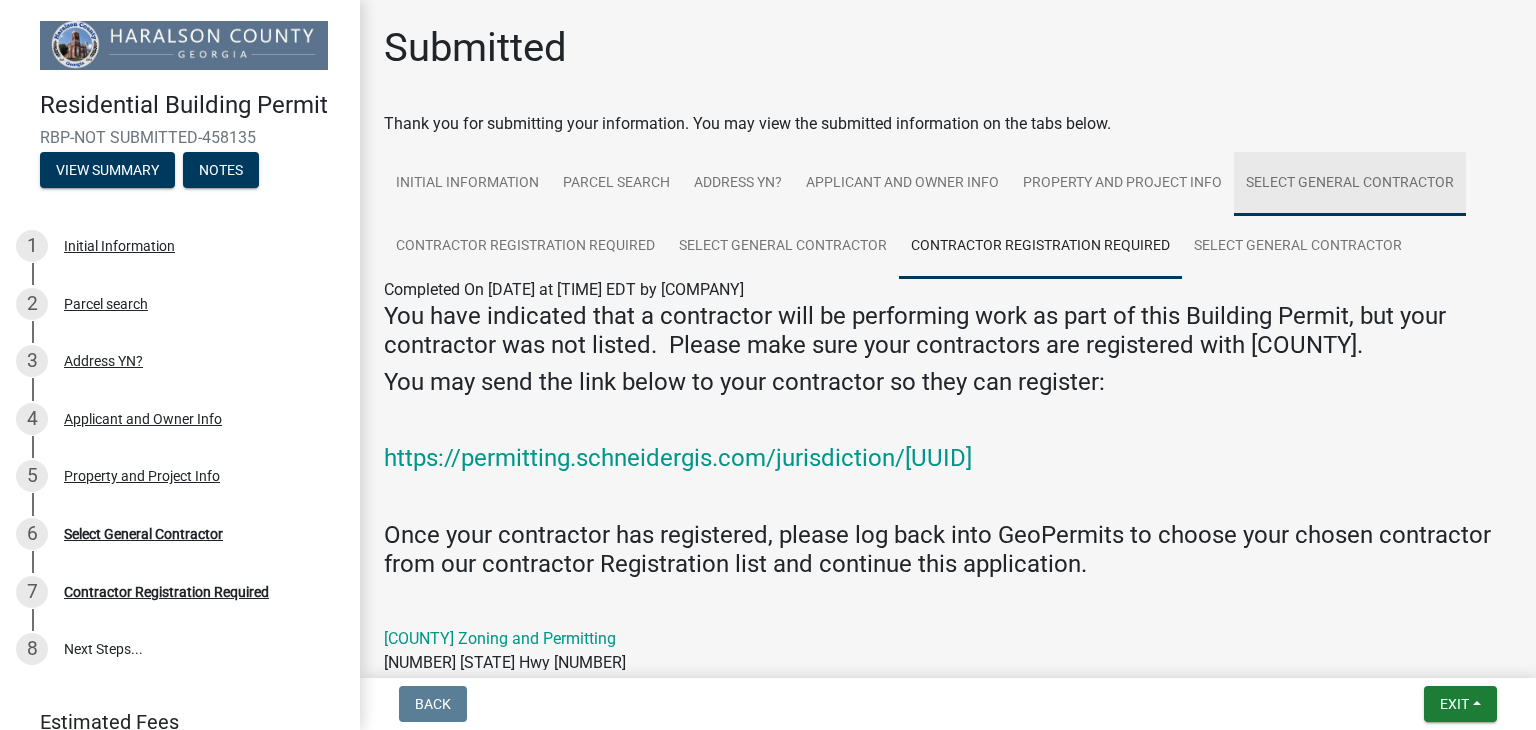 click on "Select General Contractor" at bounding box center (1350, 184) 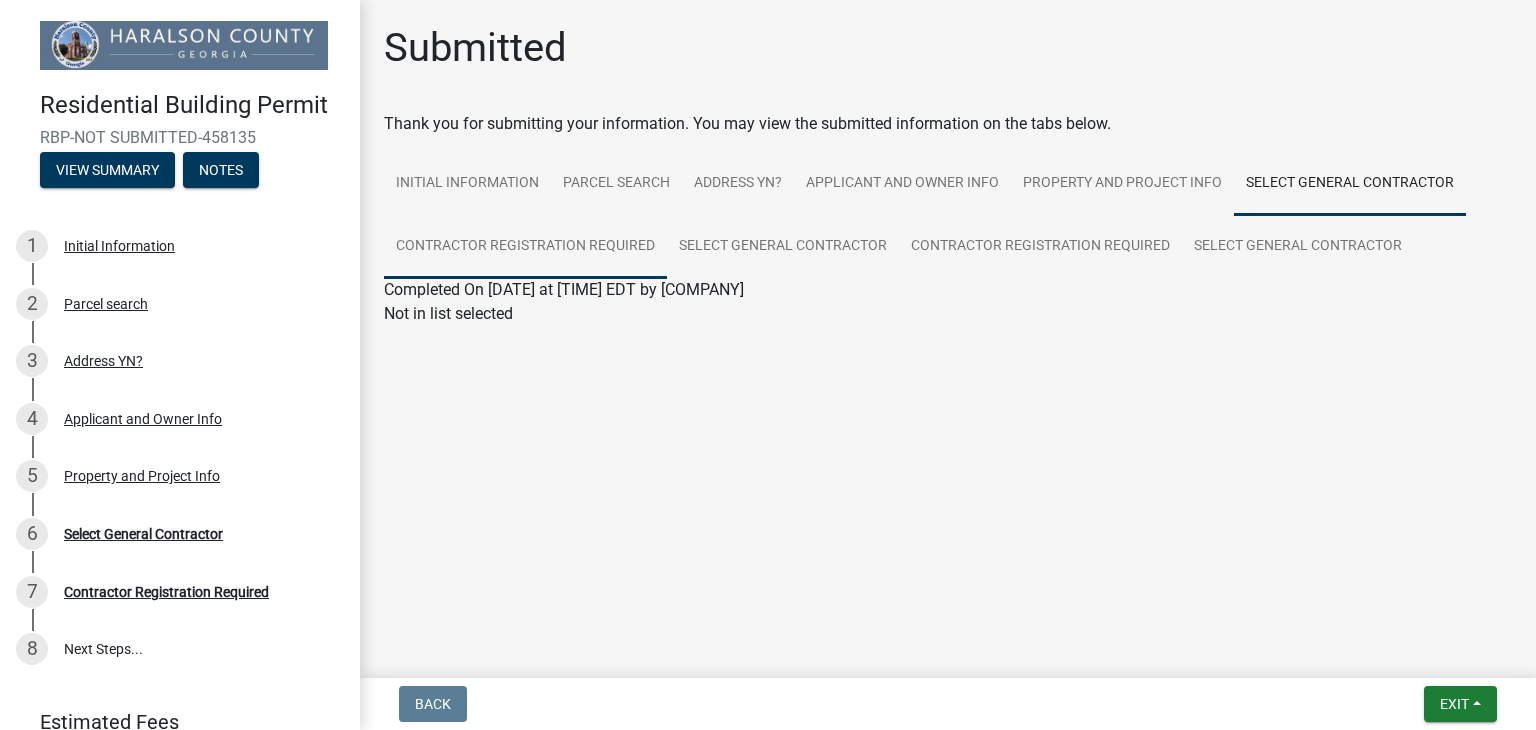 click on "Contractor Registration Required" at bounding box center (525, 247) 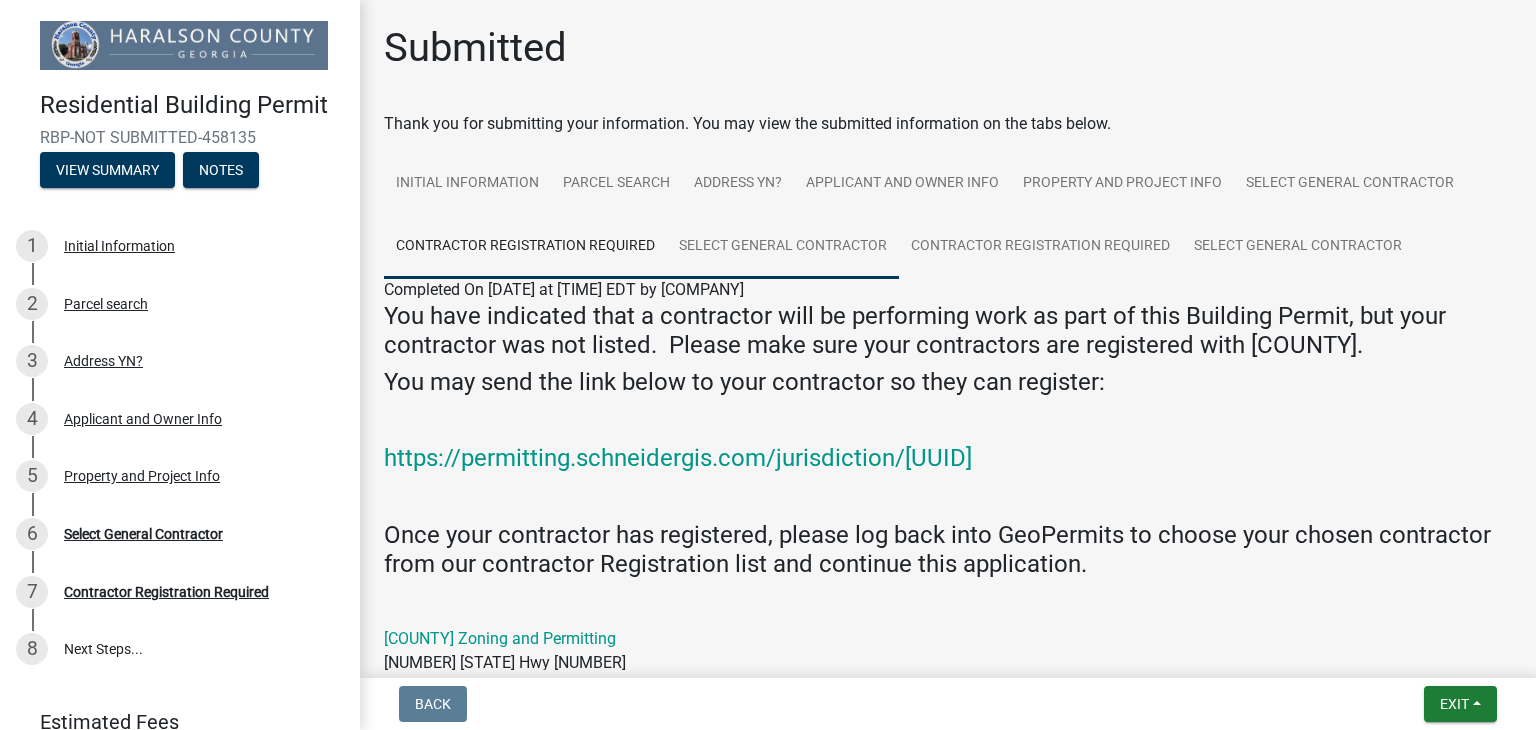 click on "Select General Contractor" at bounding box center (783, 247) 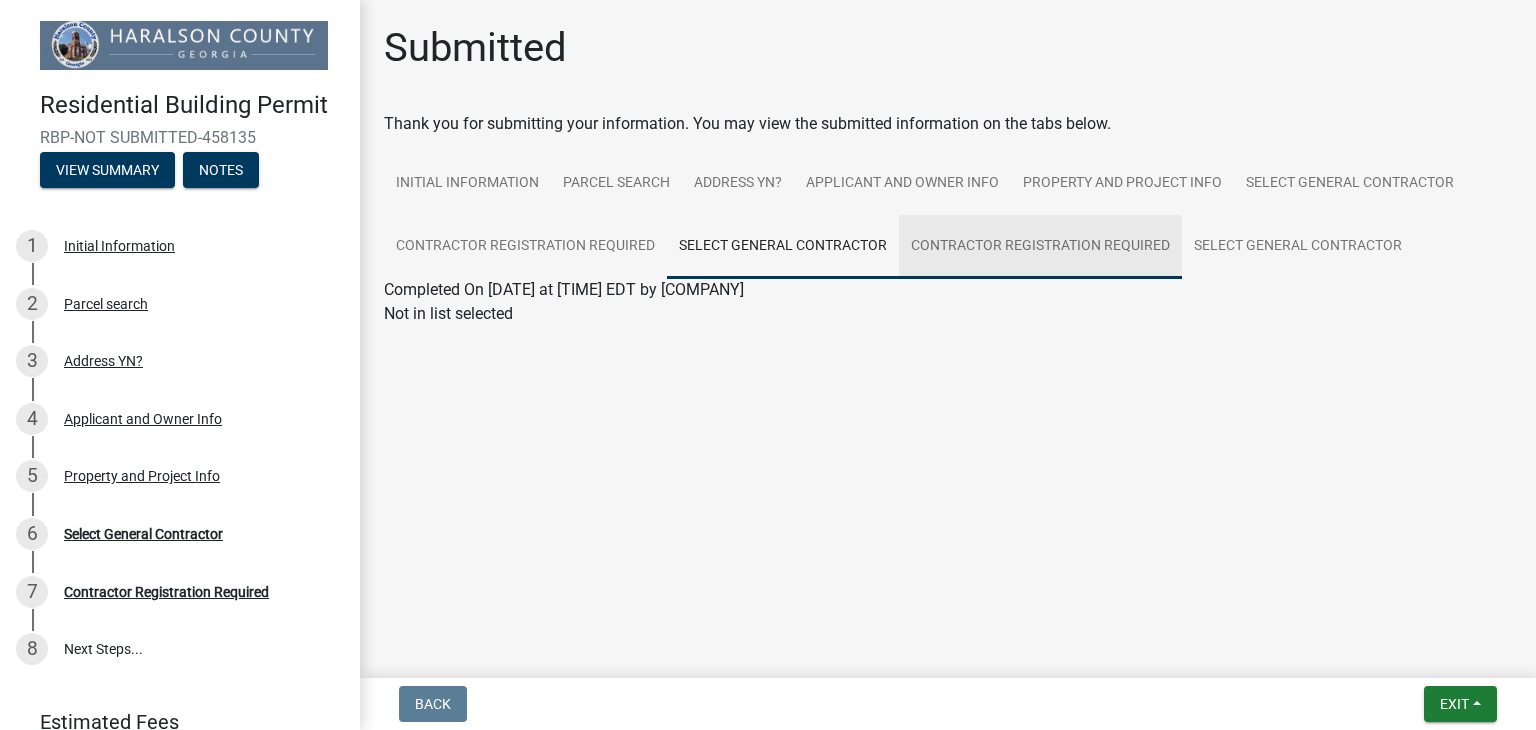 click on "Contractor Registration Required" at bounding box center (1040, 247) 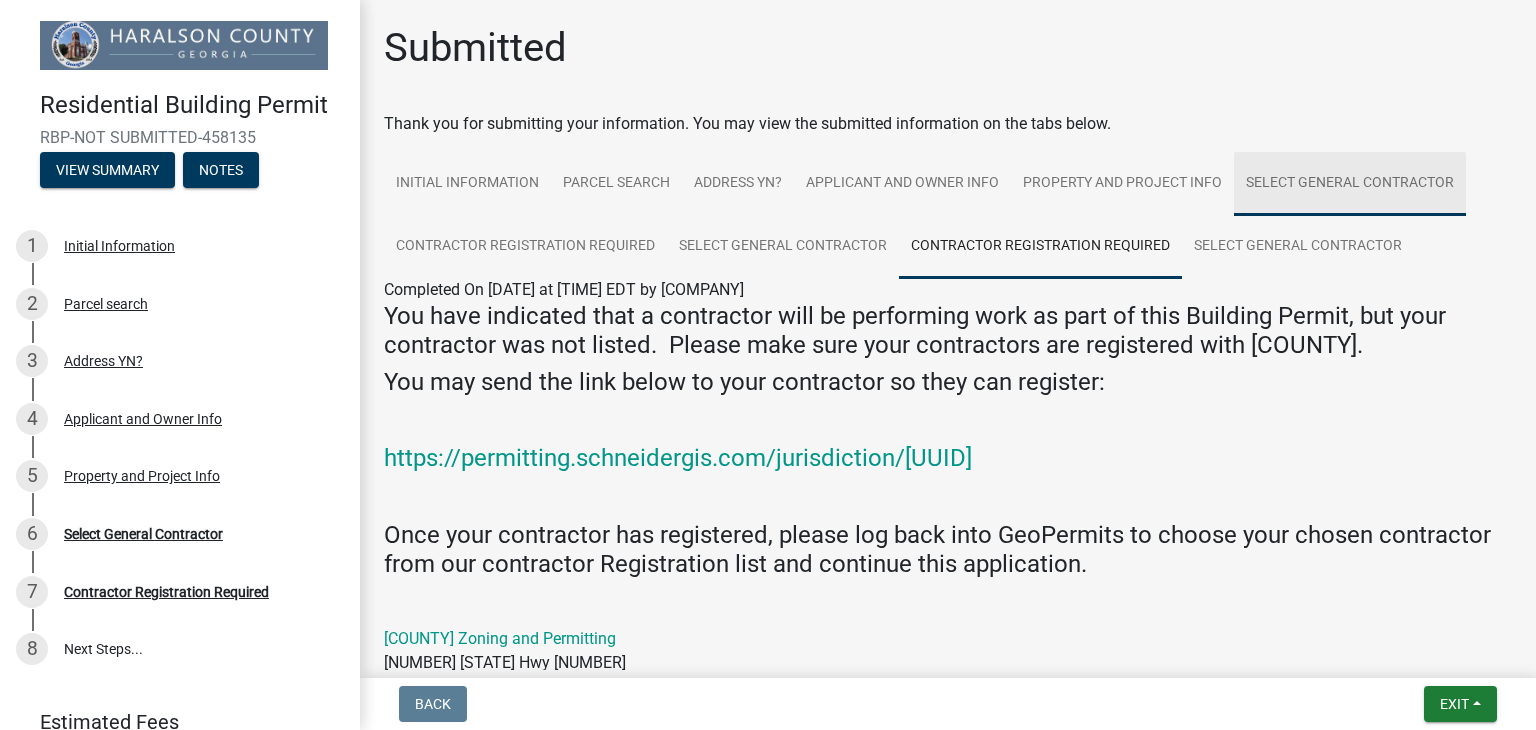 click on "Select General Contractor" at bounding box center (1350, 184) 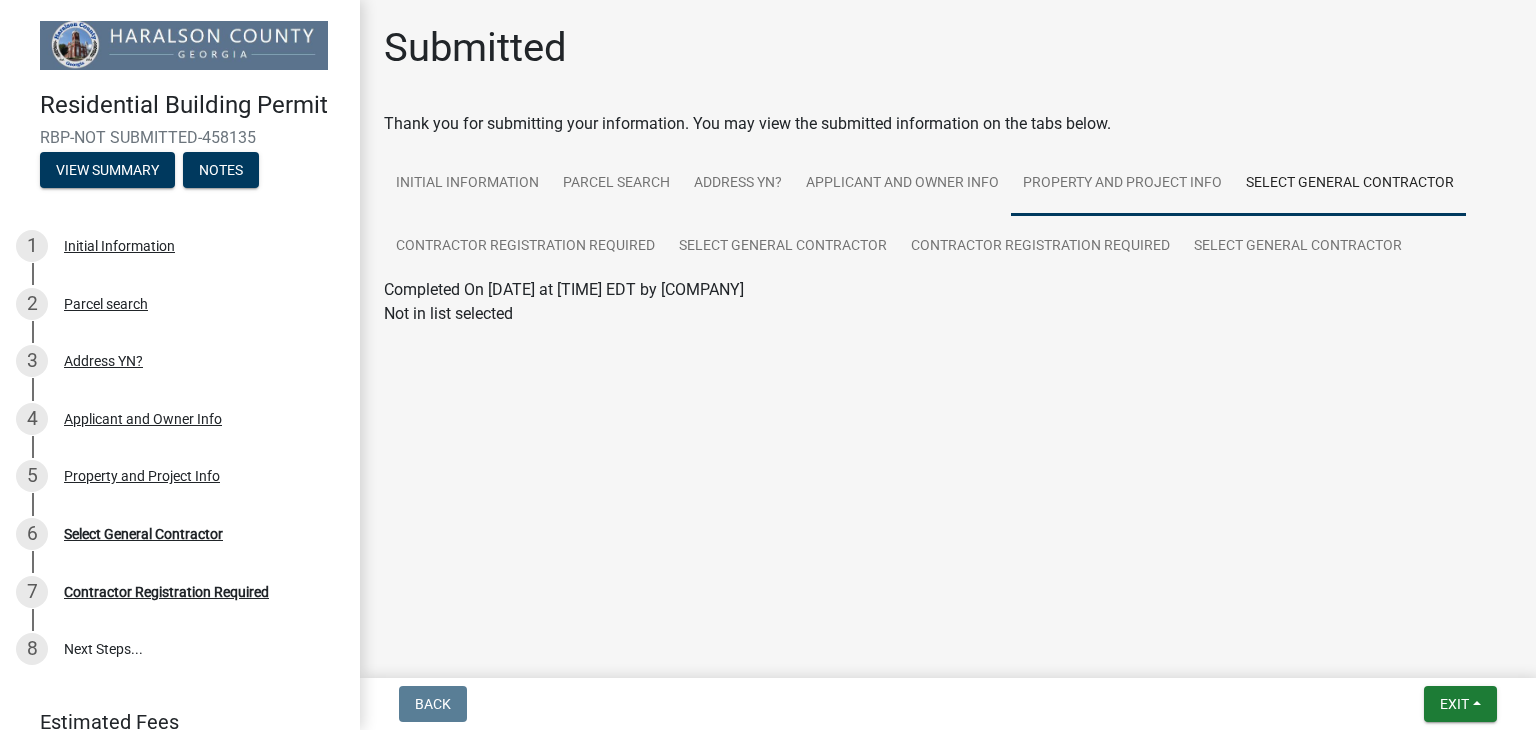 click on "Property and Project Info" at bounding box center [1122, 184] 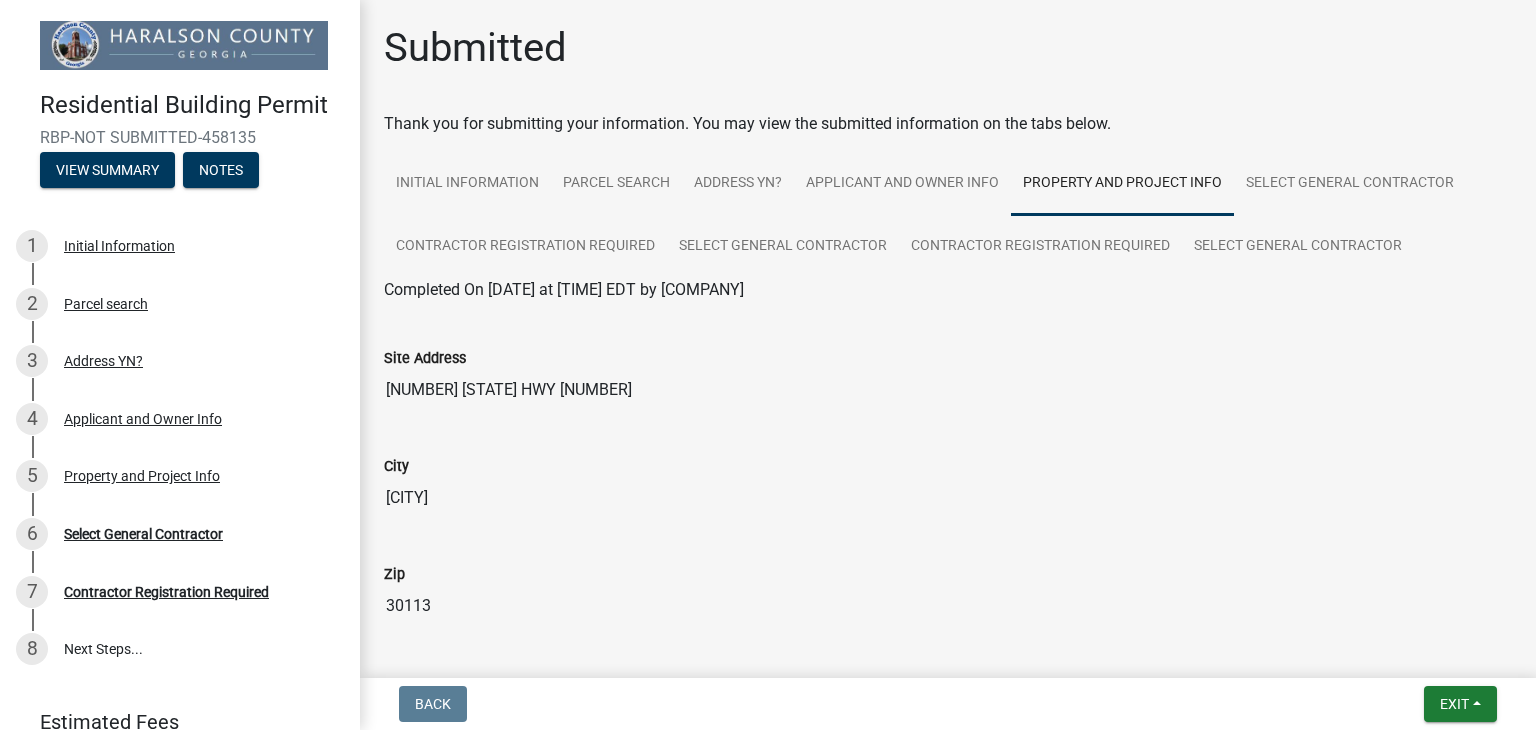 click on "Submitted" 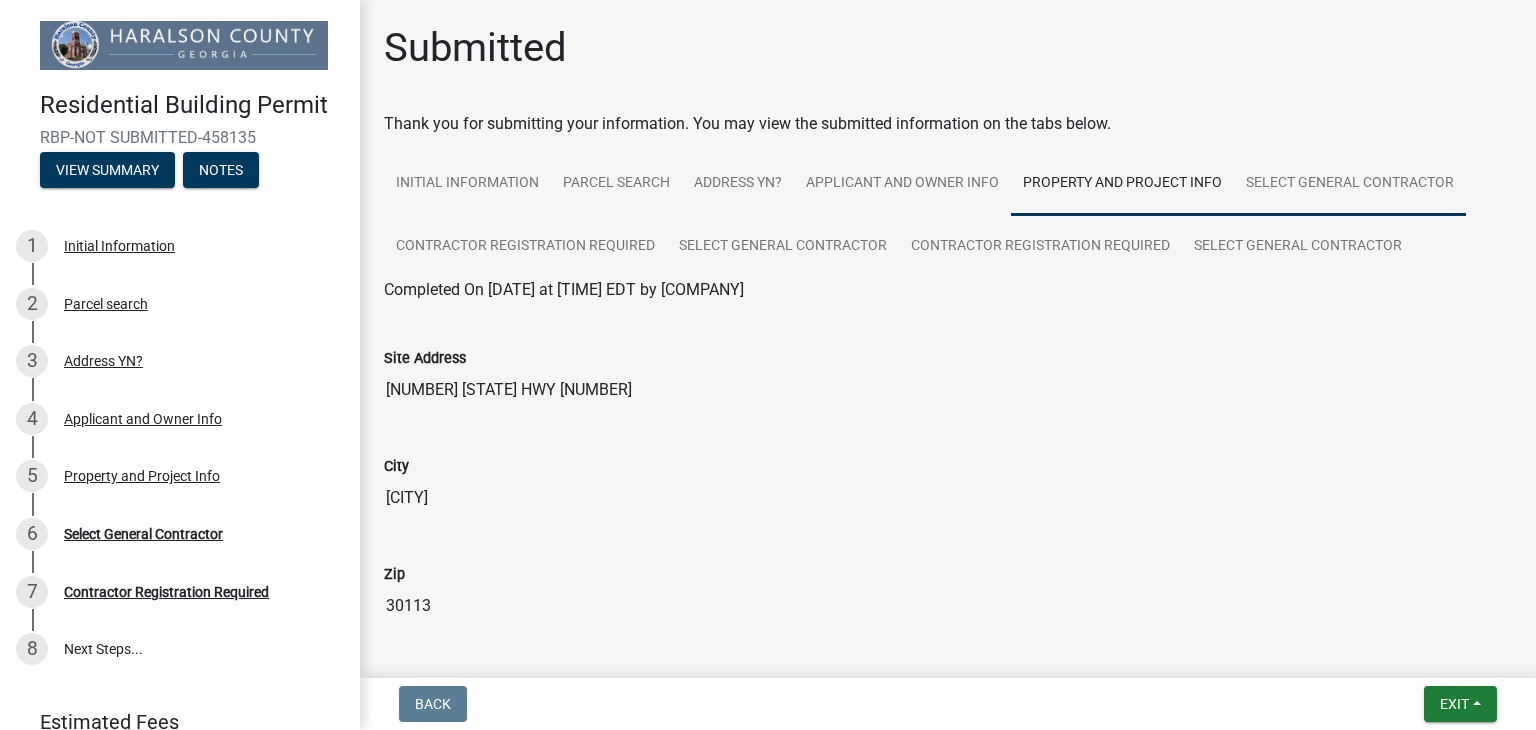 click on "Select General Contractor" at bounding box center (1350, 184) 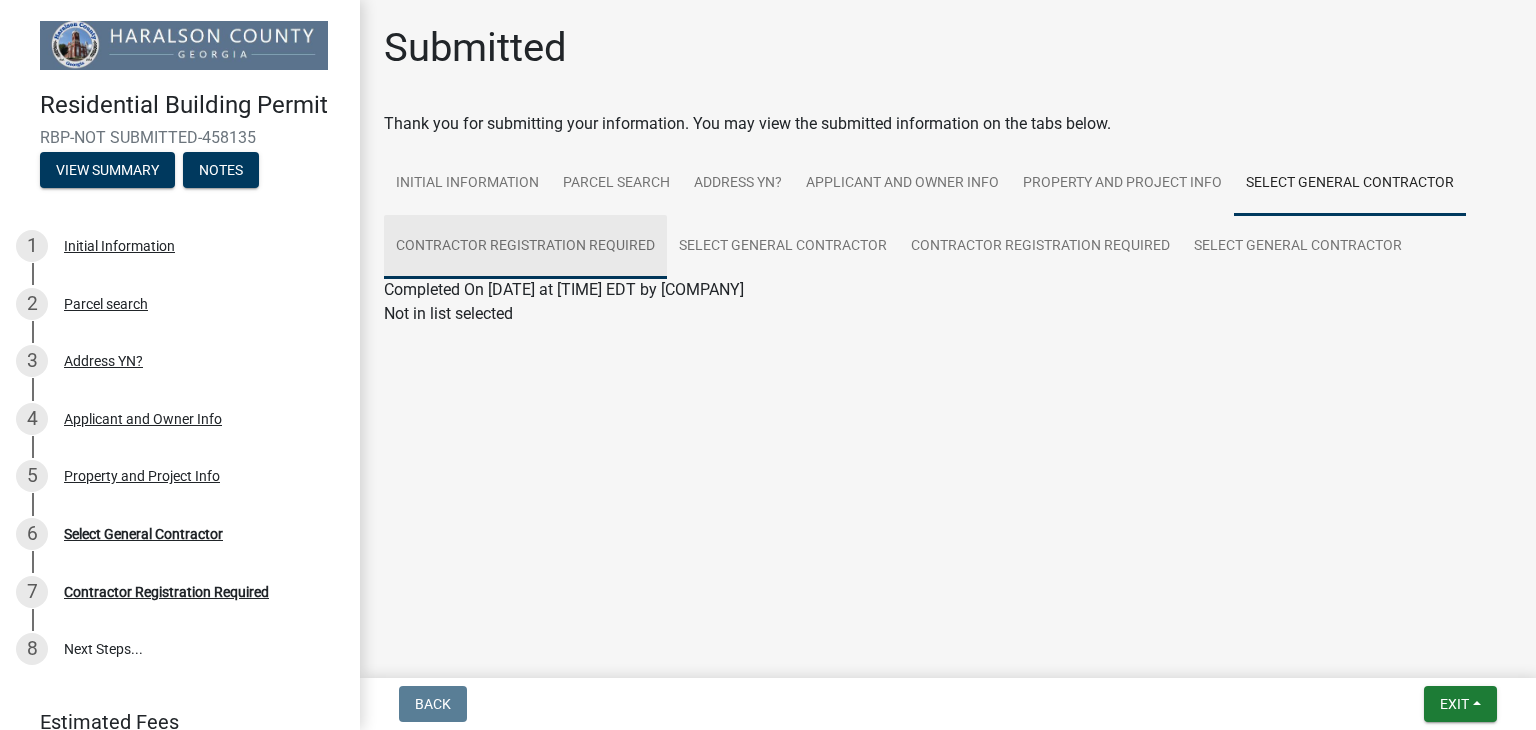 click on "Contractor Registration Required" at bounding box center [525, 247] 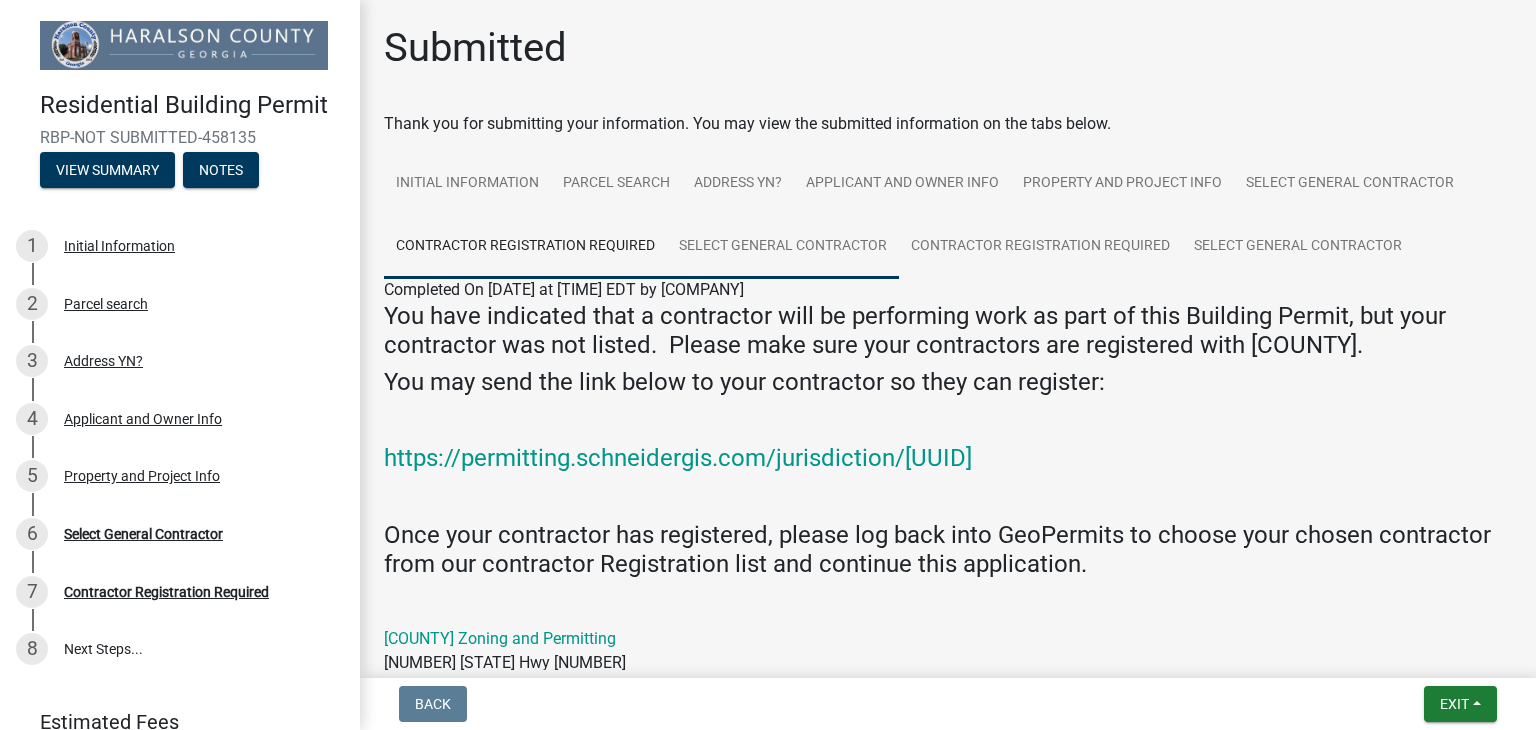 click on "Select General Contractor" at bounding box center (783, 247) 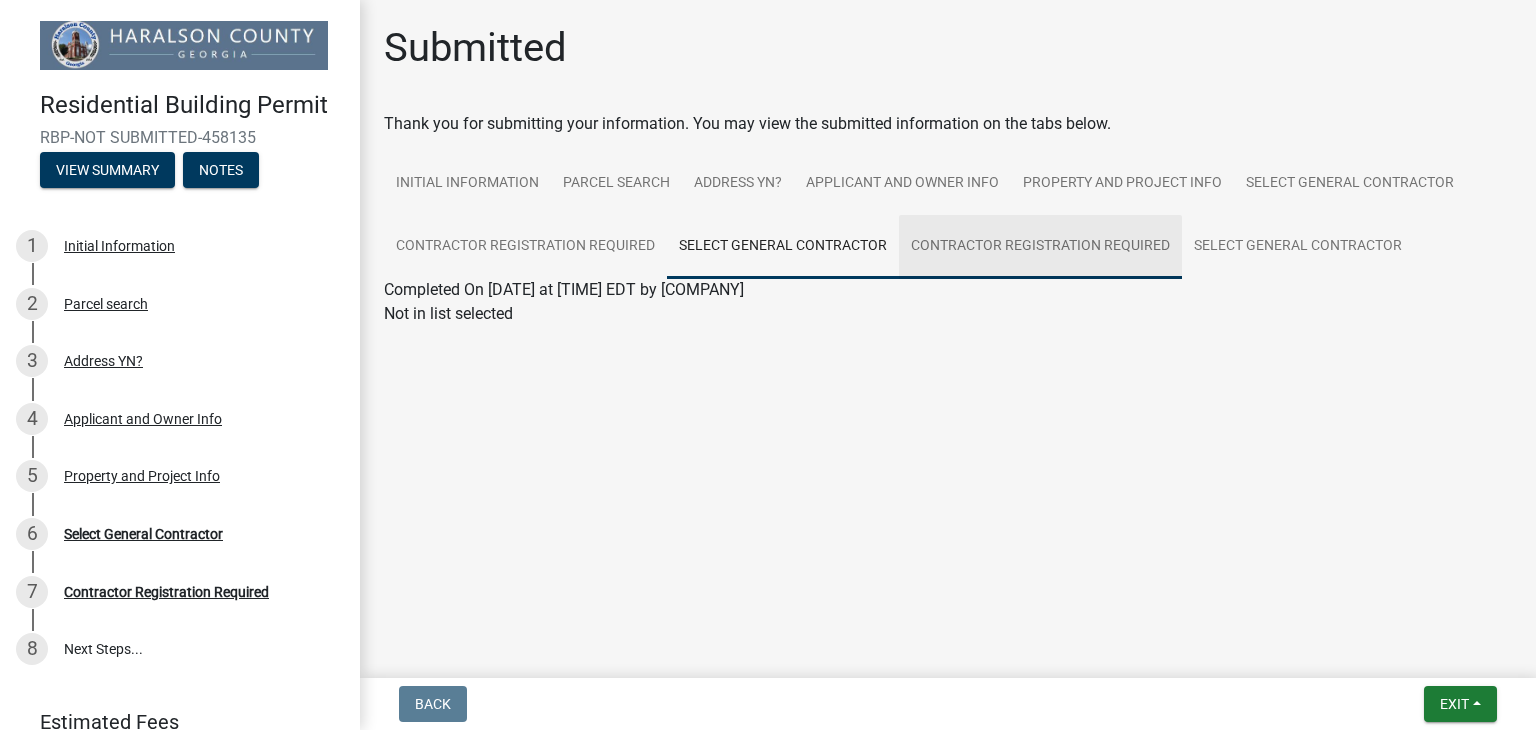 click on "Contractor Registration Required" at bounding box center [1040, 247] 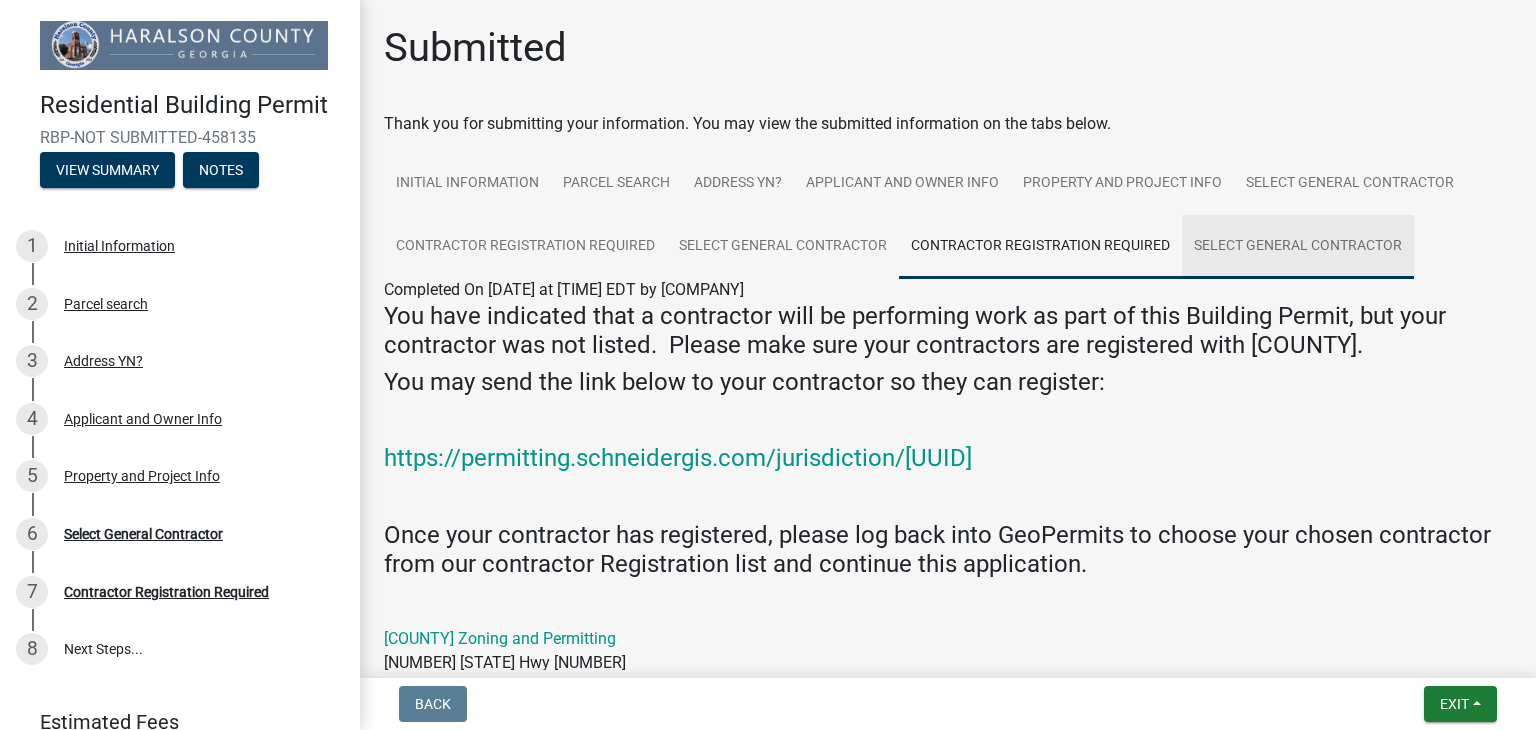 click on "Select General Contractor" at bounding box center (1298, 247) 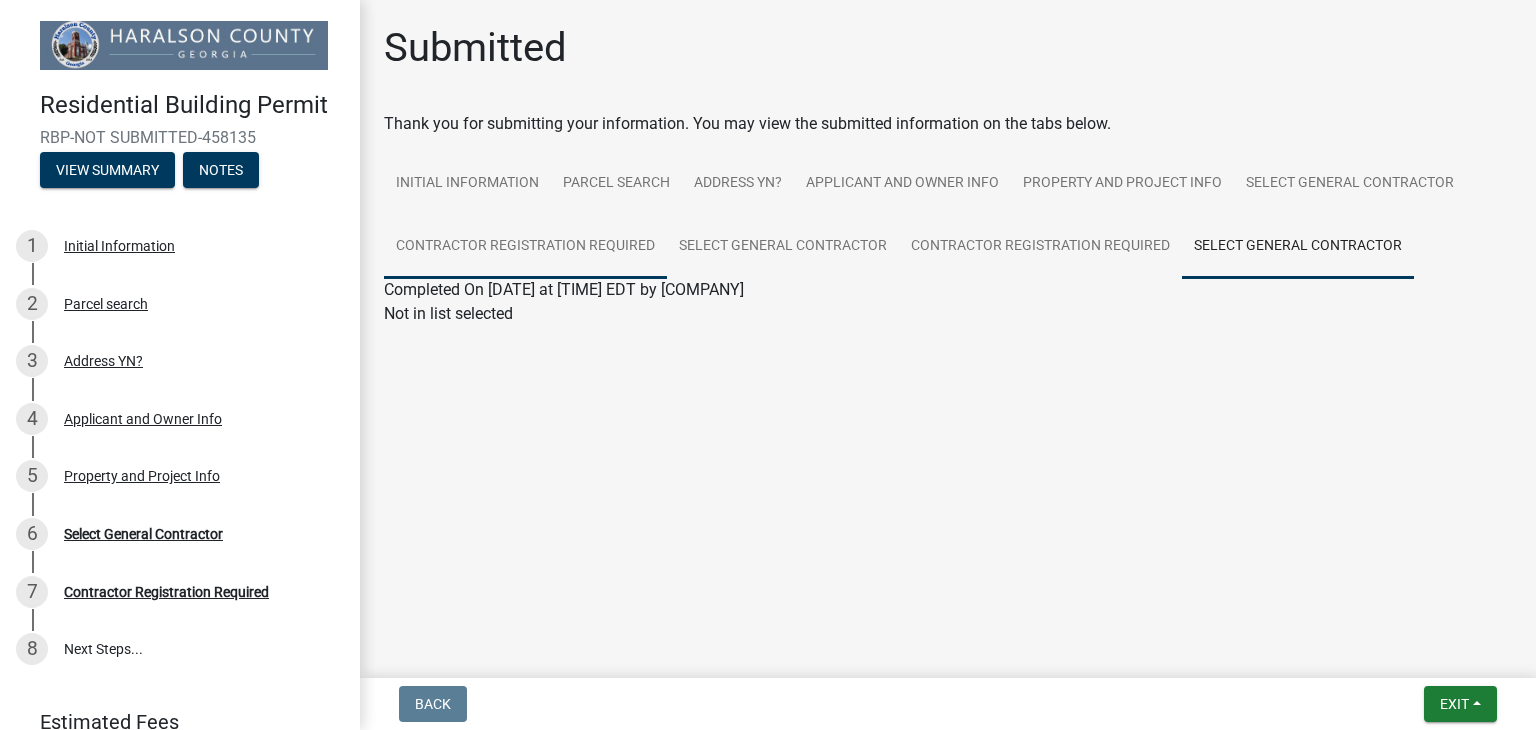 click on "Contractor Registration Required" at bounding box center (525, 247) 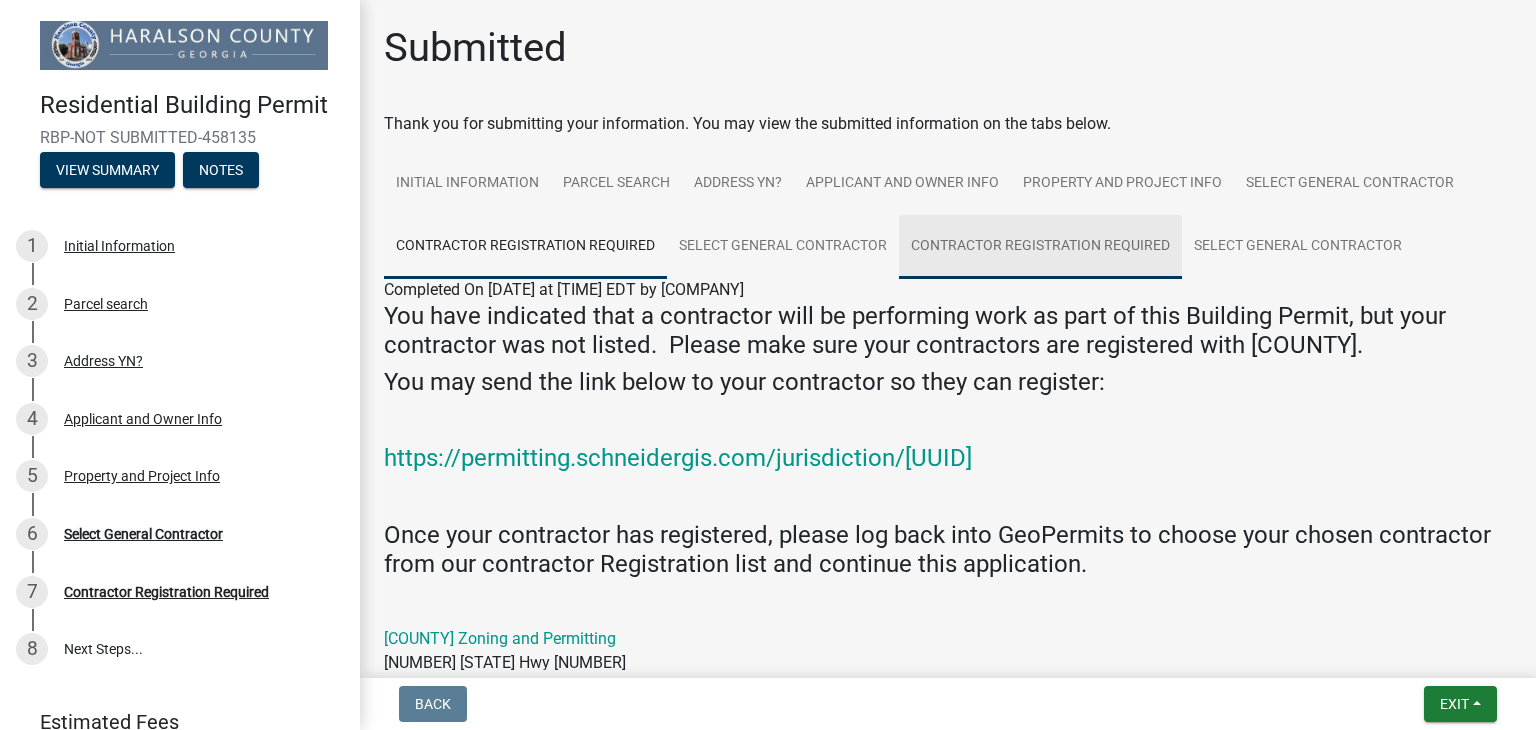 click on "Contractor Registration Required" at bounding box center (1040, 247) 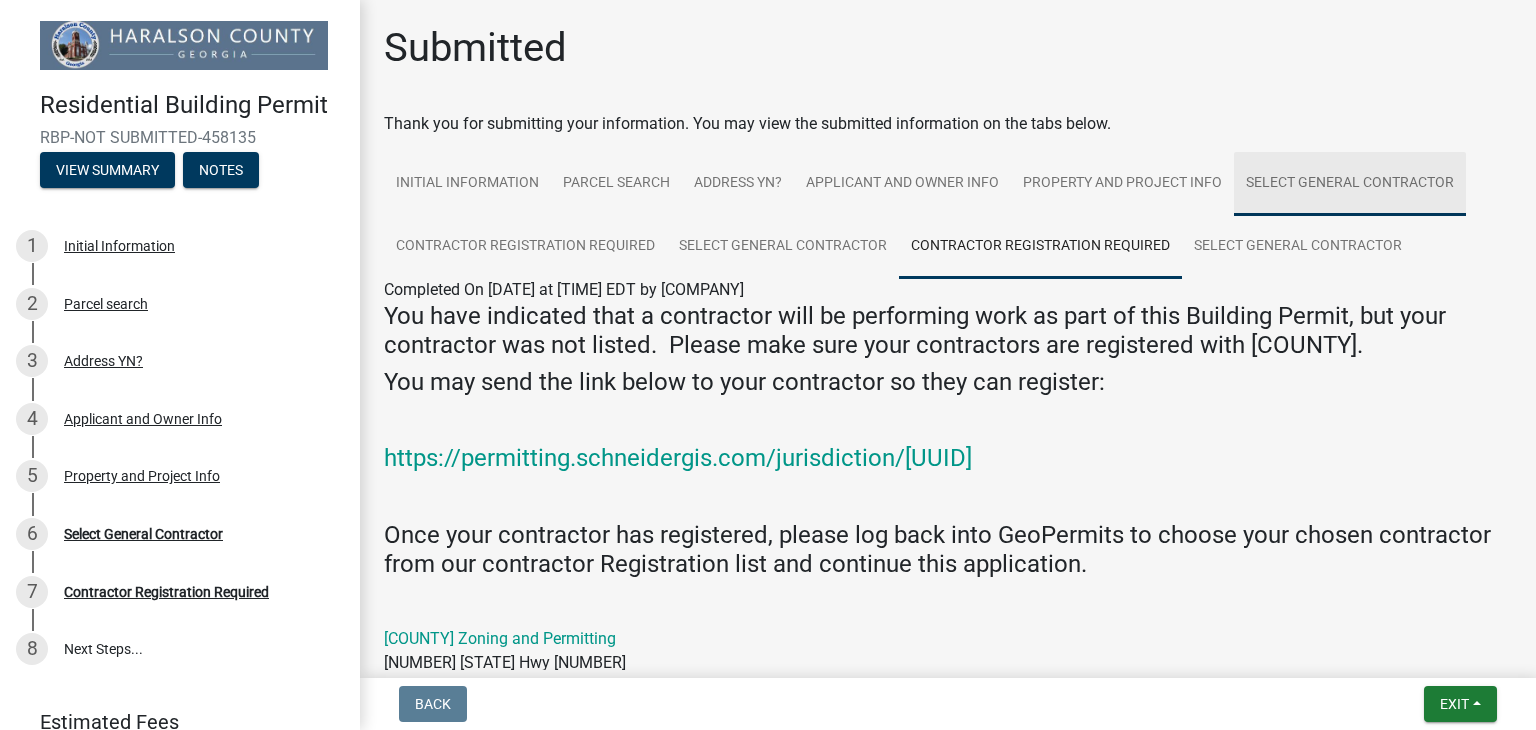 click on "Select General Contractor" at bounding box center [1350, 184] 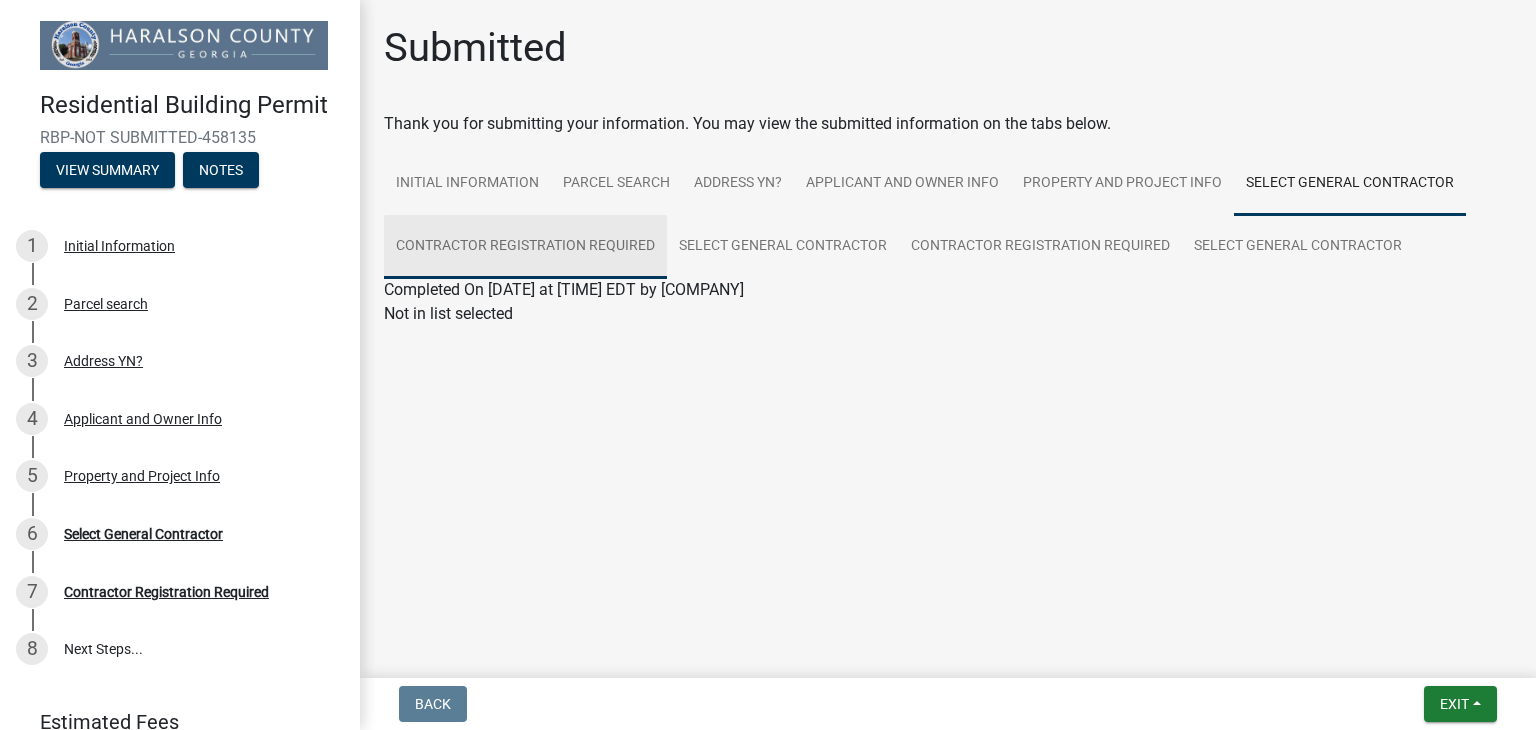 click on "Contractor Registration Required" at bounding box center (525, 247) 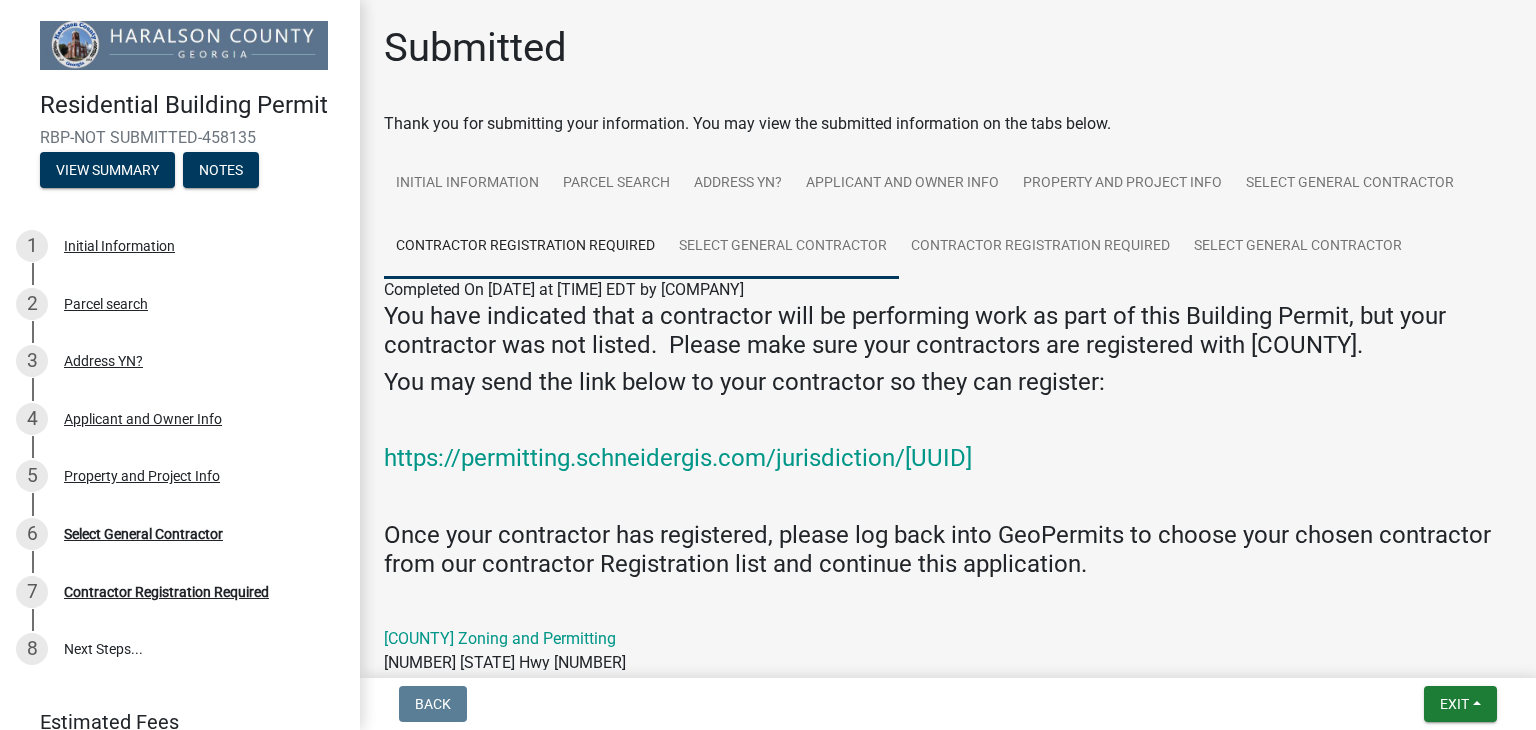click on "Select General Contractor" at bounding box center (783, 247) 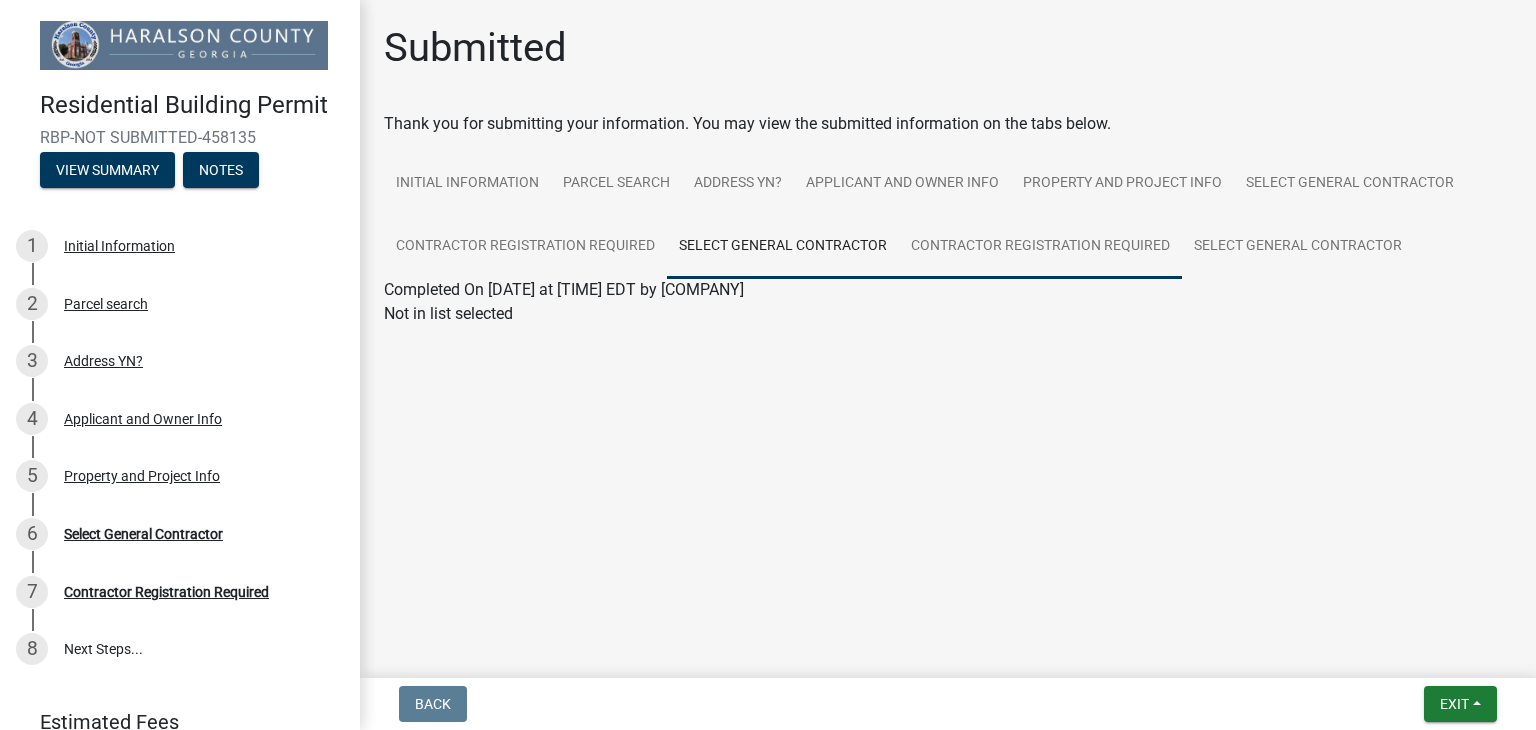 click on "Contractor Registration Required" at bounding box center (1040, 247) 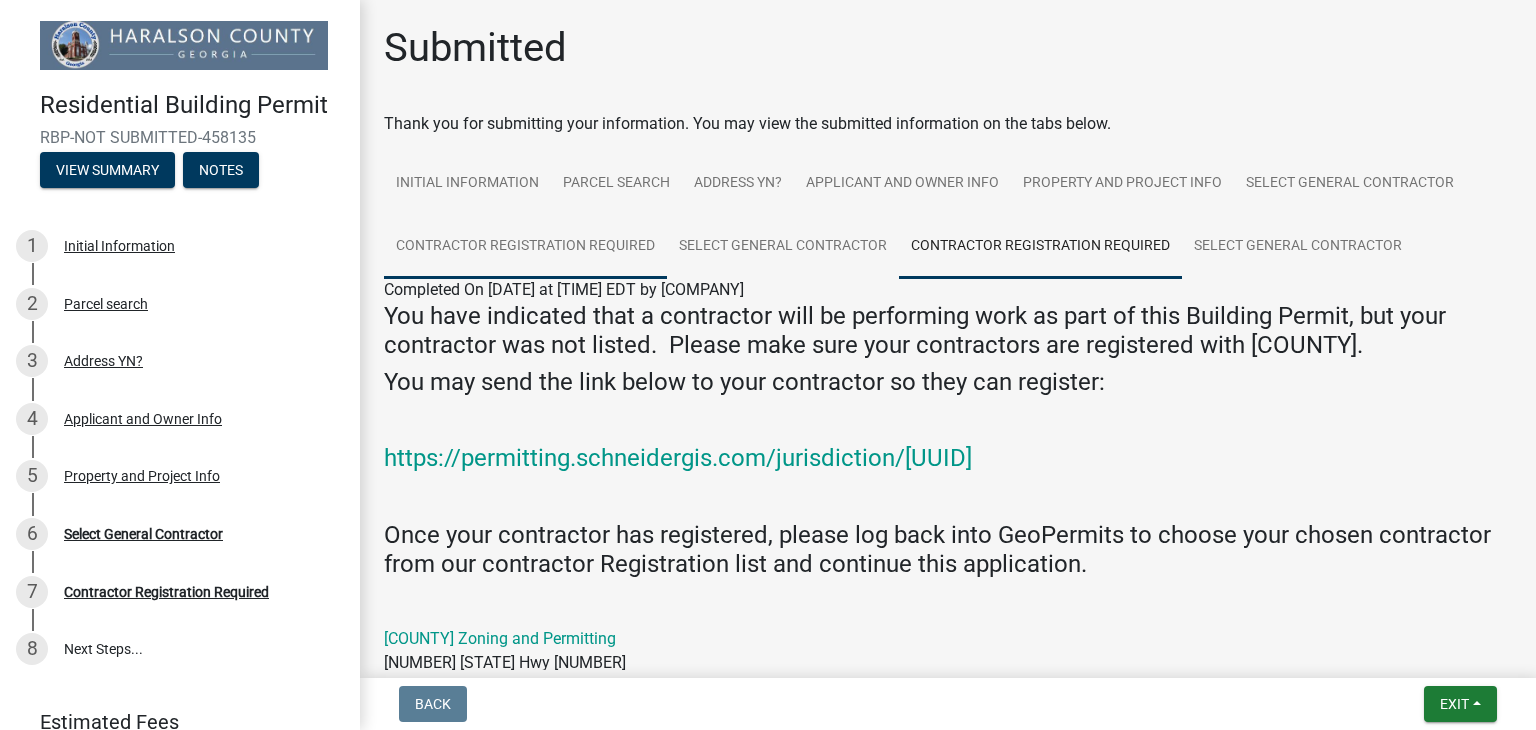 click on "Contractor Registration Required" at bounding box center [525, 247] 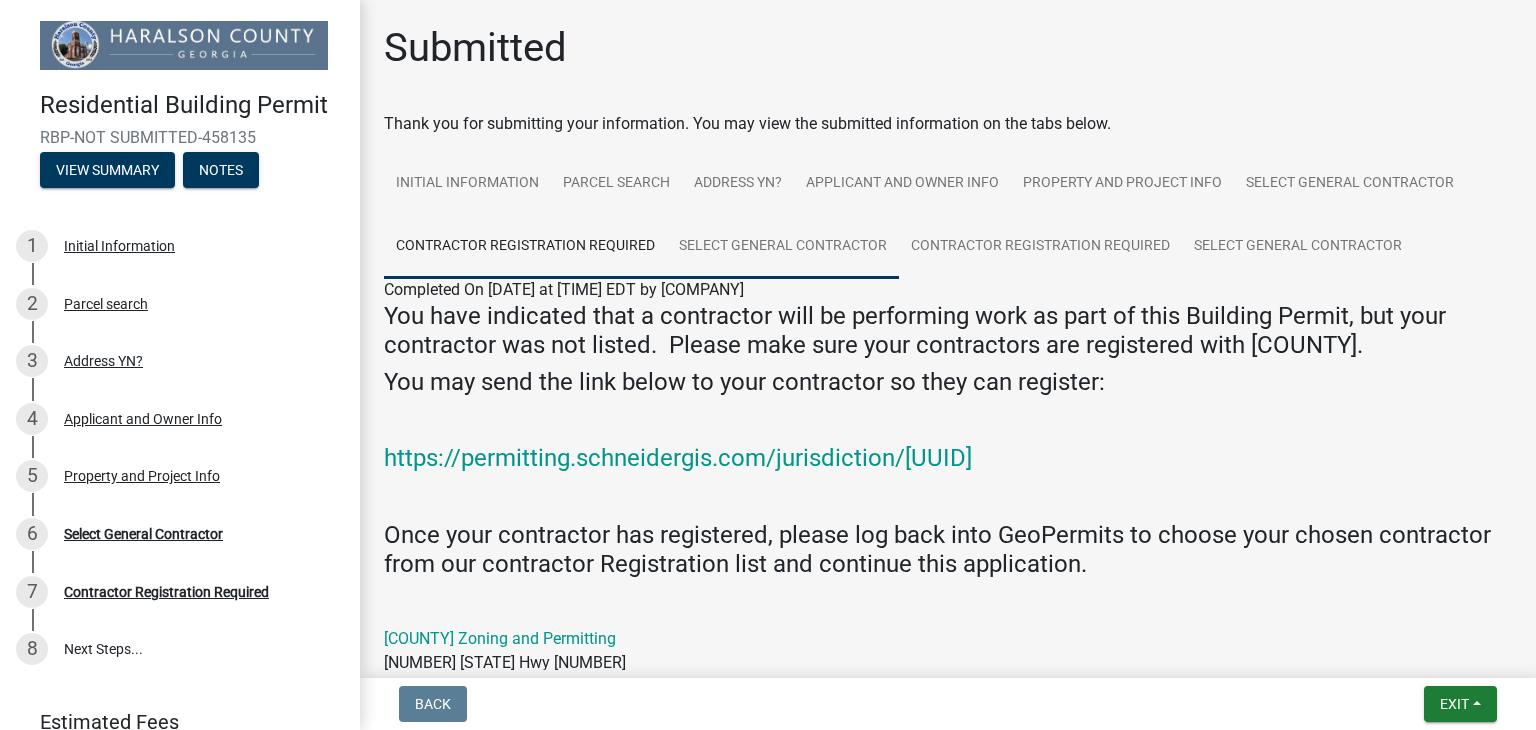 click on "Select General Contractor" at bounding box center [783, 247] 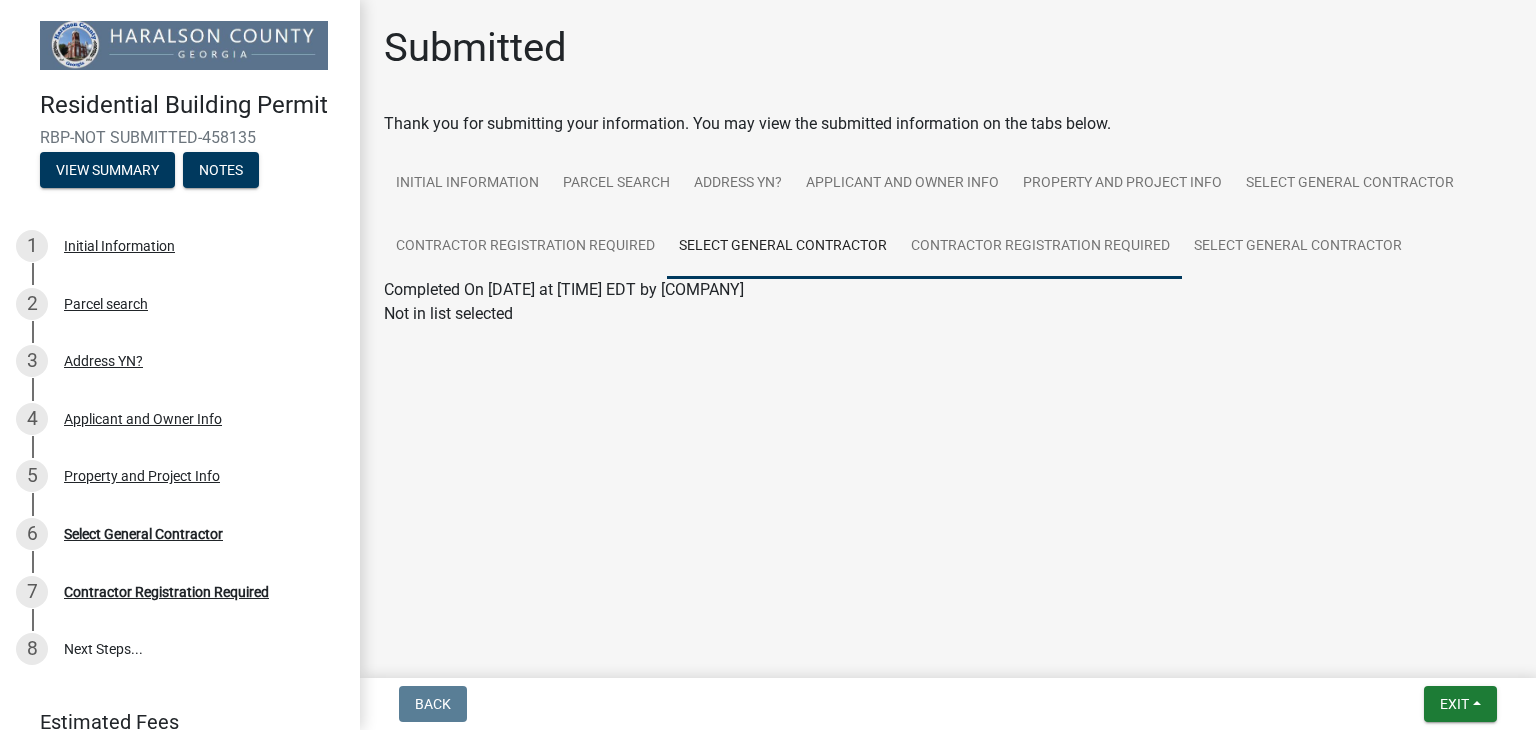 click on "Contractor Registration Required" at bounding box center [1040, 247] 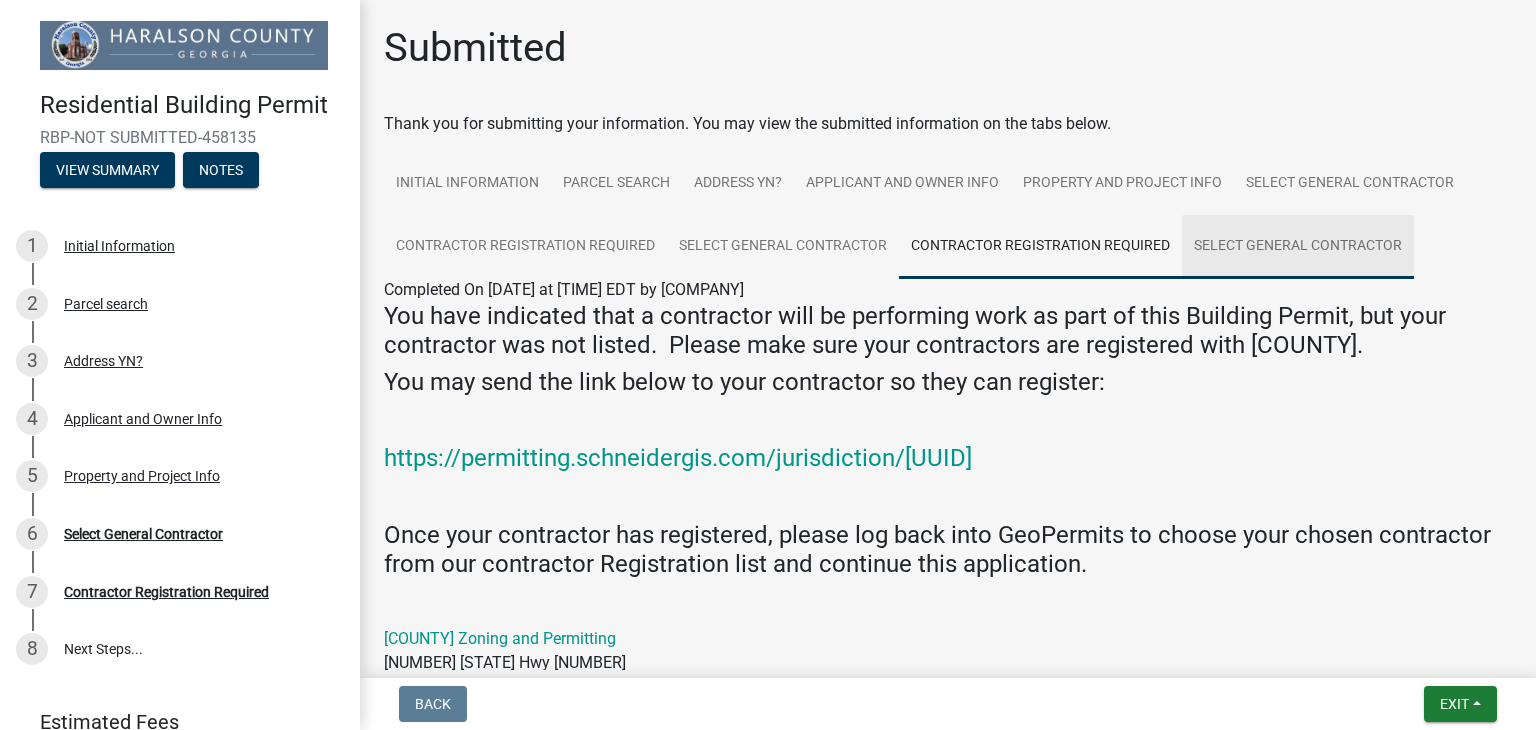 click on "Select General Contractor" at bounding box center [1298, 247] 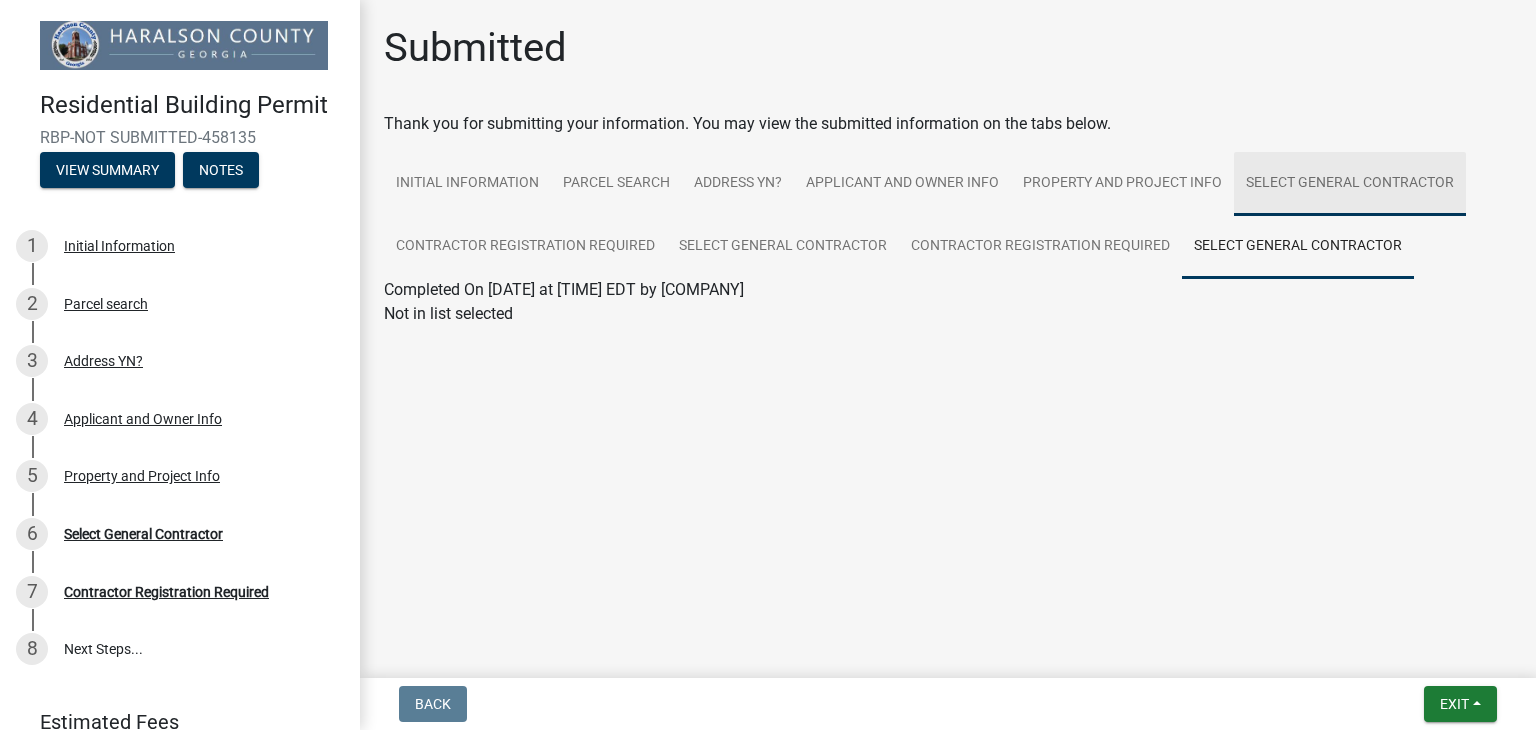 click on "Select General Contractor" at bounding box center [1350, 184] 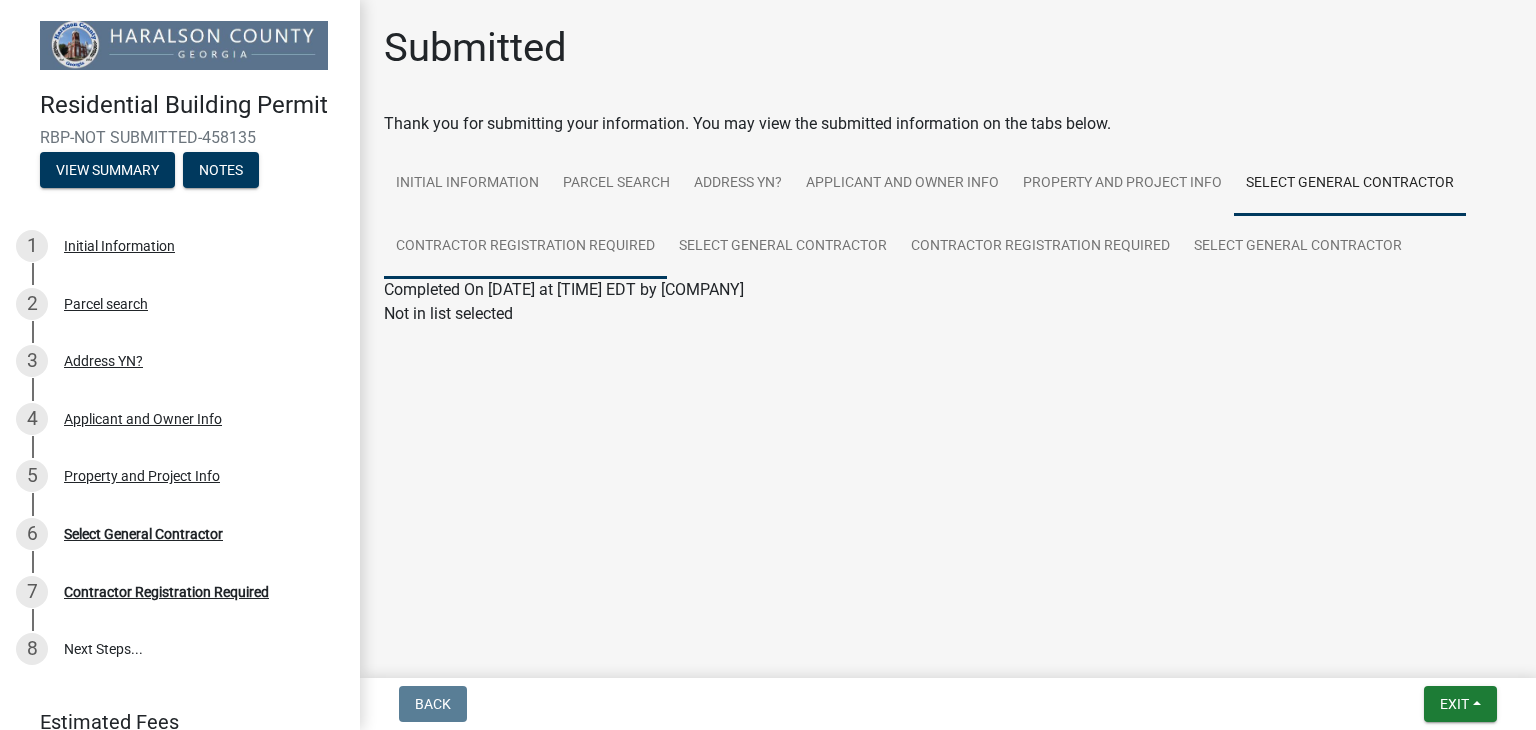click on "Contractor Registration Required" at bounding box center [525, 247] 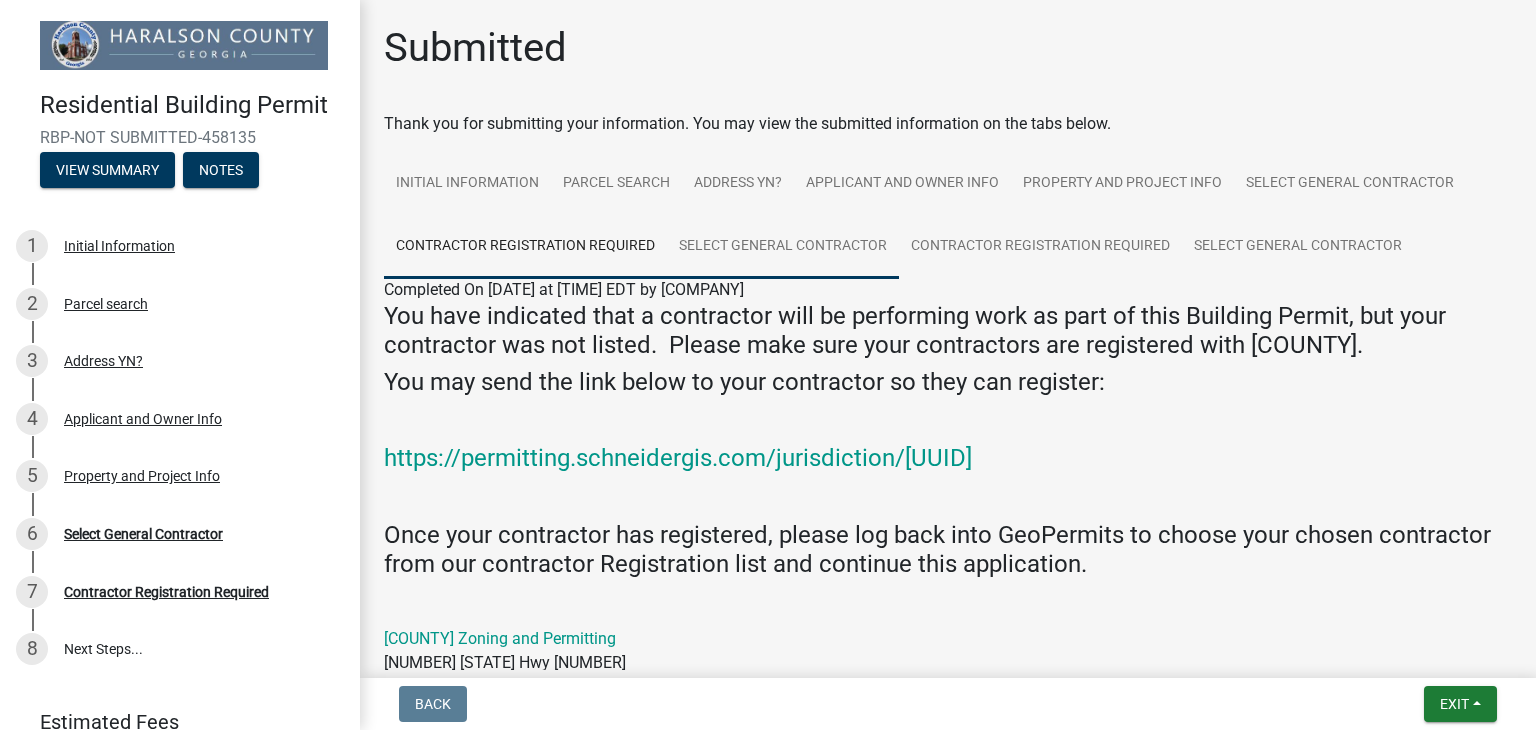 click on "Select General Contractor" at bounding box center (783, 247) 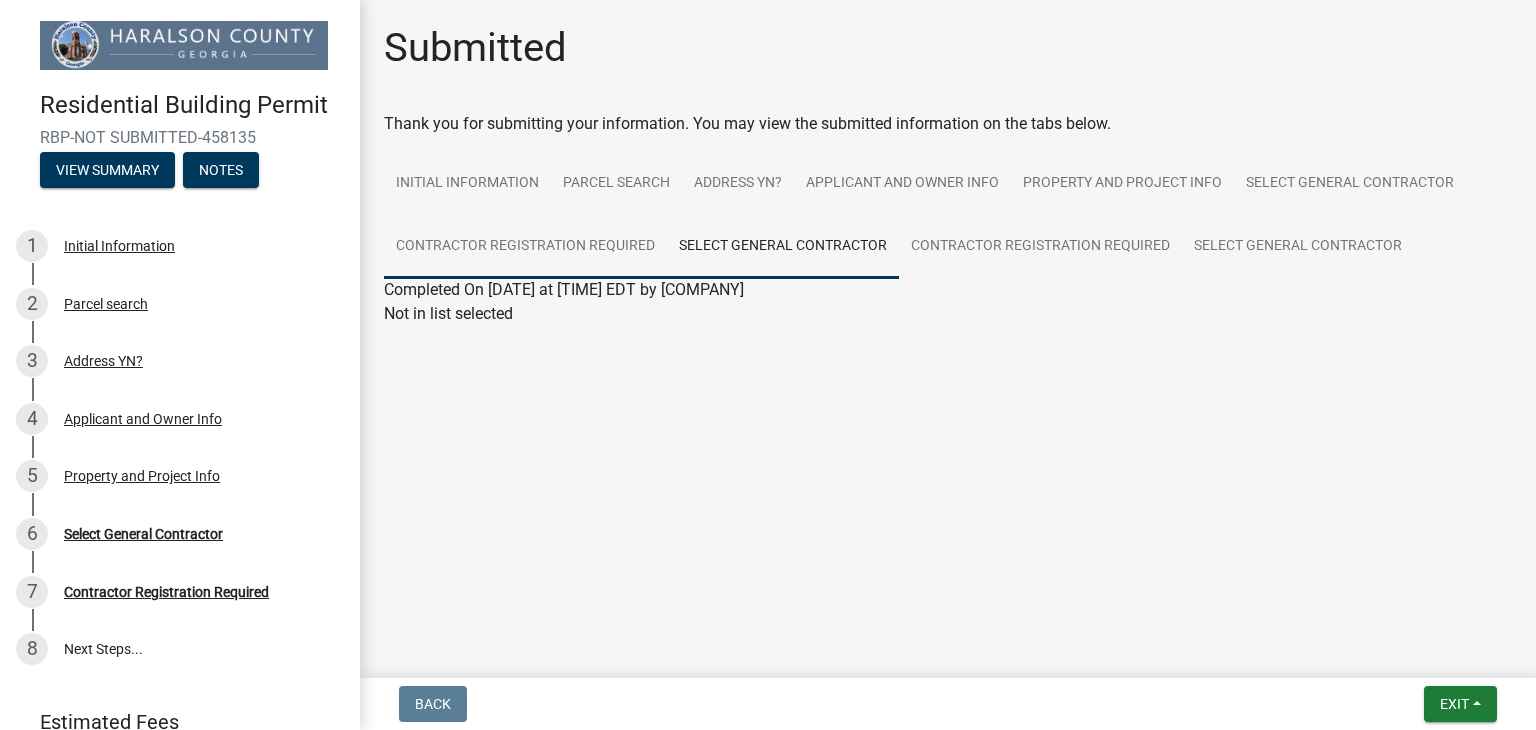 click on "Contractor Registration Required" at bounding box center [525, 247] 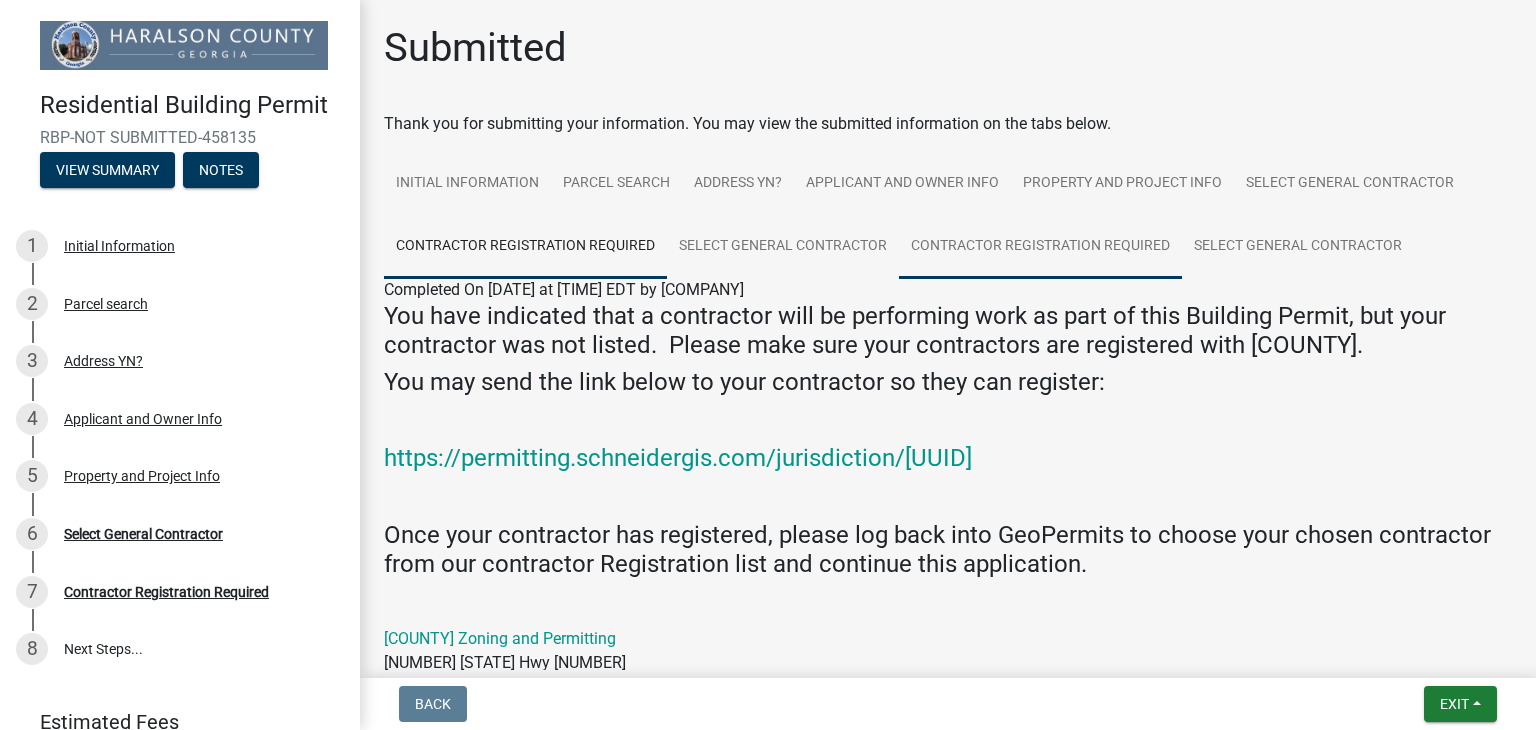 click on "Contractor Registration Required" at bounding box center [1040, 247] 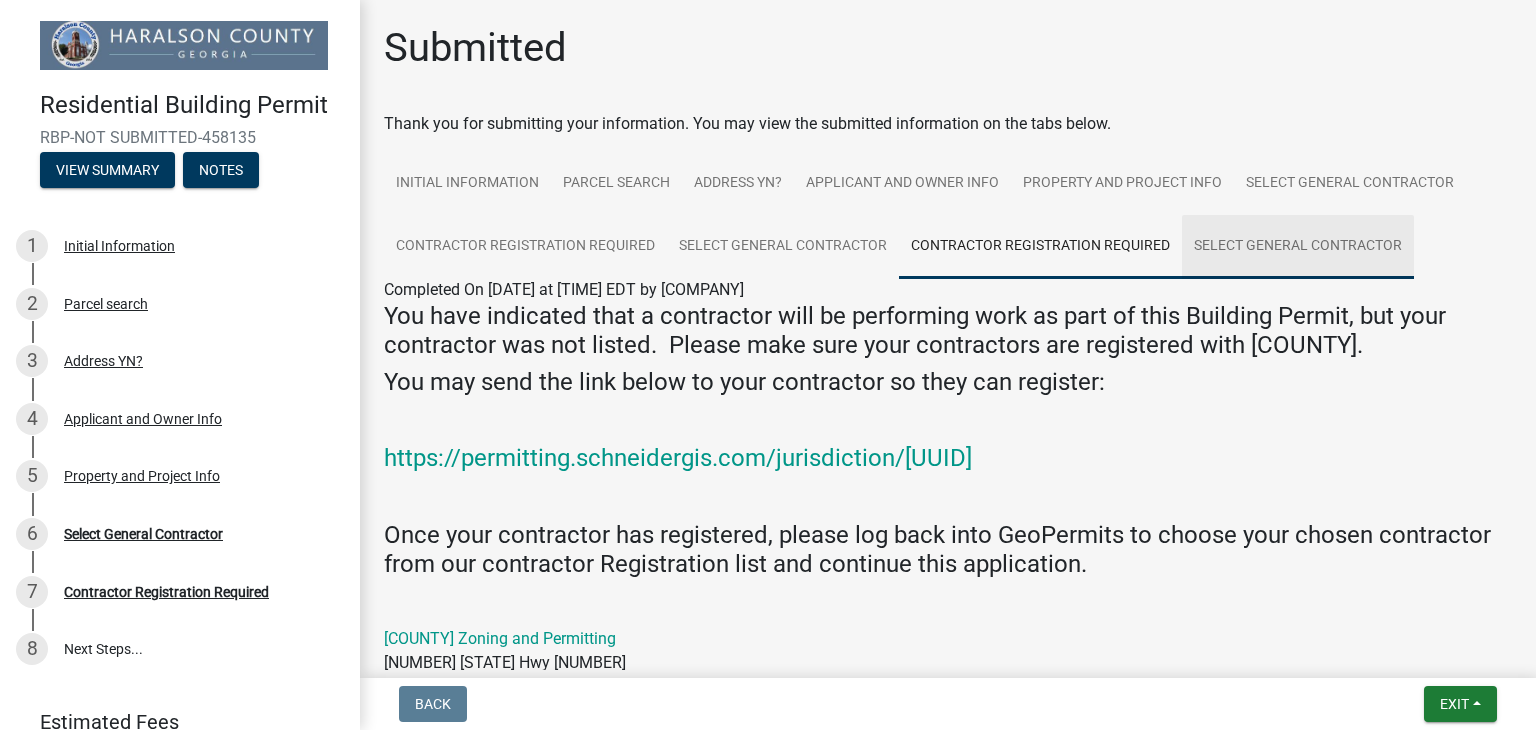 click on "Select General Contractor" at bounding box center [1298, 247] 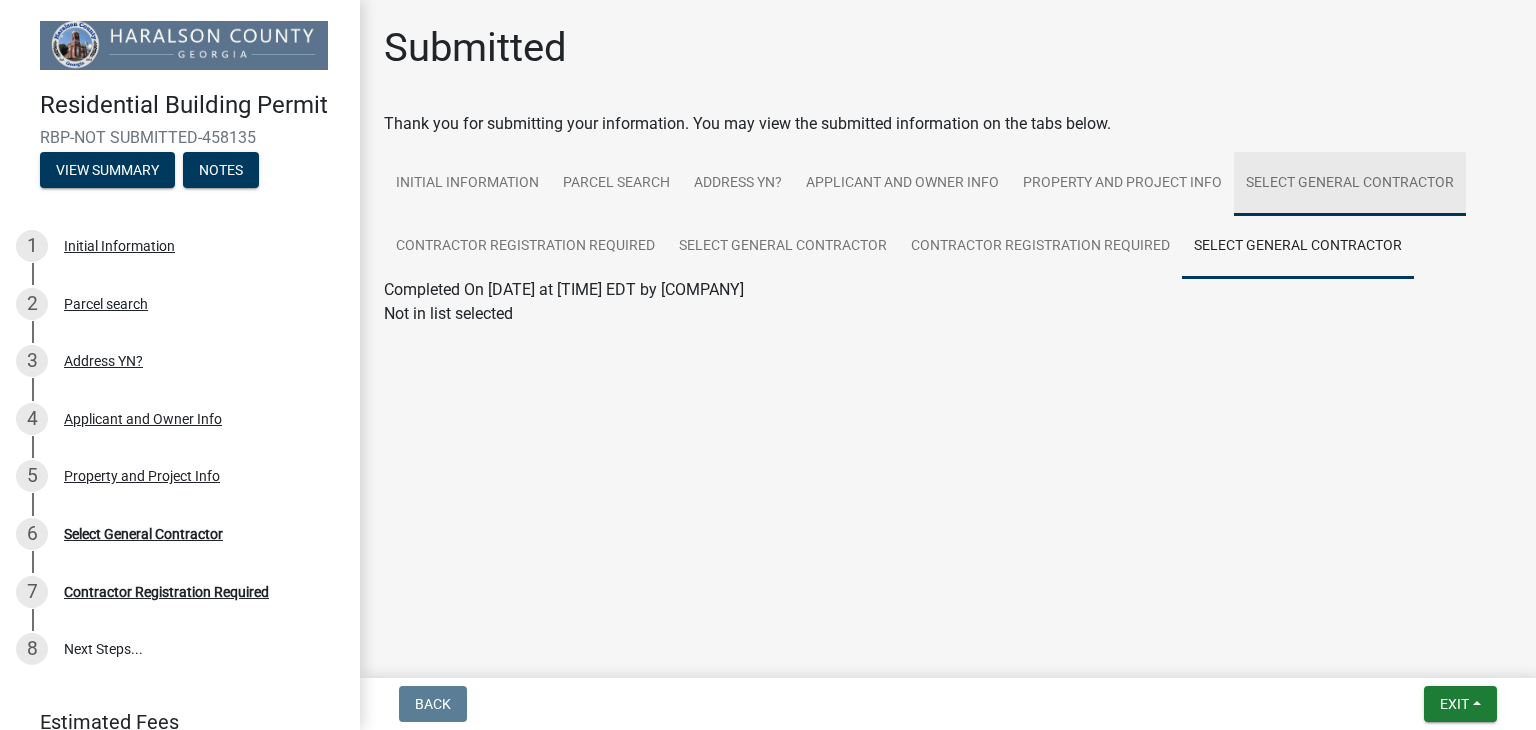click on "Select General Contractor" at bounding box center (1350, 184) 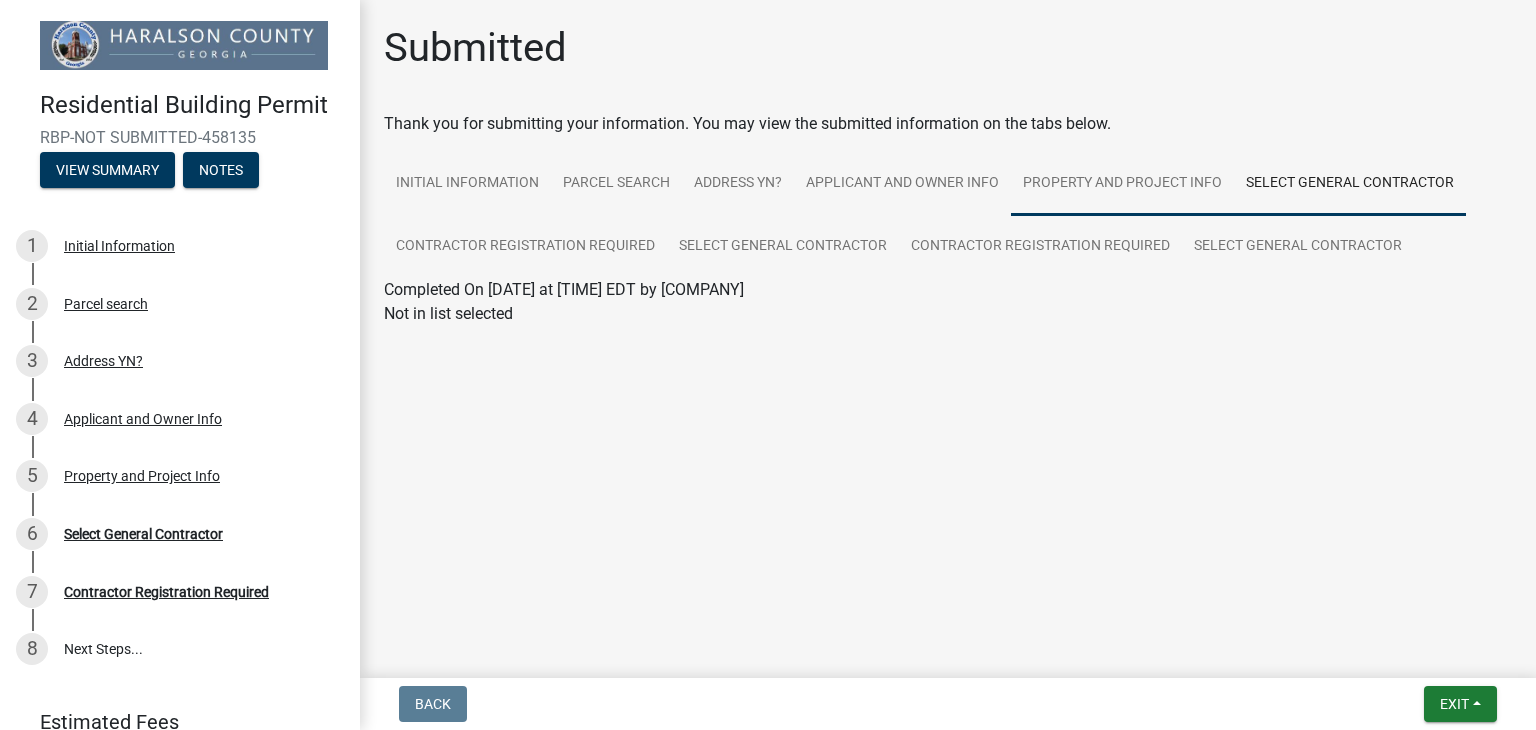 click on "Property and Project Info" at bounding box center [1122, 184] 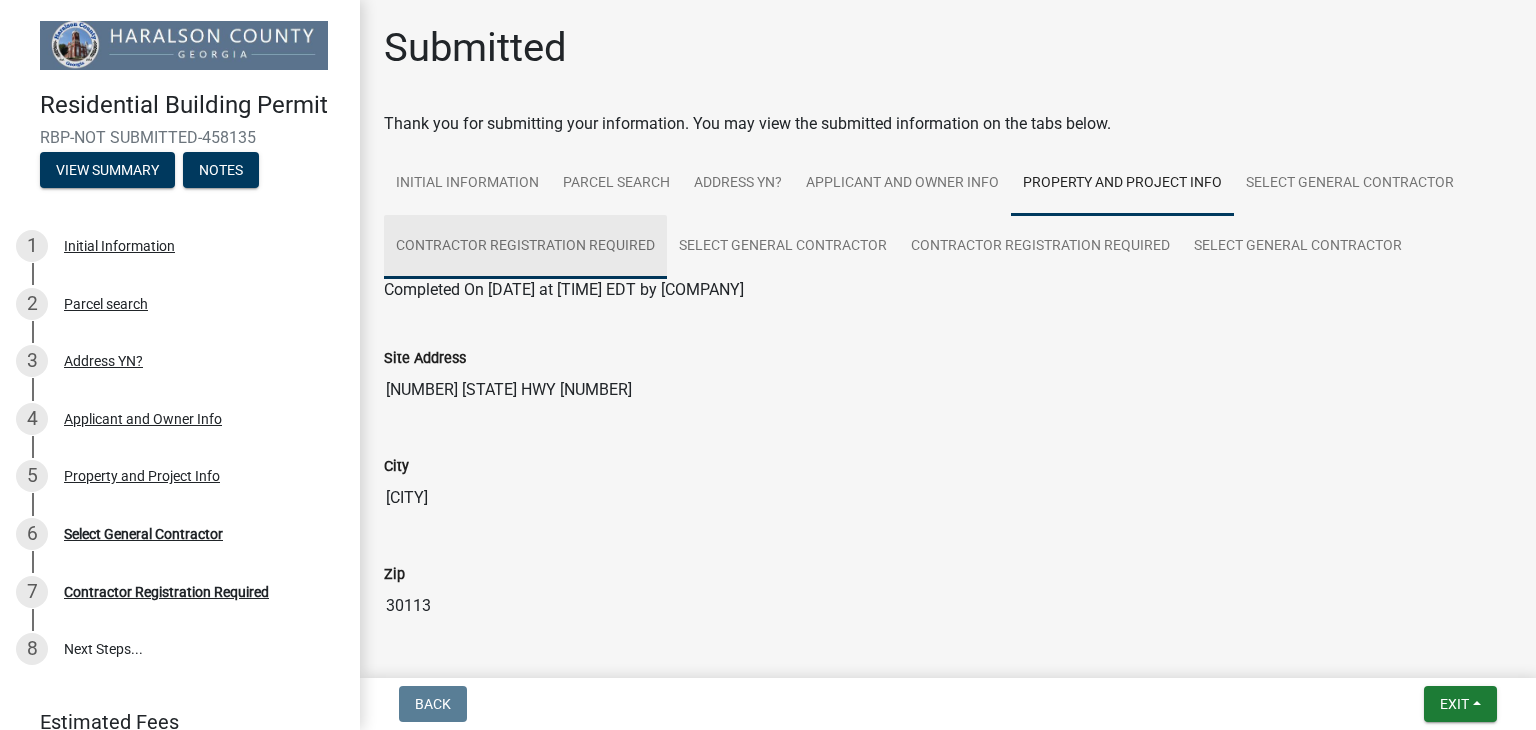 click on "Contractor Registration Required" at bounding box center [525, 247] 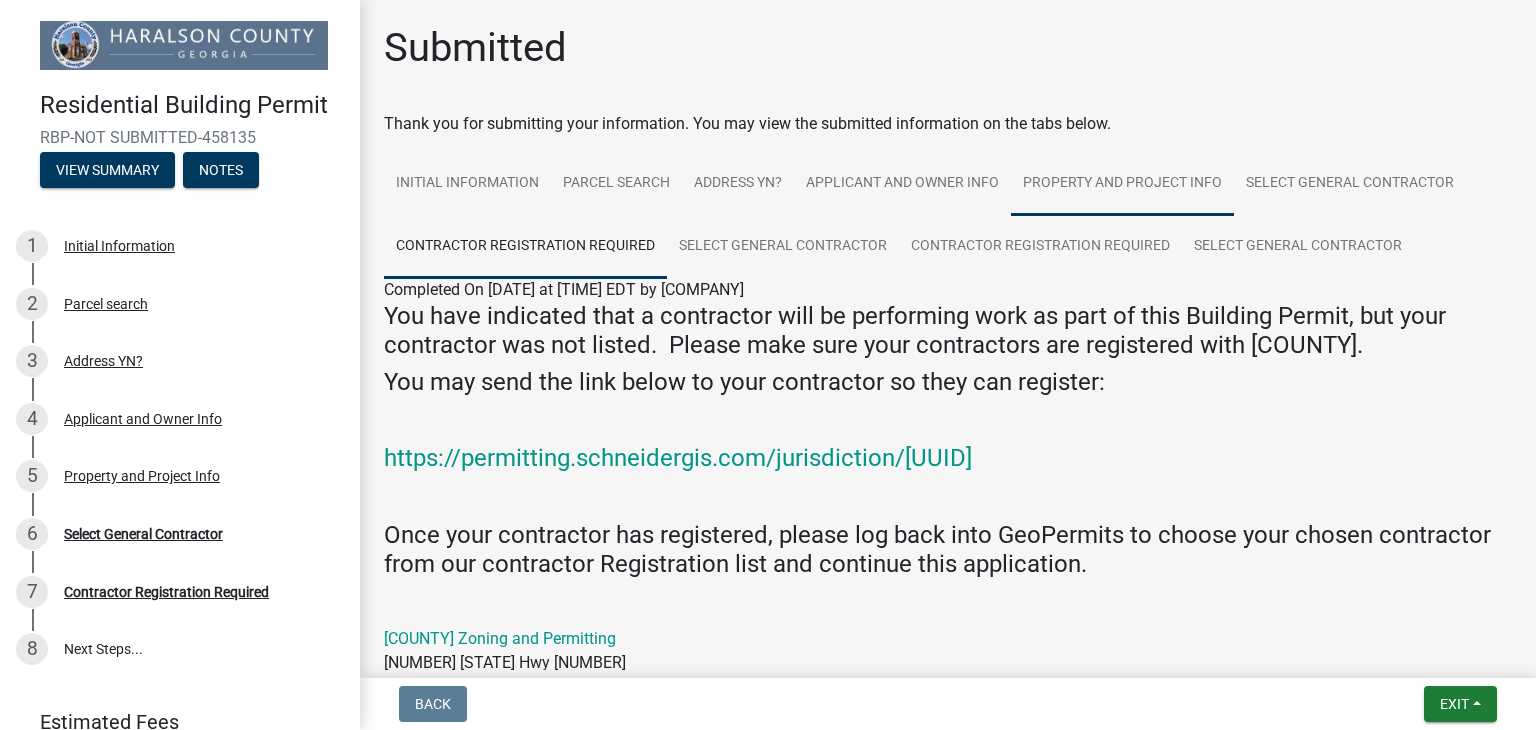 click on "Property and Project Info" at bounding box center [1122, 184] 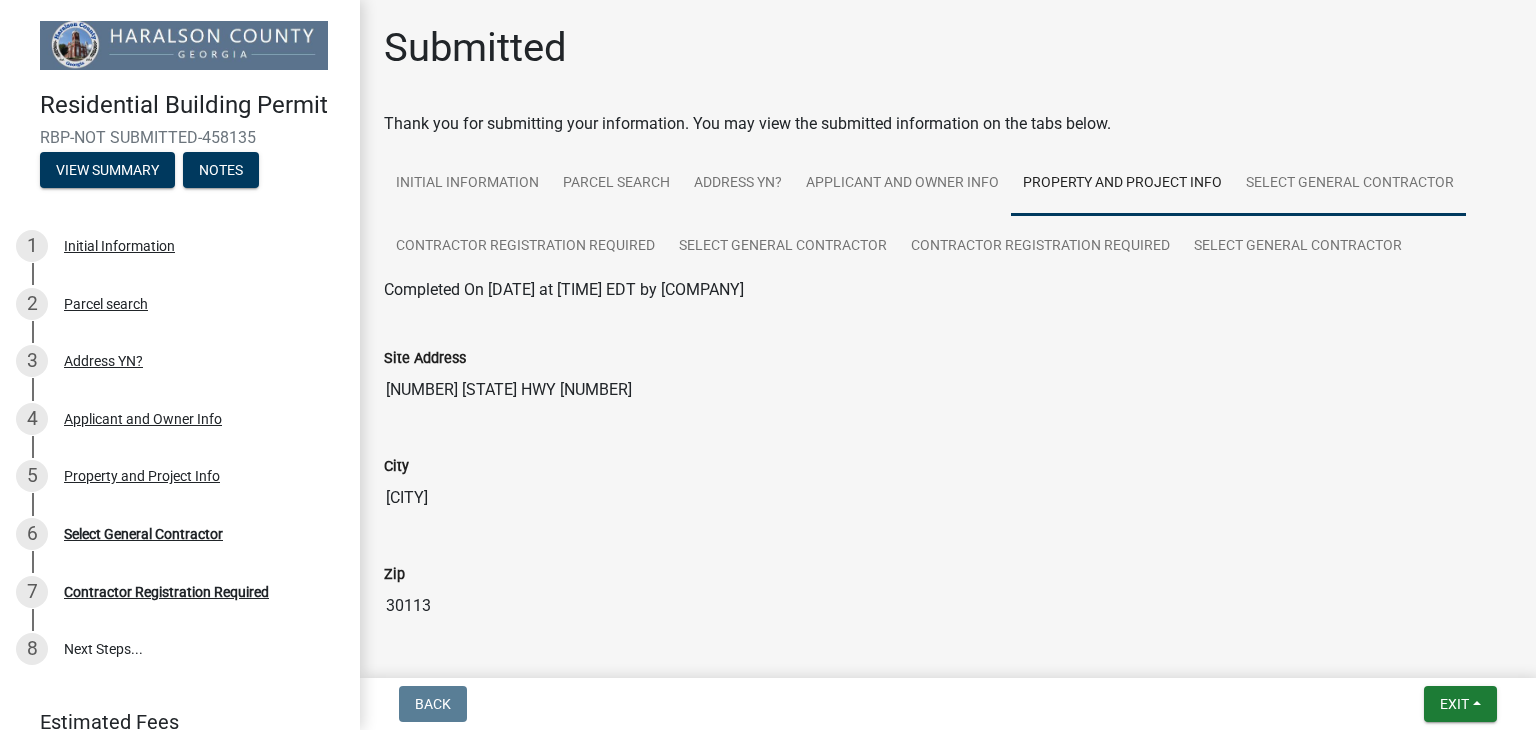 click on "Select General Contractor" at bounding box center (1350, 184) 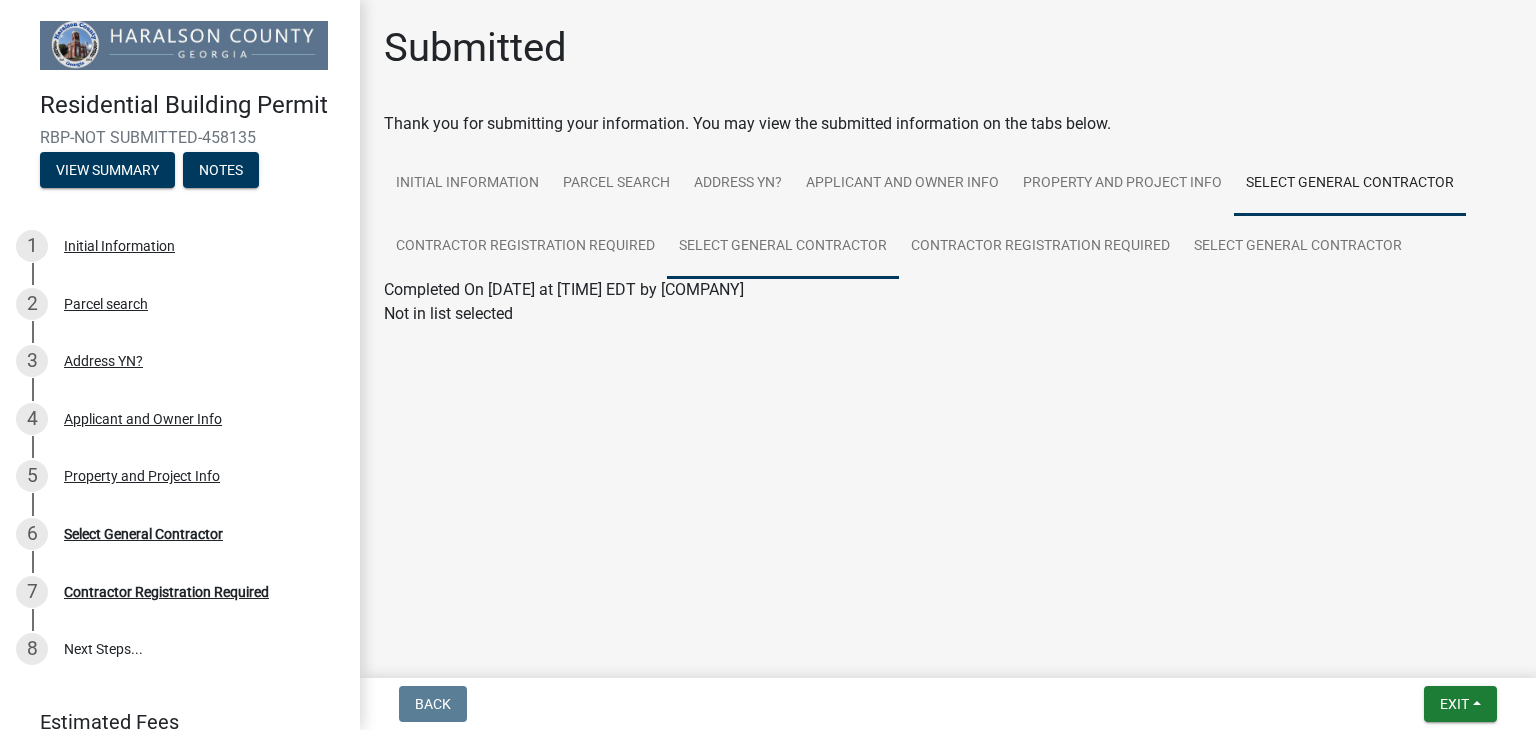 click on "Select General Contractor" at bounding box center (783, 247) 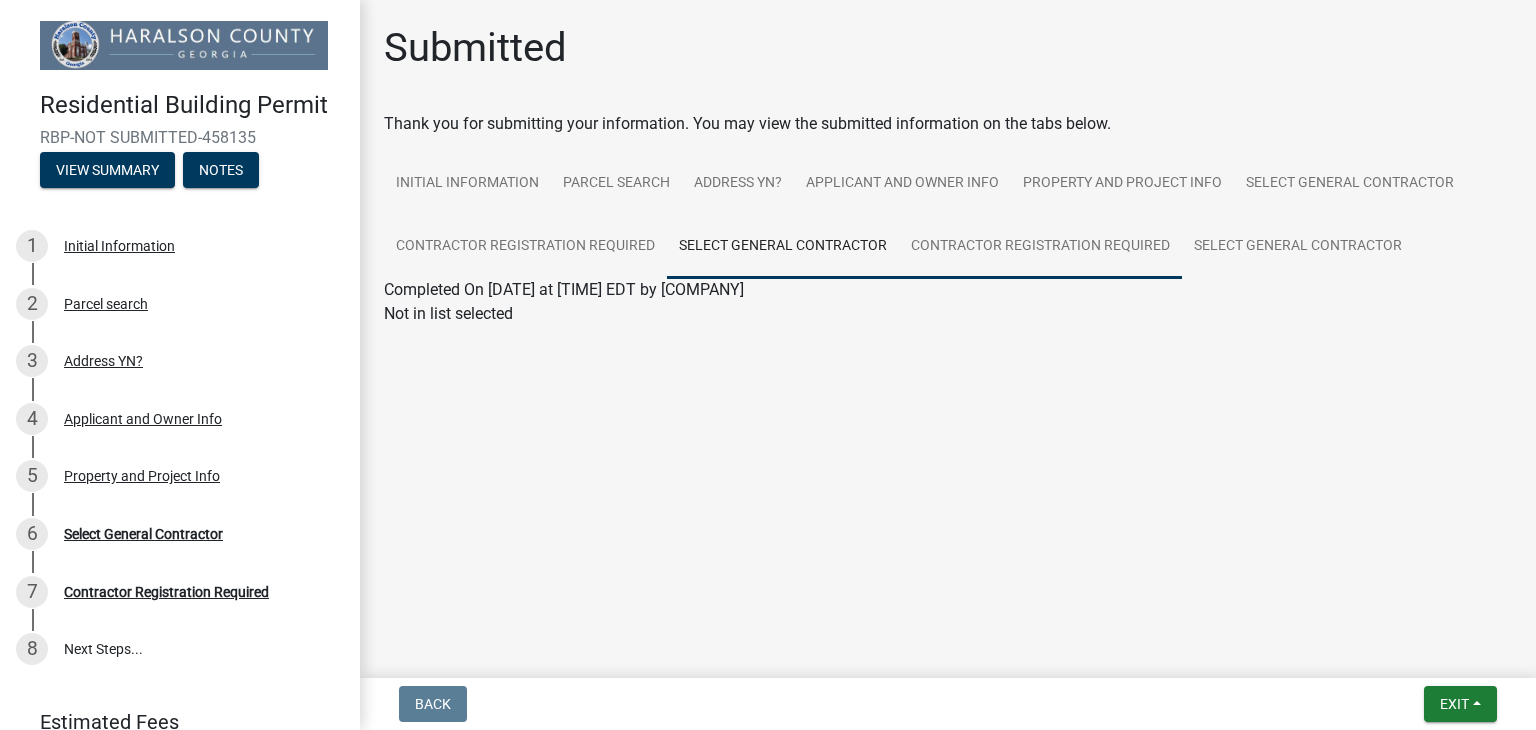 click on "Contractor Registration Required" at bounding box center (1040, 247) 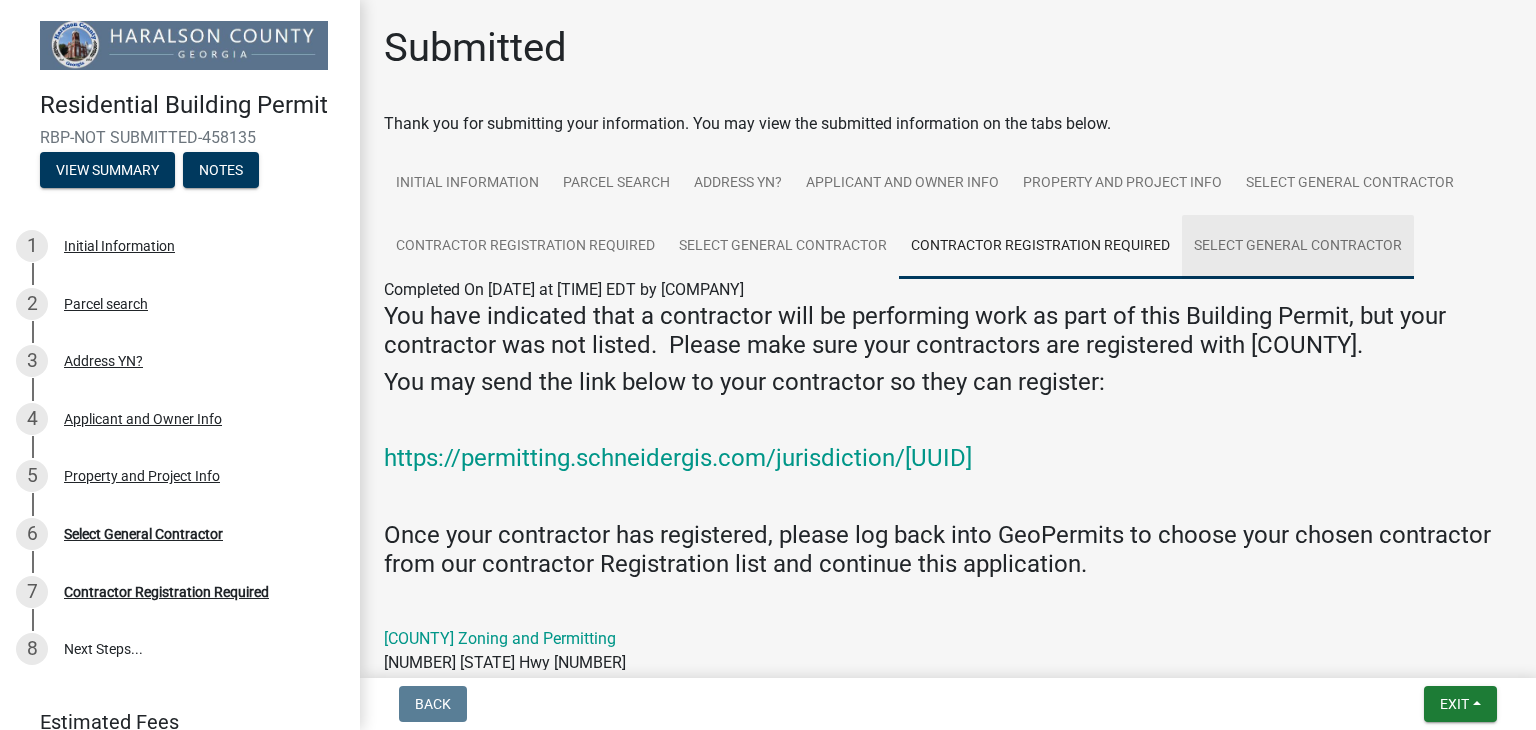 click on "Select General Contractor" at bounding box center (1298, 247) 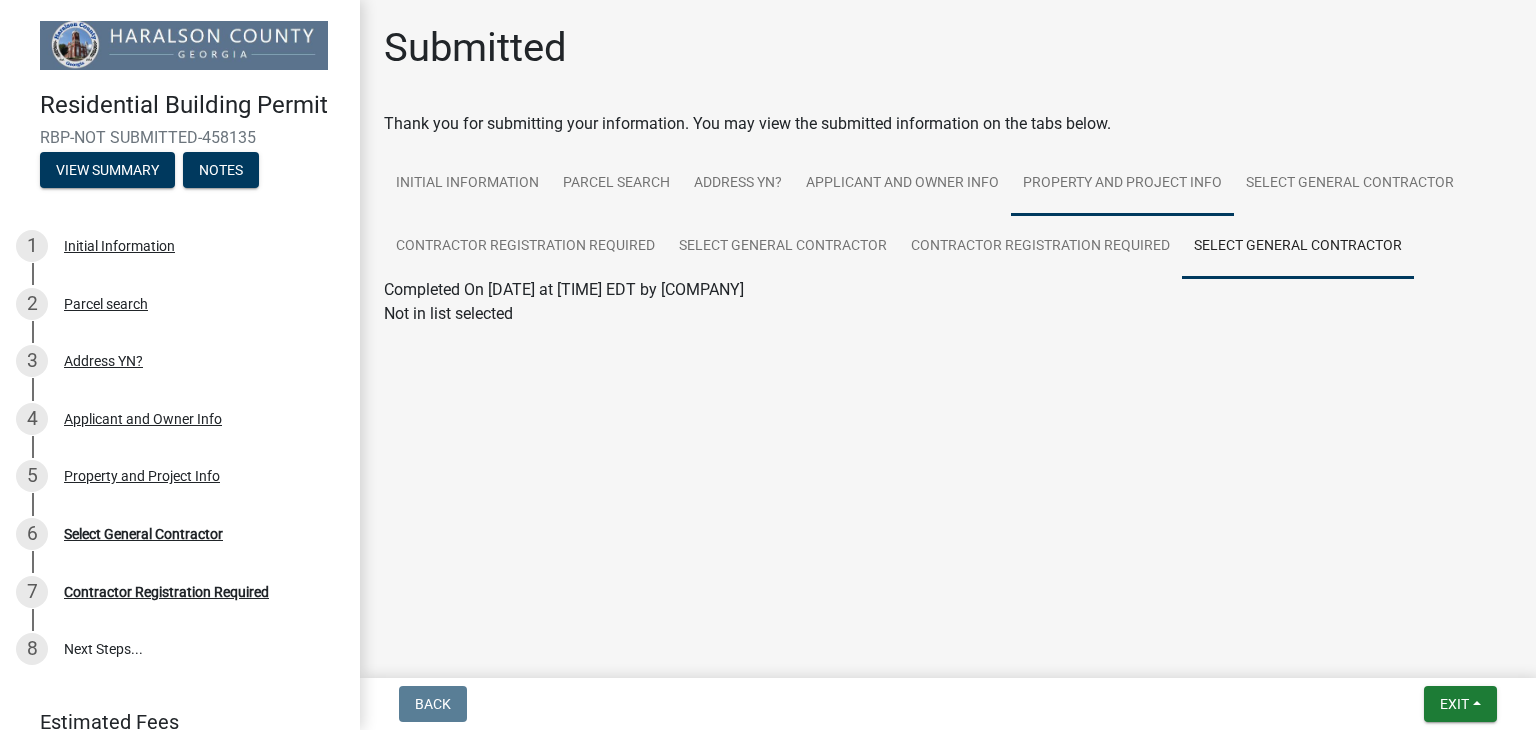 click on "Property and Project Info" at bounding box center (1122, 184) 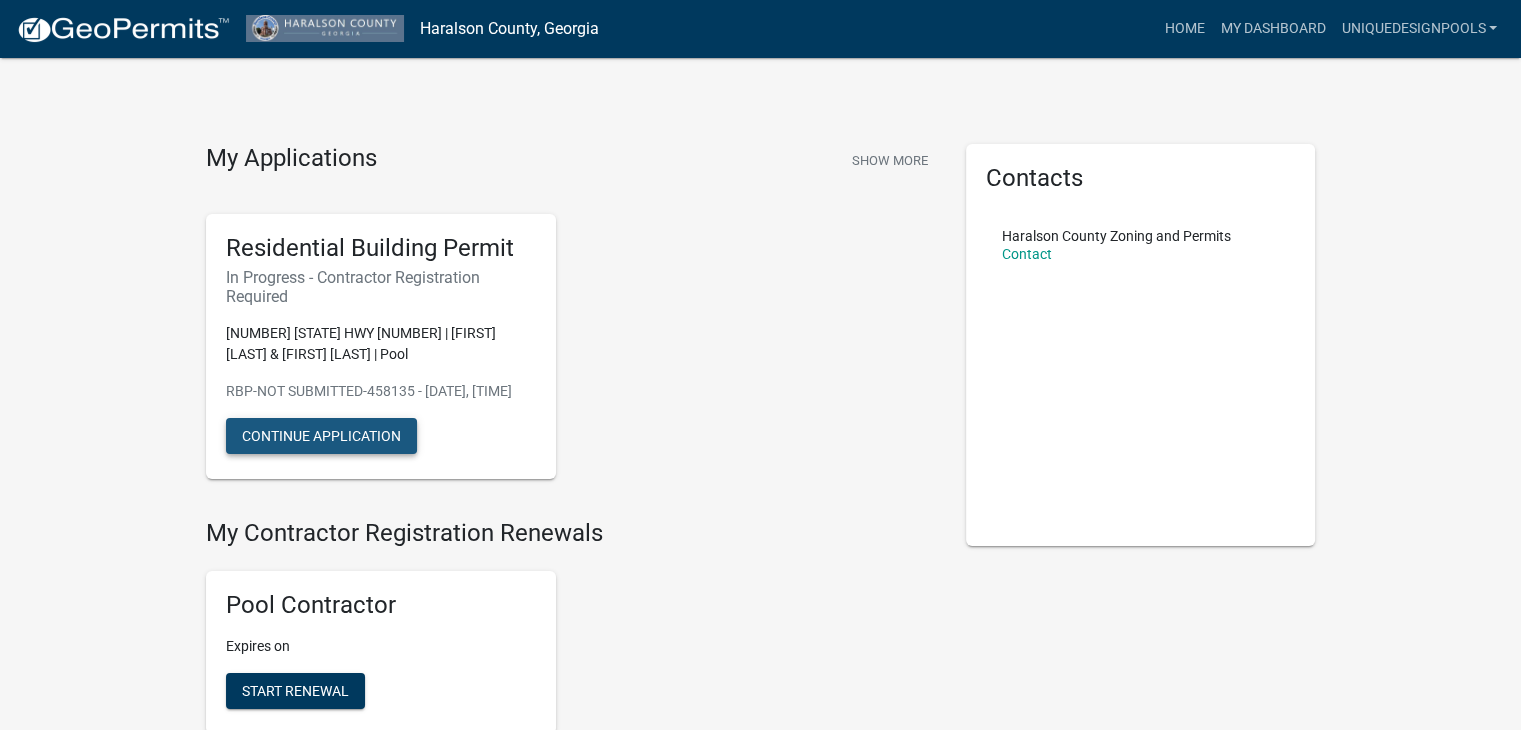 click on "Continue Application" 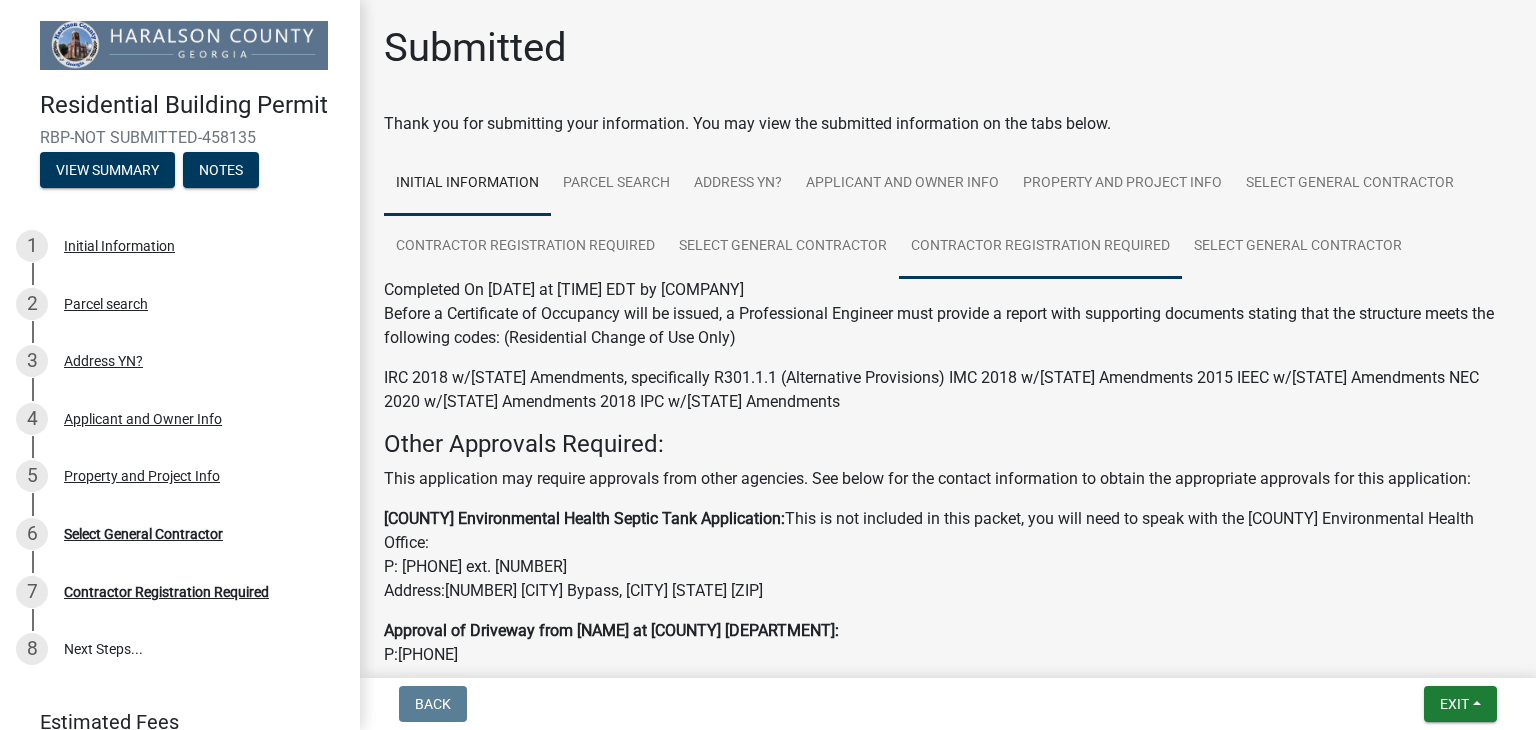 click on "Contractor Registration Required" at bounding box center (1040, 247) 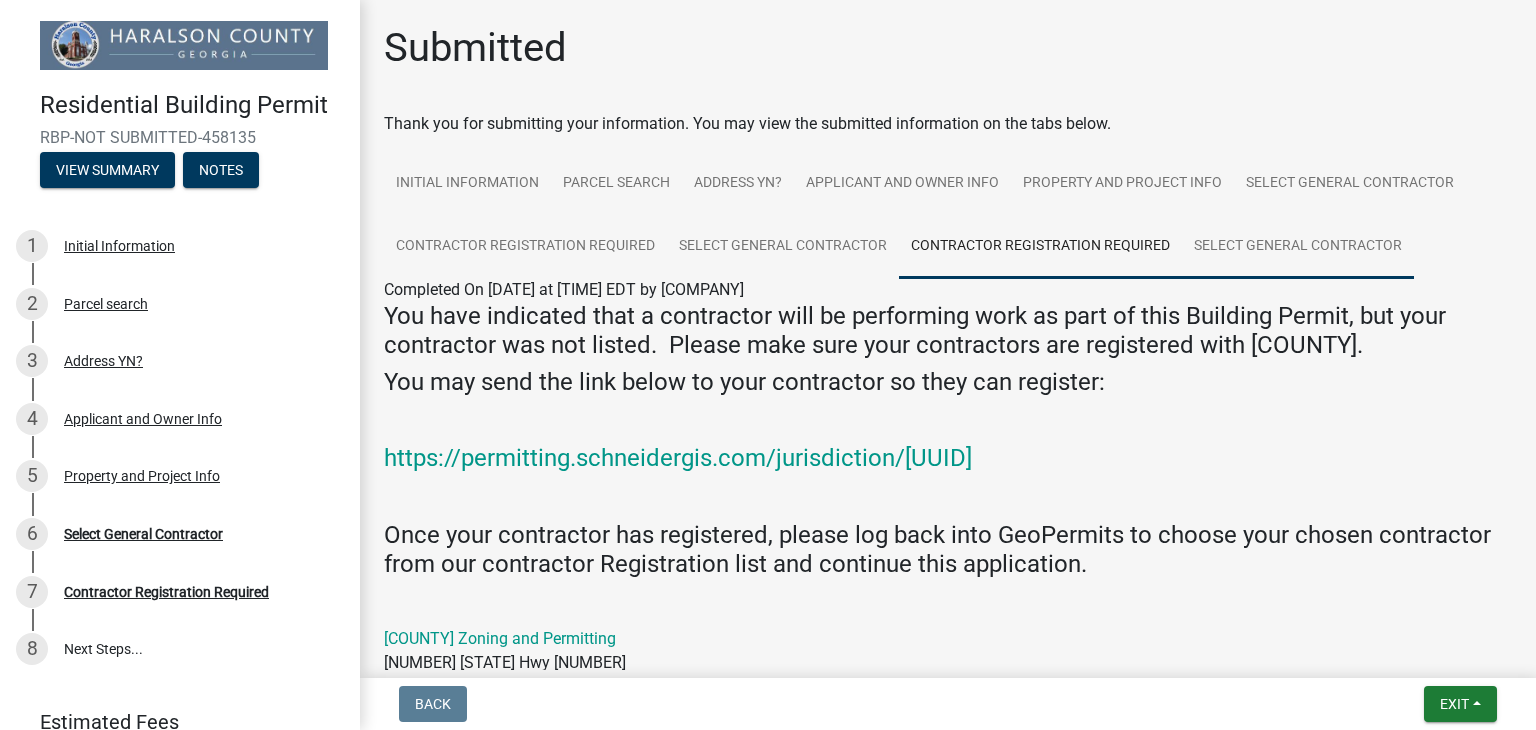 click on "Select General Contractor" at bounding box center [1298, 247] 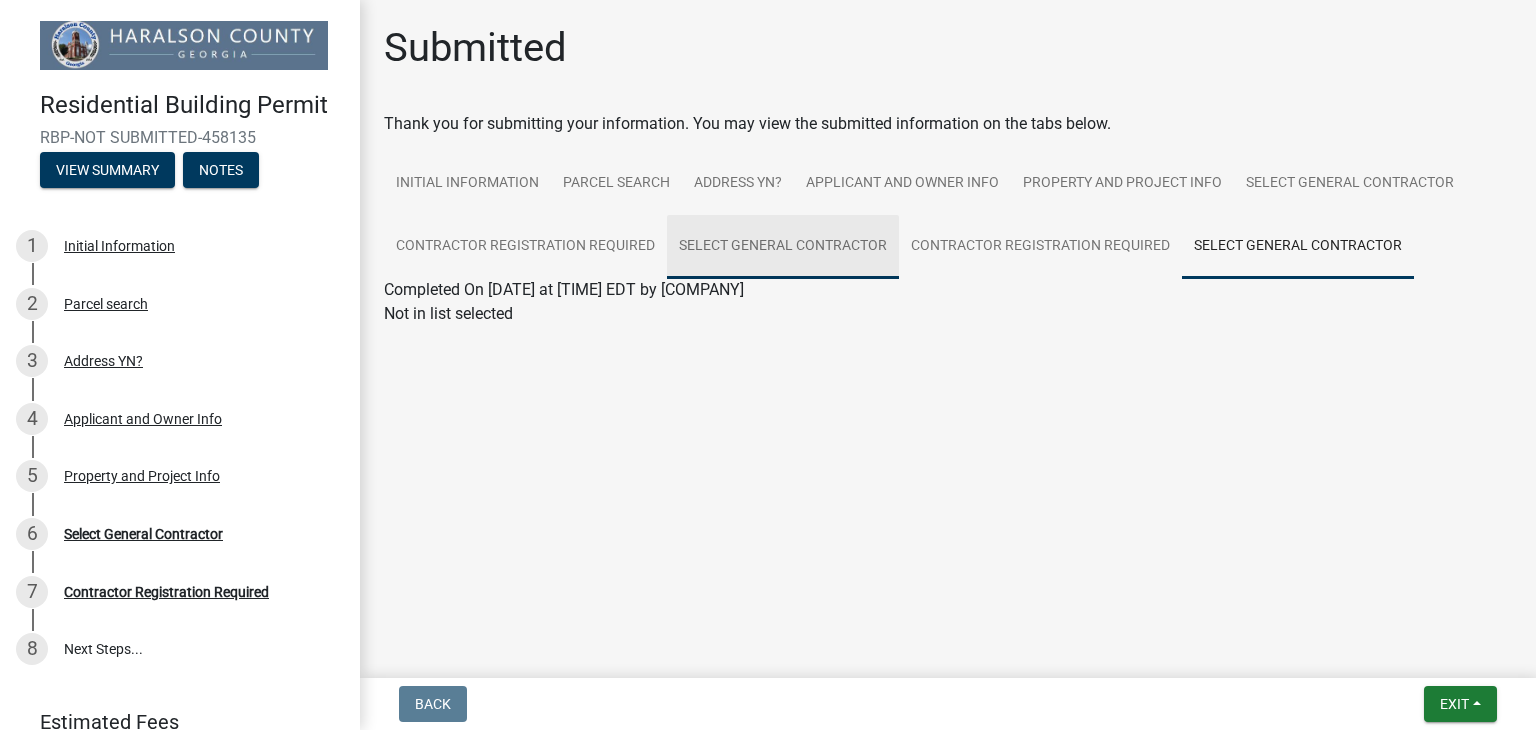 click on "Select General Contractor" at bounding box center [783, 247] 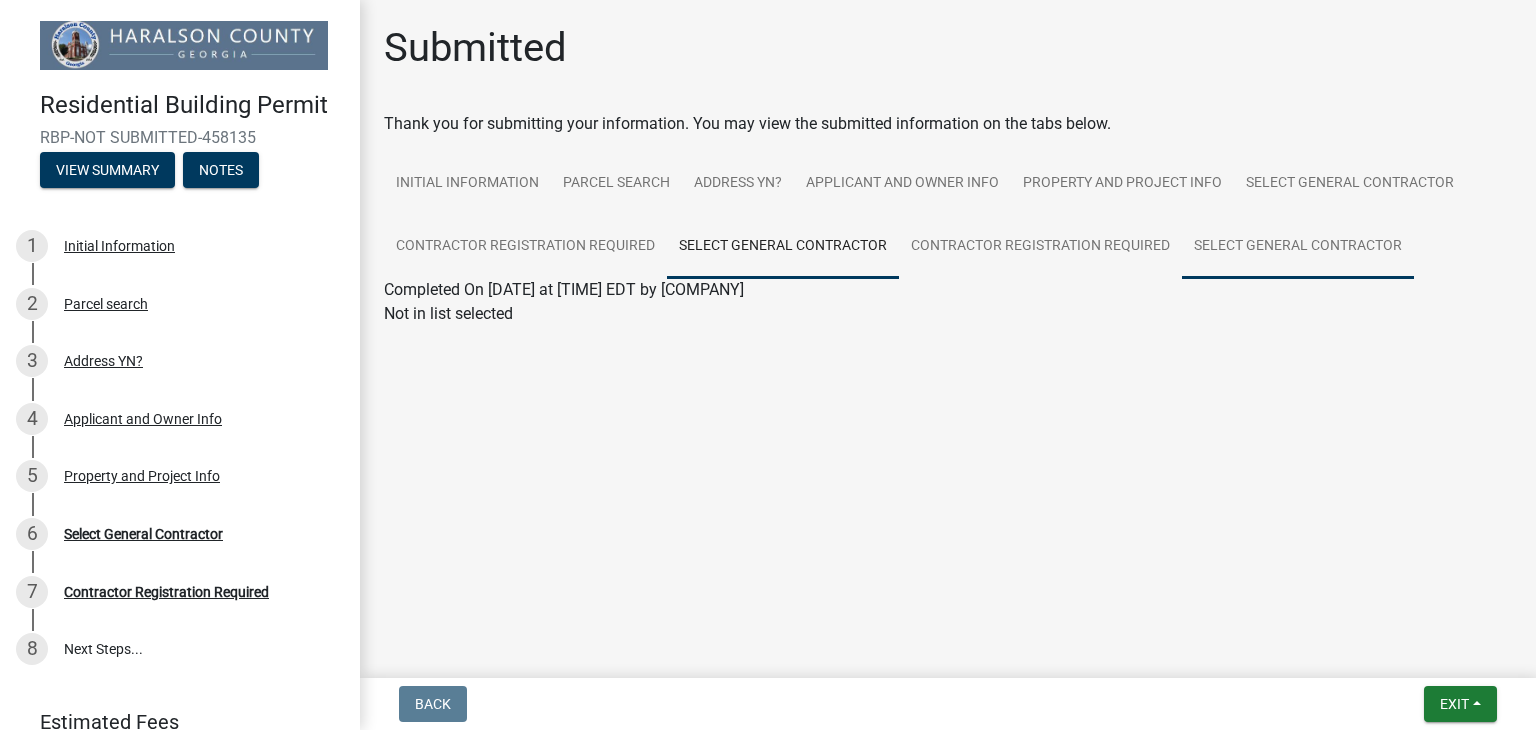 click on "Select General Contractor" at bounding box center [1298, 247] 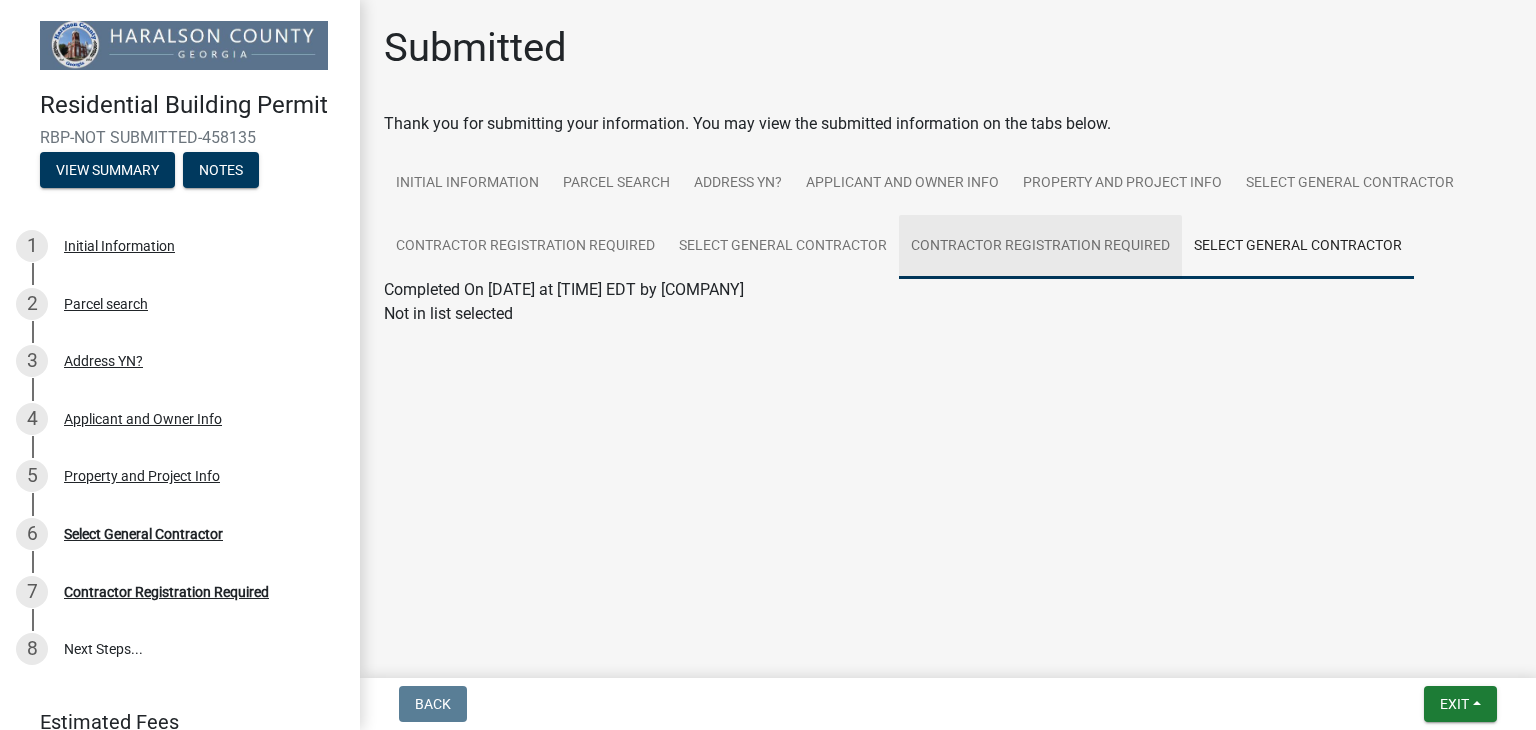 click on "Contractor Registration Required" at bounding box center (1040, 247) 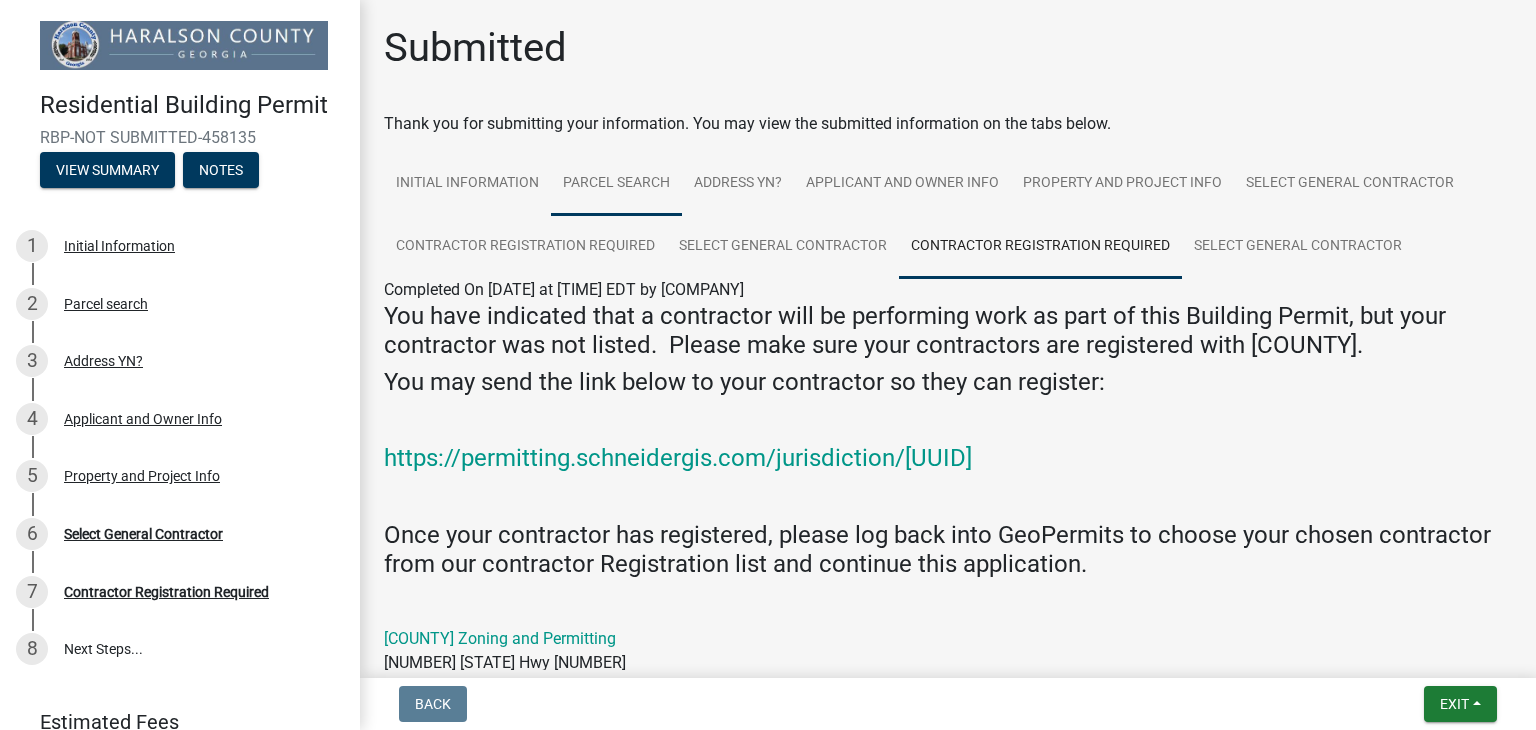 click on "Parcel search" at bounding box center (616, 184) 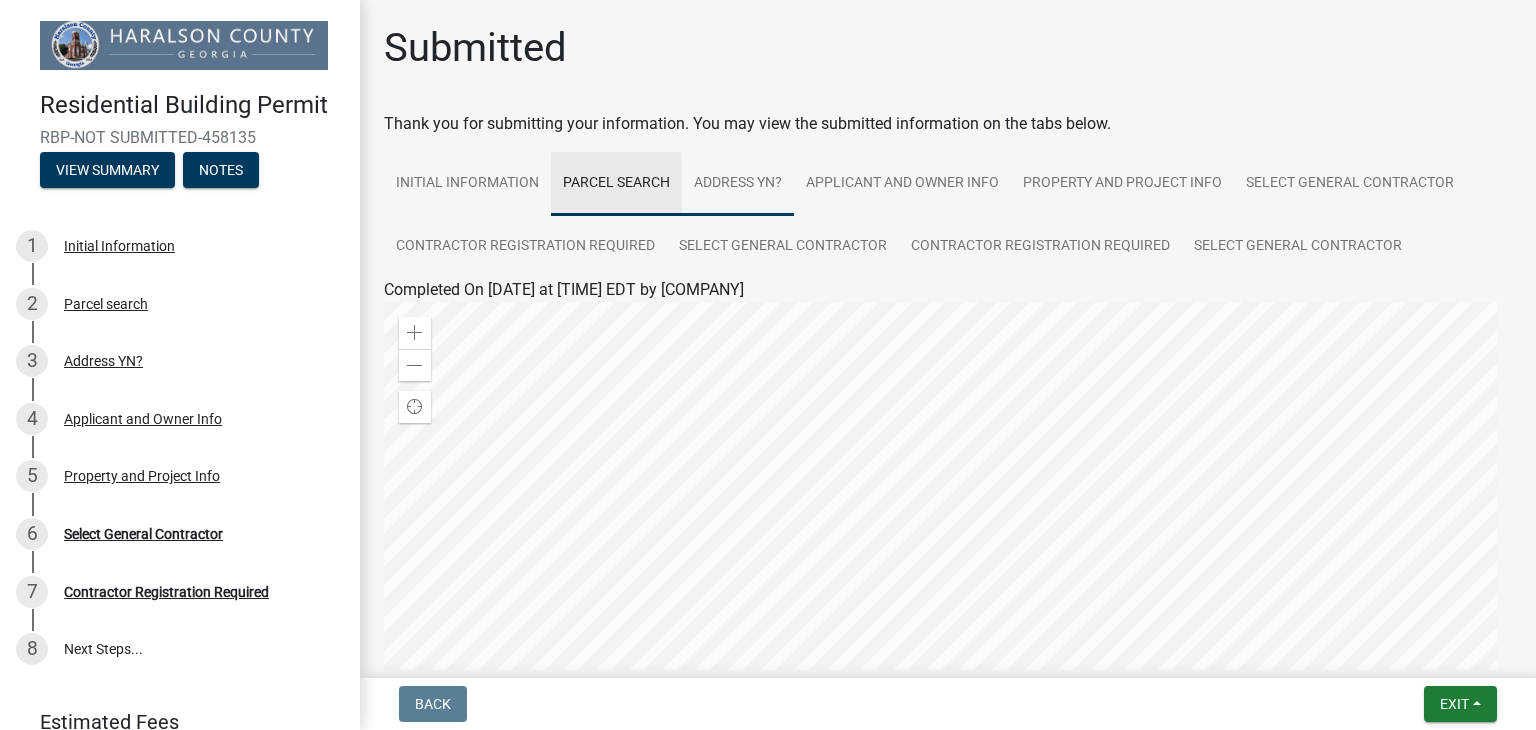 click on "Address YN?" at bounding box center (738, 184) 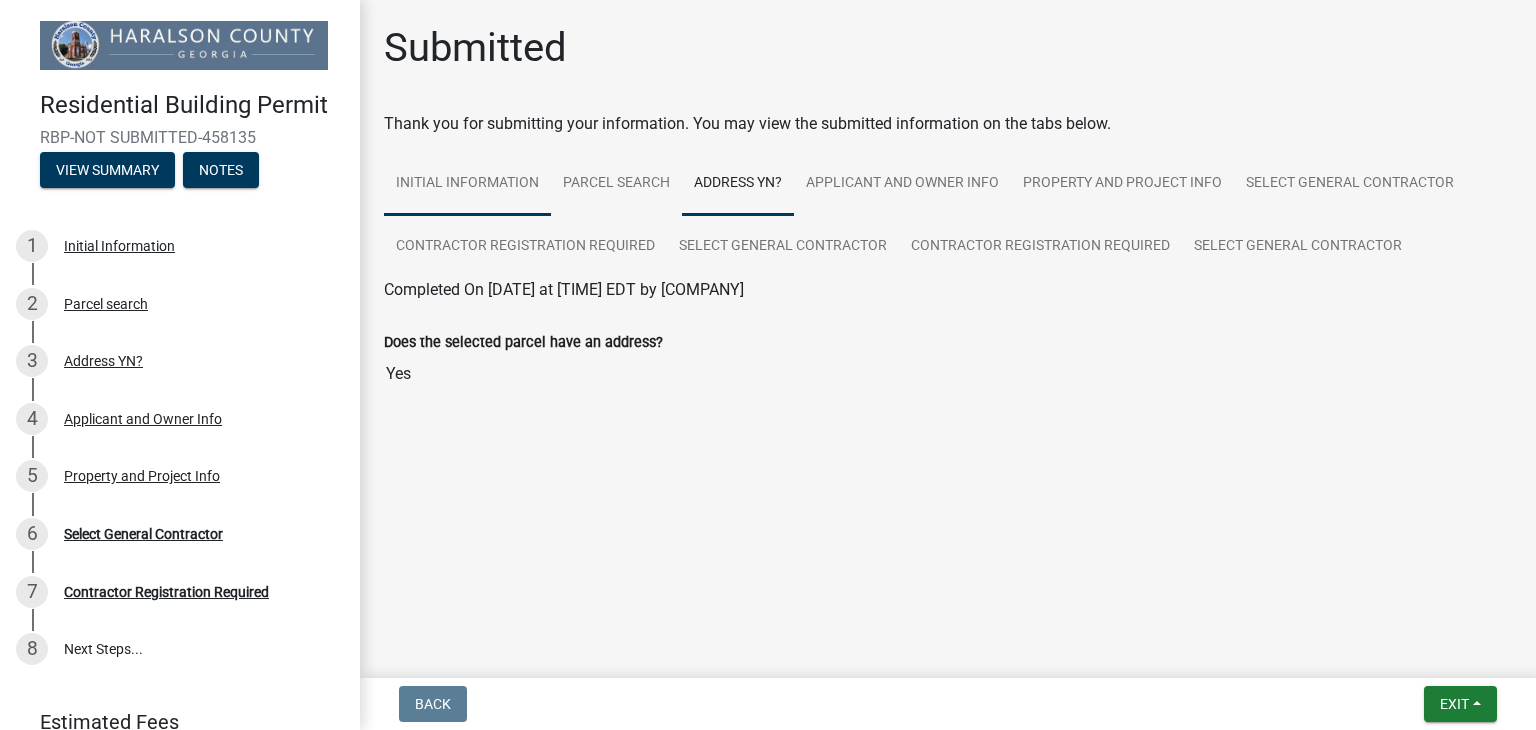 click on "Initial Information" at bounding box center [467, 184] 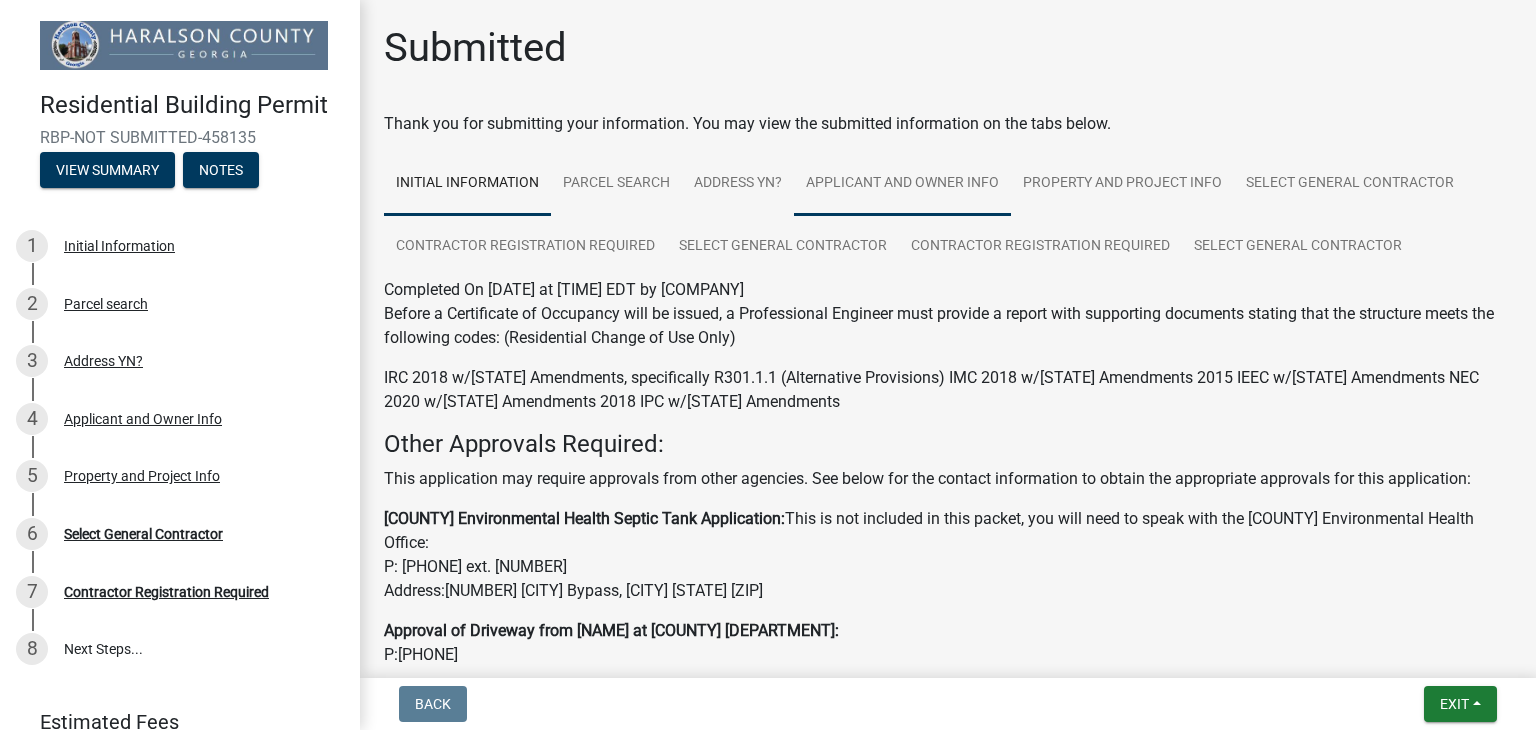 click on "Applicant and Owner Info" at bounding box center (902, 184) 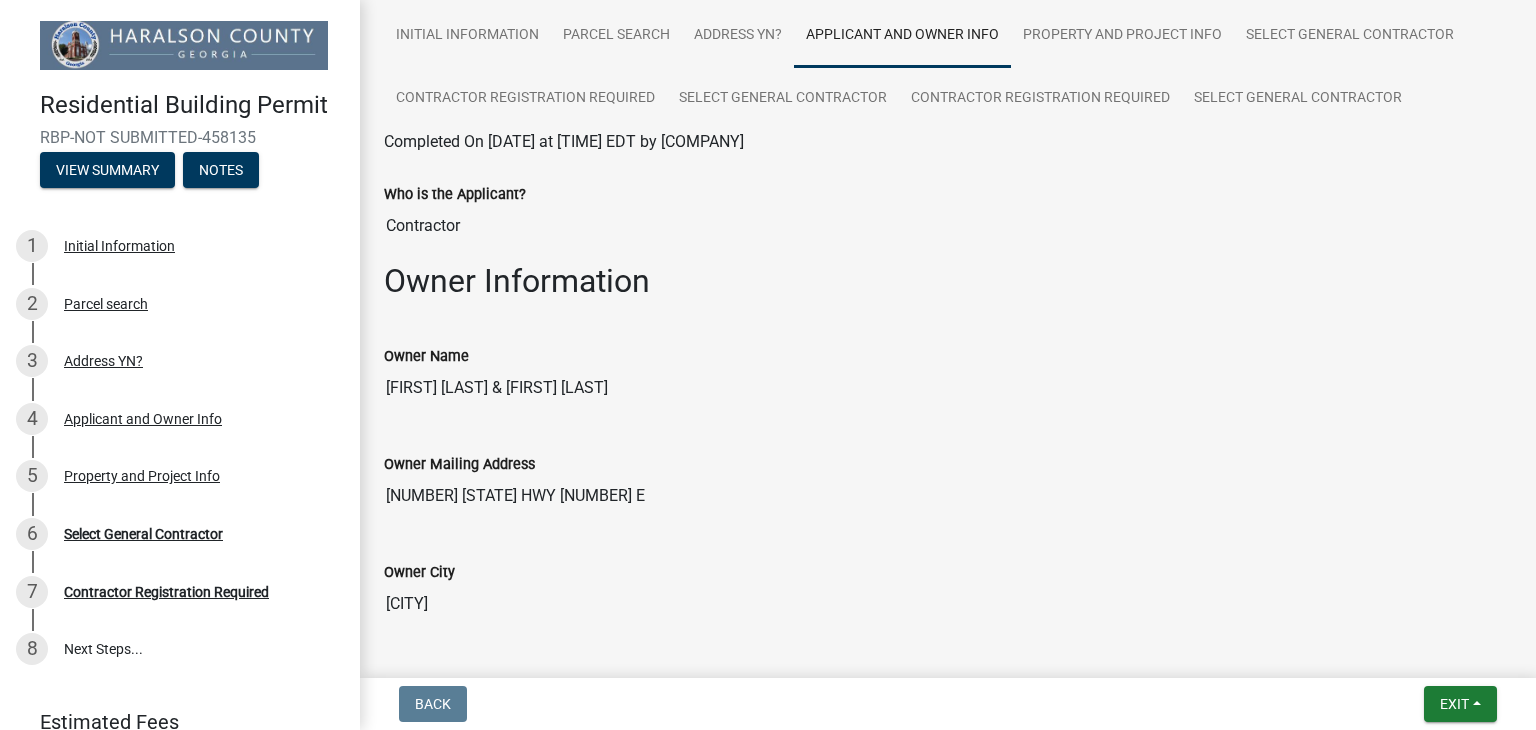 scroll, scrollTop: 100, scrollLeft: 0, axis: vertical 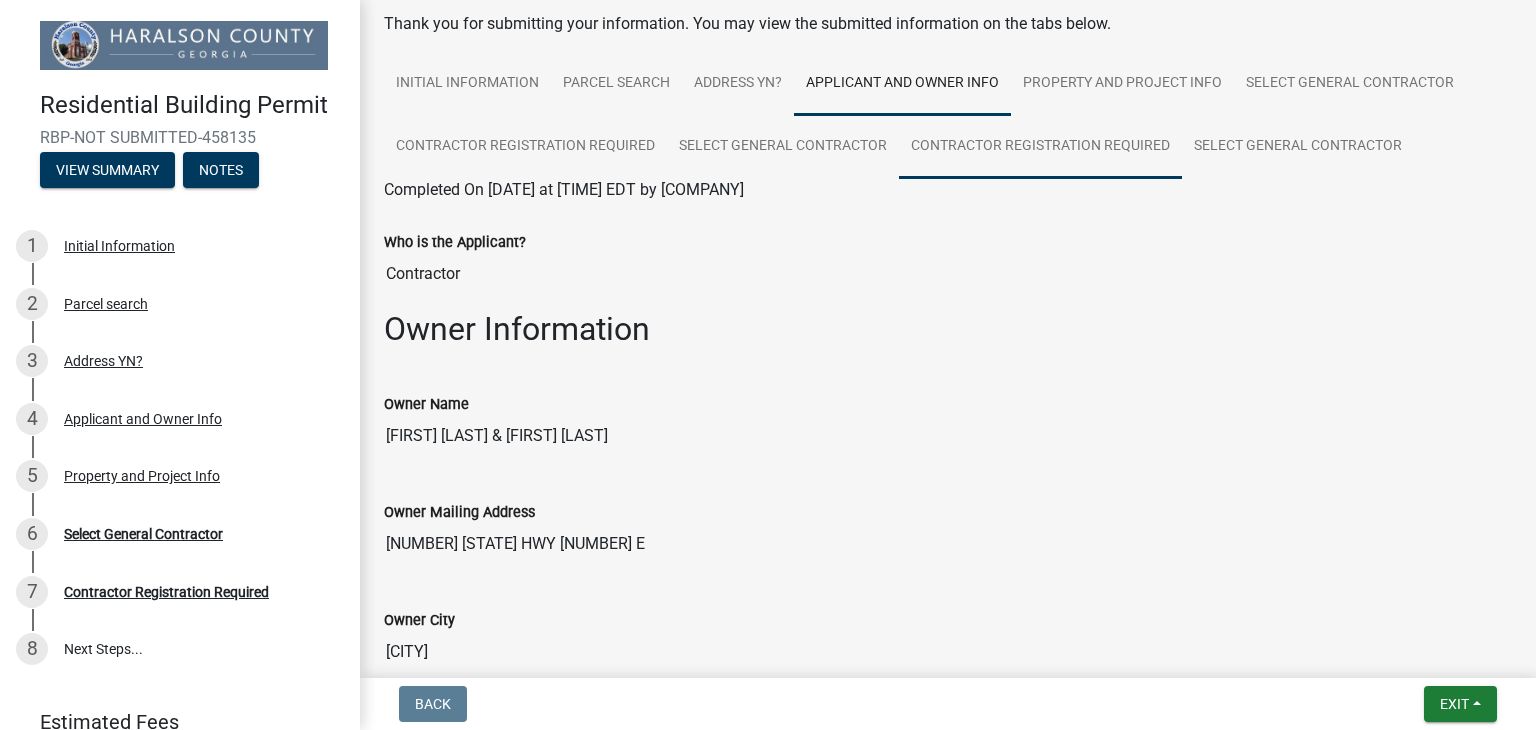 click on "Contractor Registration Required" at bounding box center (1040, 147) 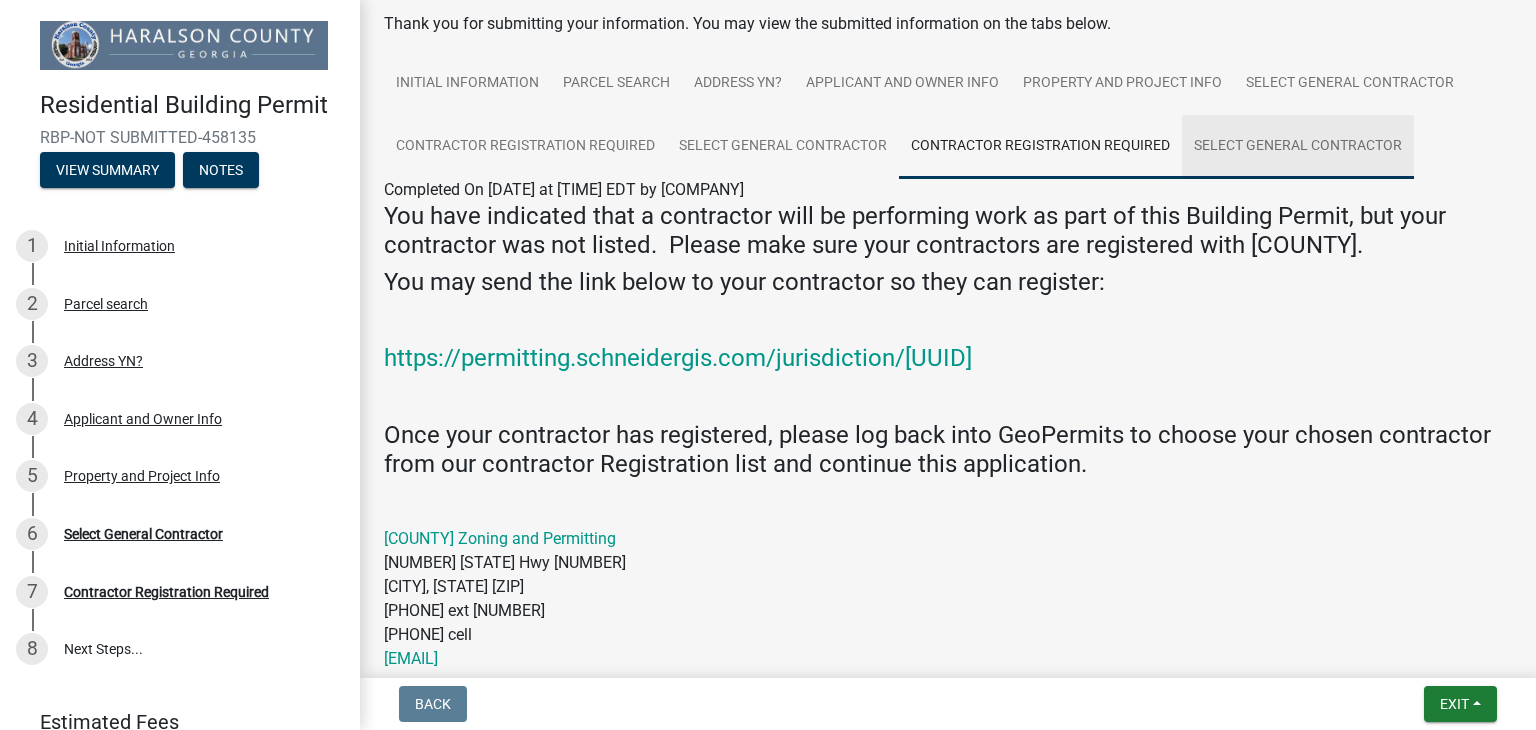 click on "Select General Contractor" at bounding box center [1298, 147] 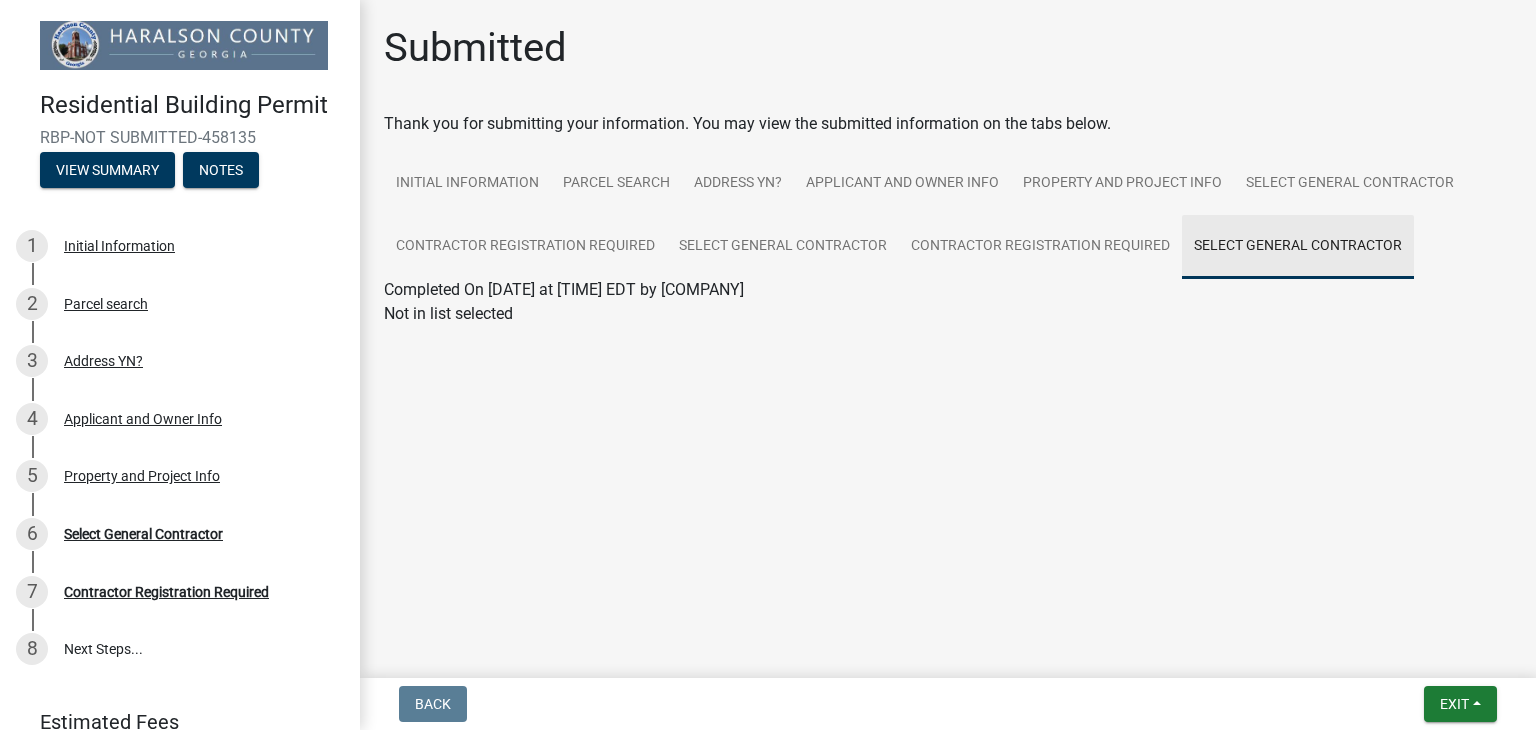 scroll, scrollTop: 0, scrollLeft: 0, axis: both 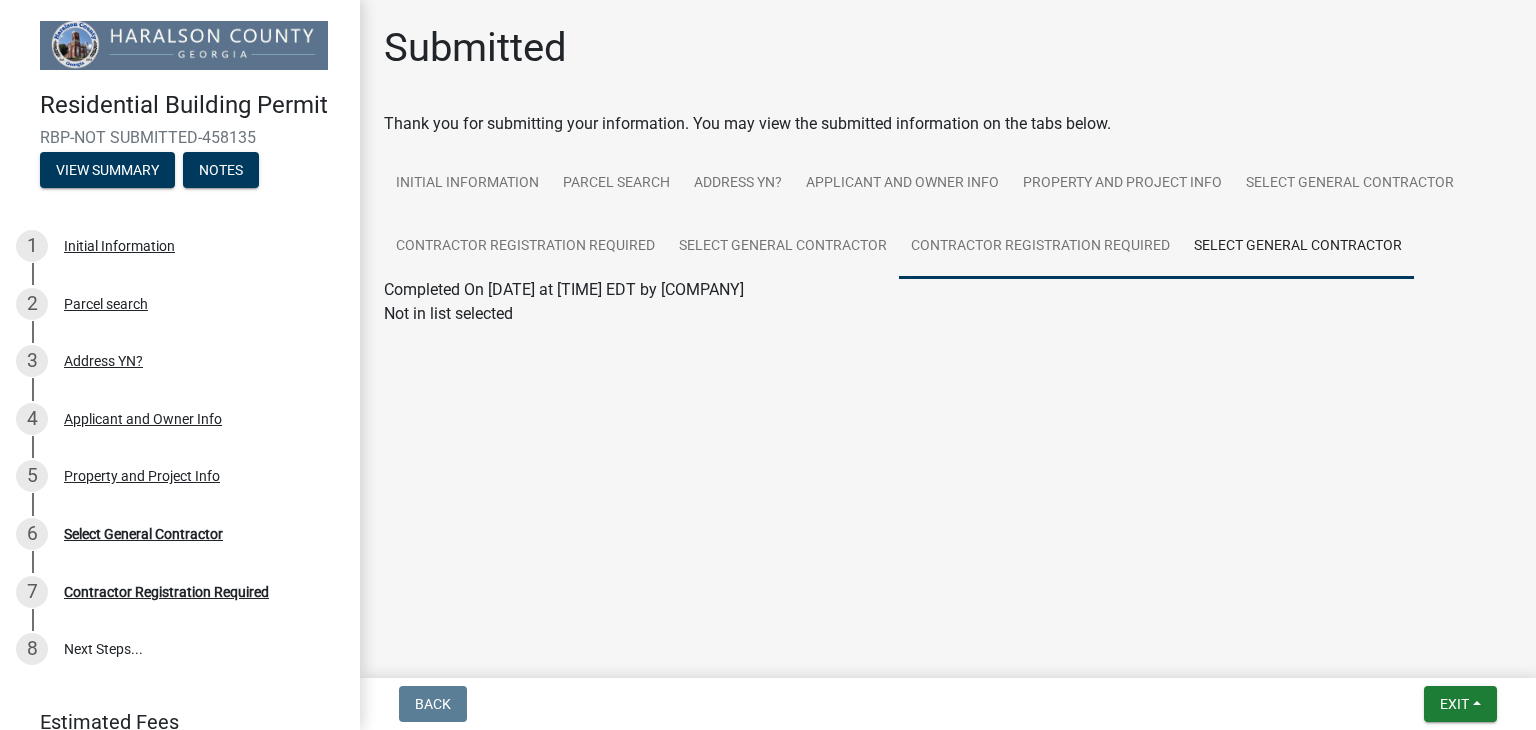 click on "Contractor Registration Required" at bounding box center (1040, 247) 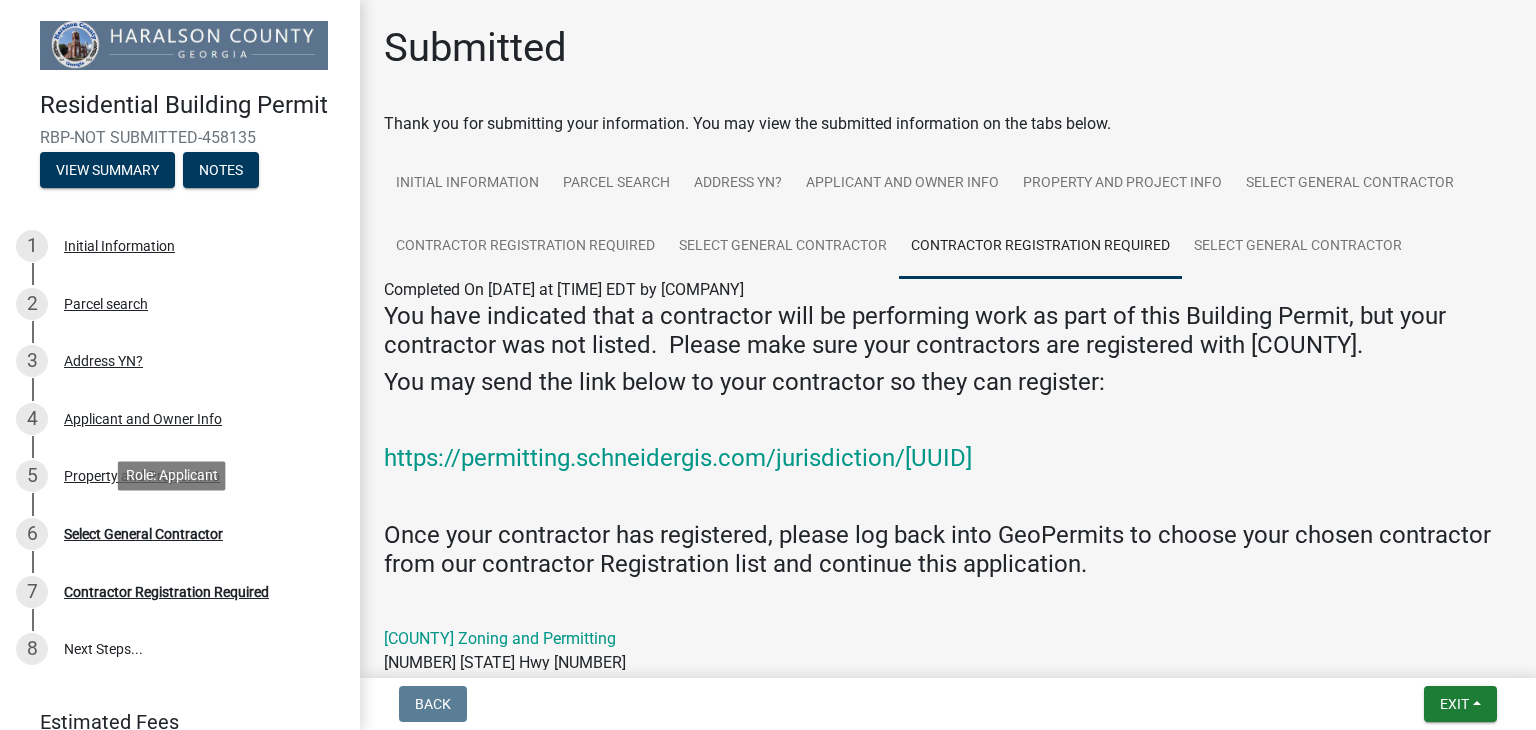 click on "Select General Contractor" at bounding box center (143, 534) 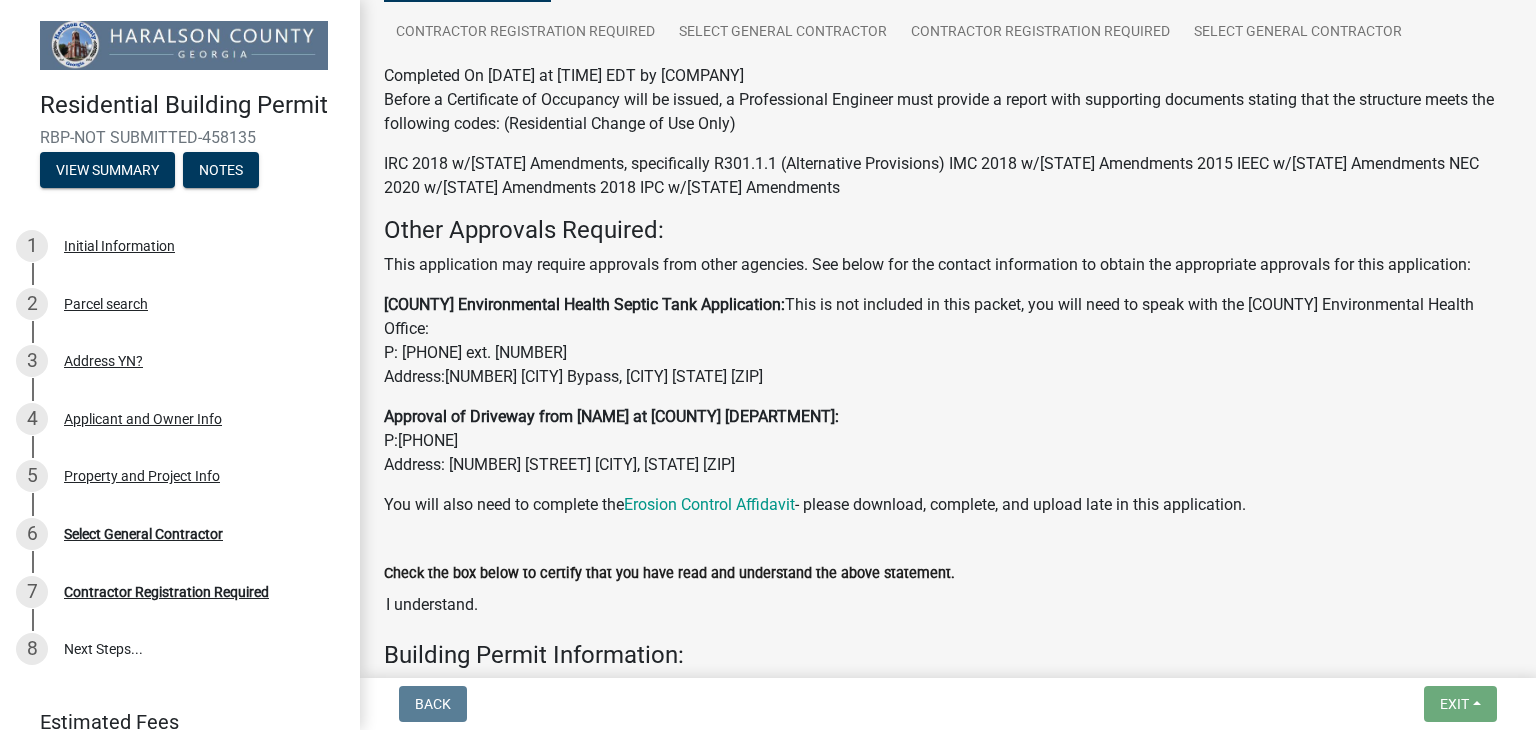 scroll, scrollTop: 200, scrollLeft: 0, axis: vertical 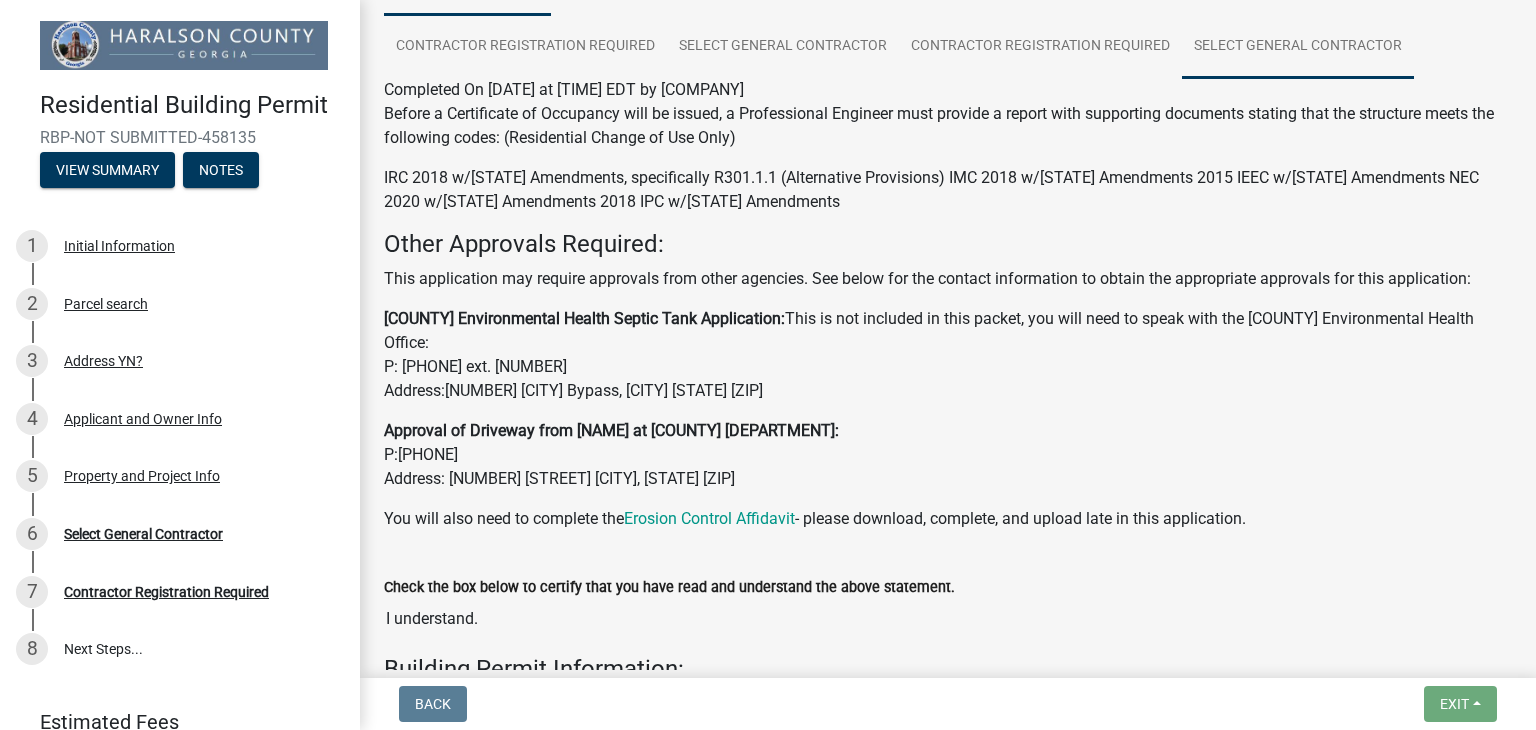 click on "Select General Contractor" at bounding box center (1298, 47) 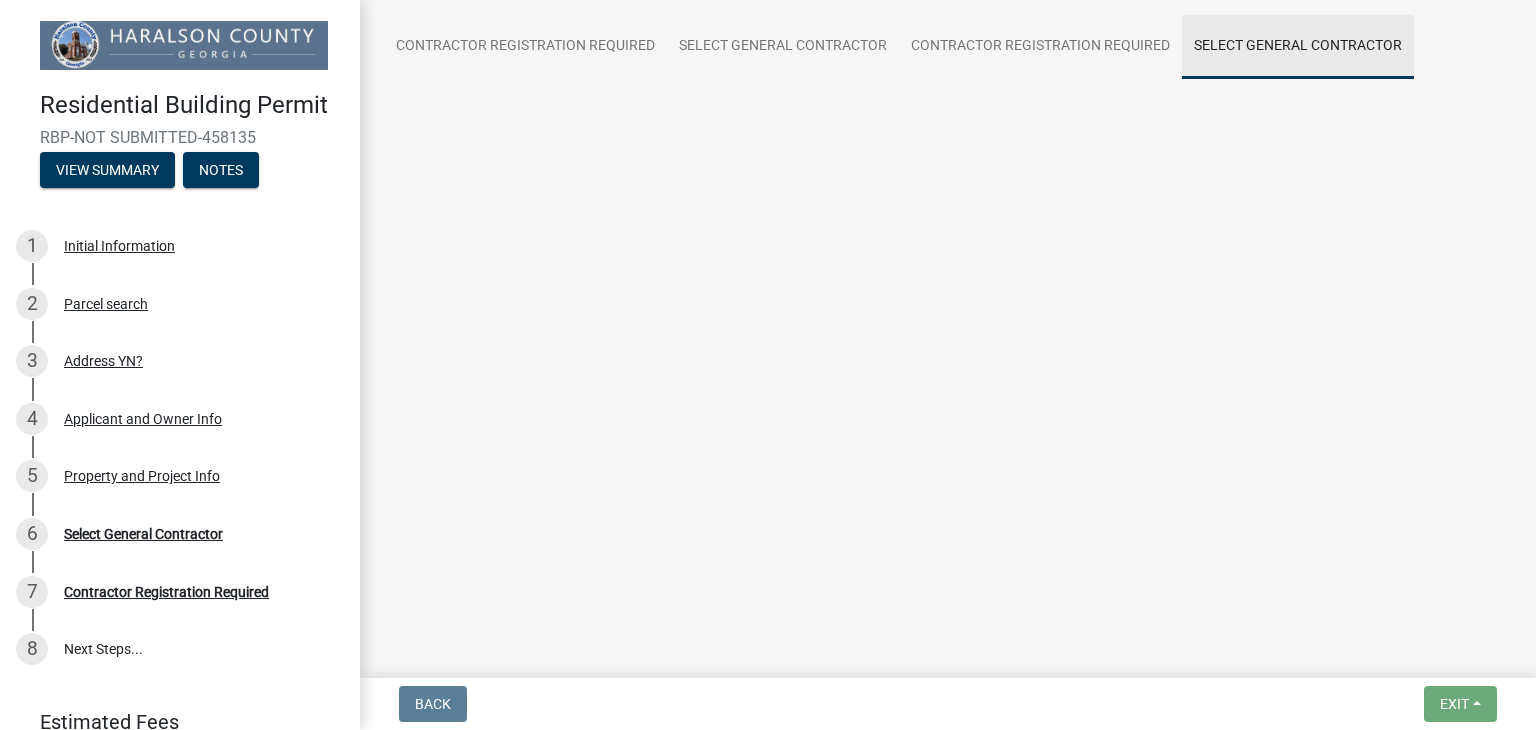 scroll, scrollTop: 0, scrollLeft: 0, axis: both 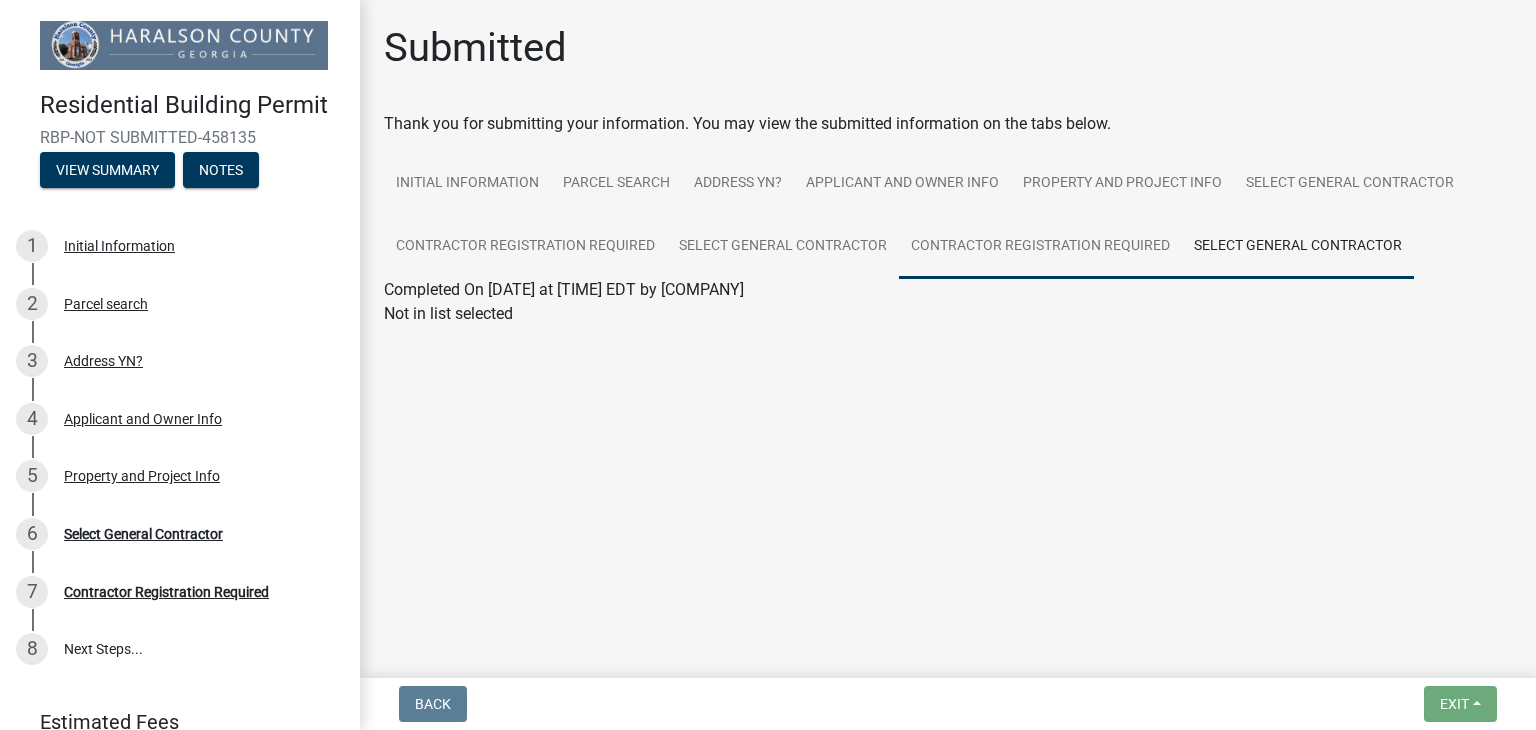 click on "Contractor Registration Required" at bounding box center [1040, 247] 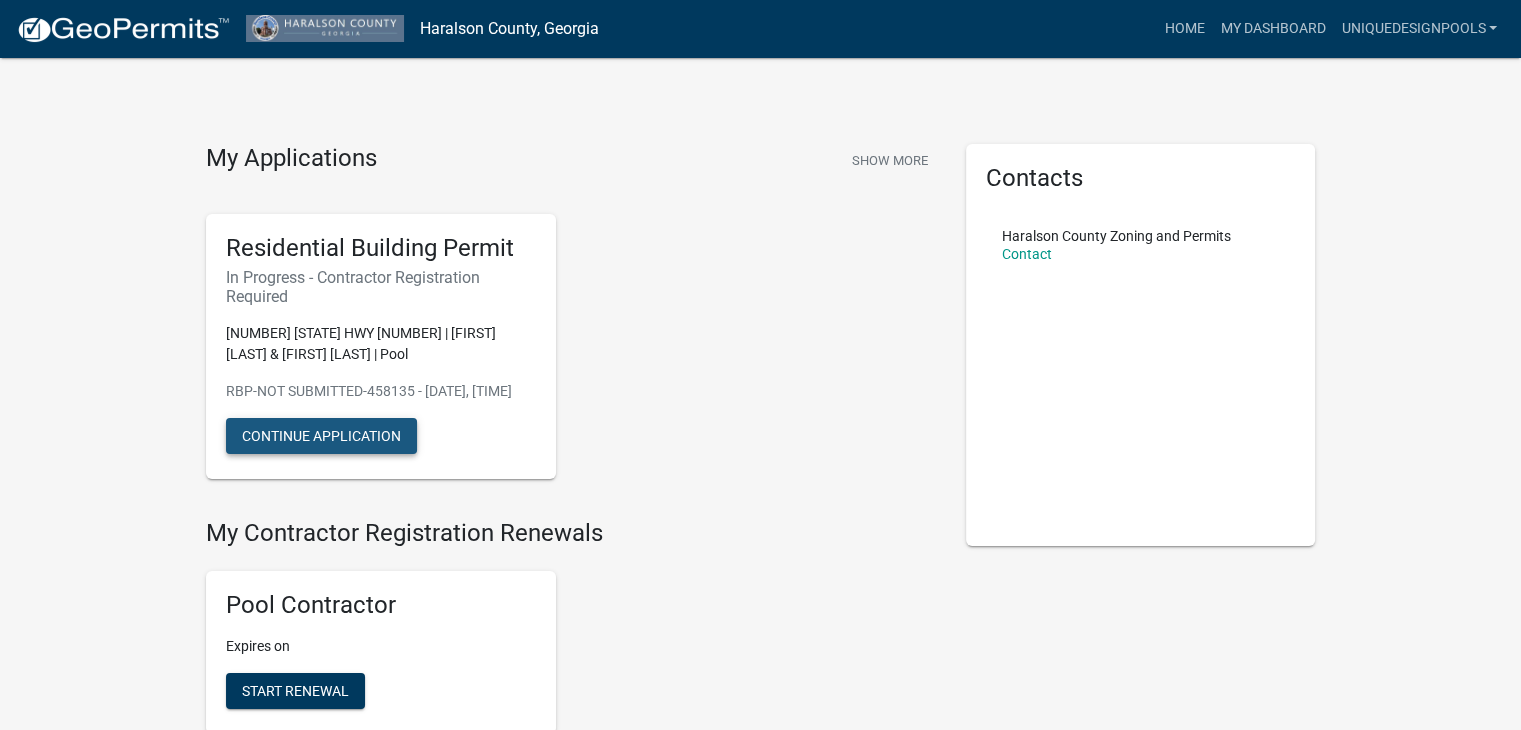 click on "Continue Application" 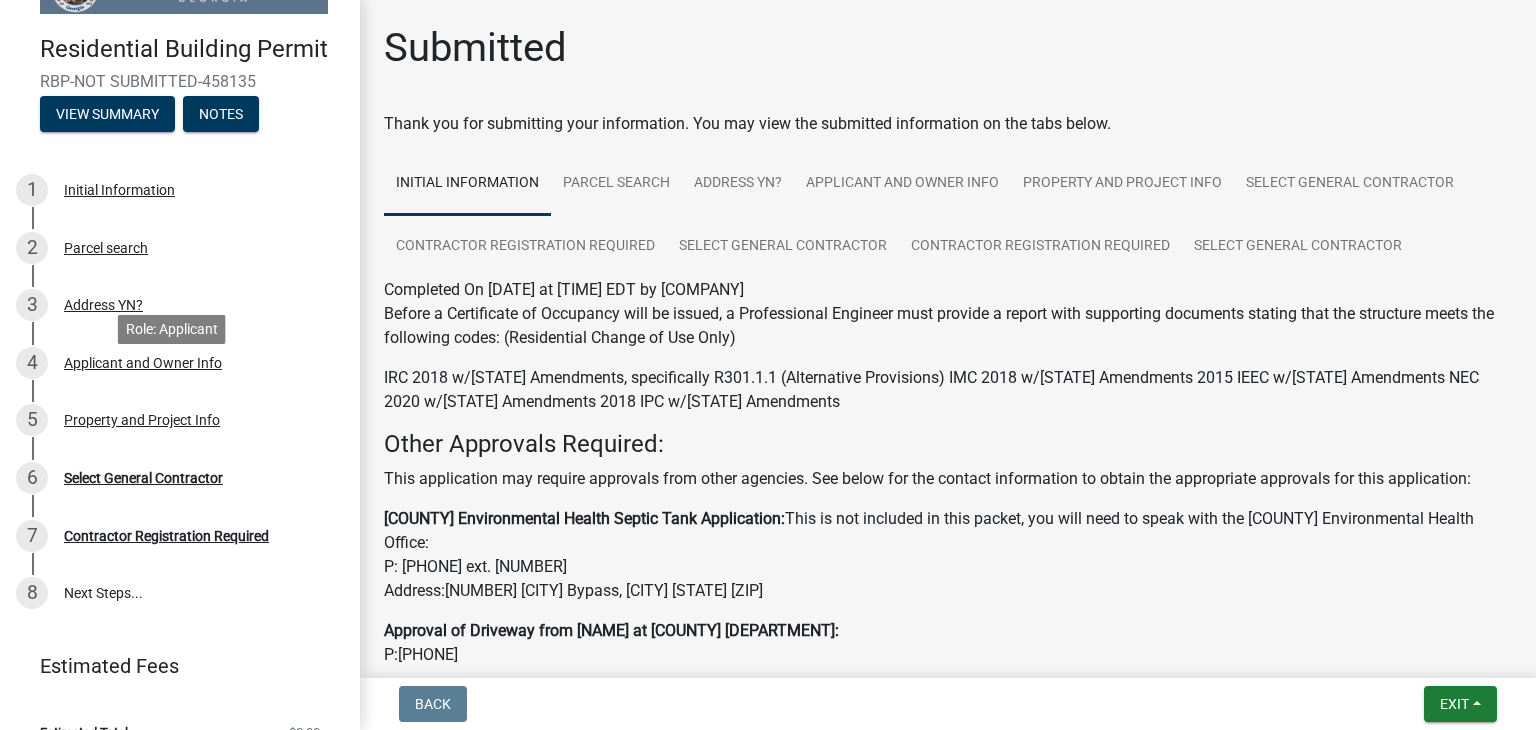 scroll, scrollTop: 86, scrollLeft: 0, axis: vertical 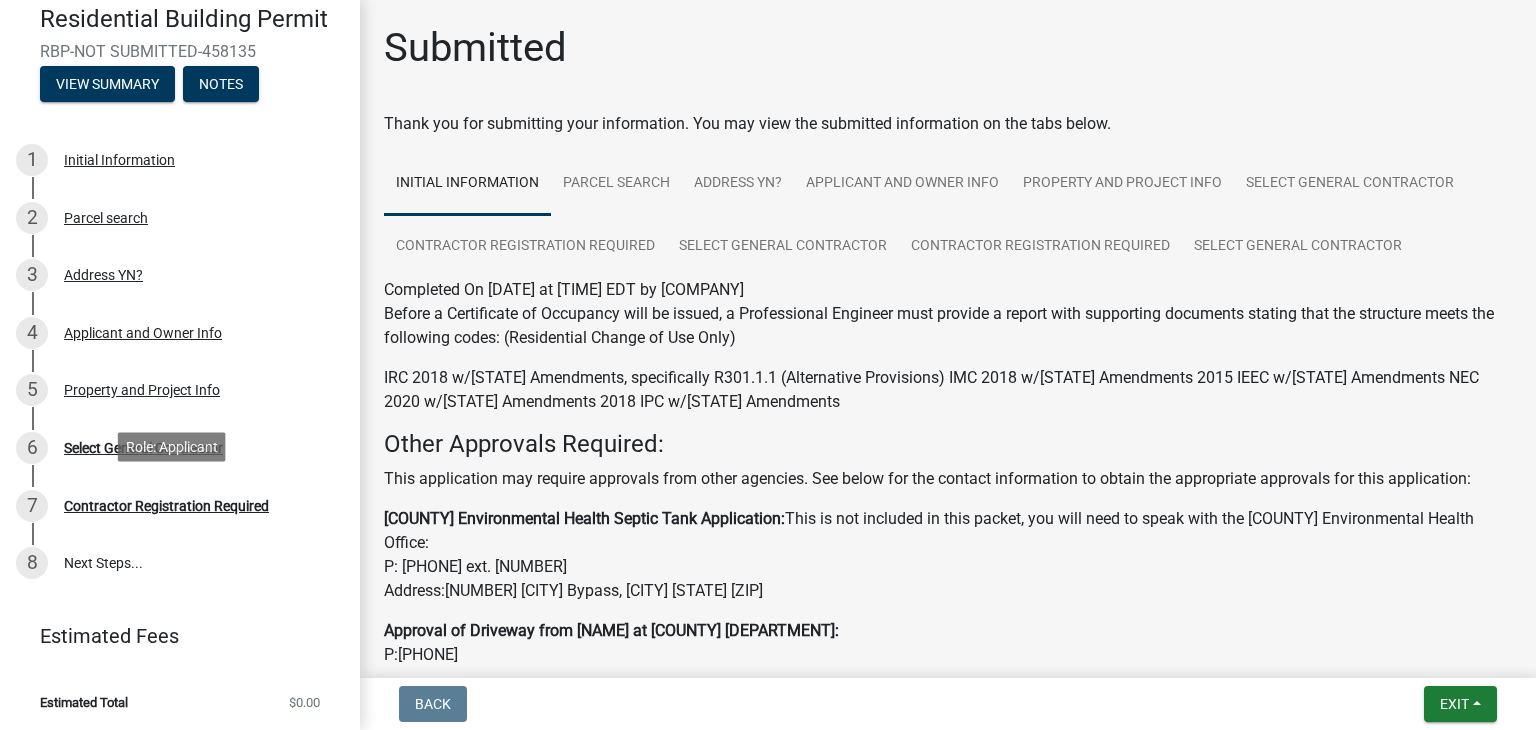 click on "Contractor Registration Required" at bounding box center (166, 506) 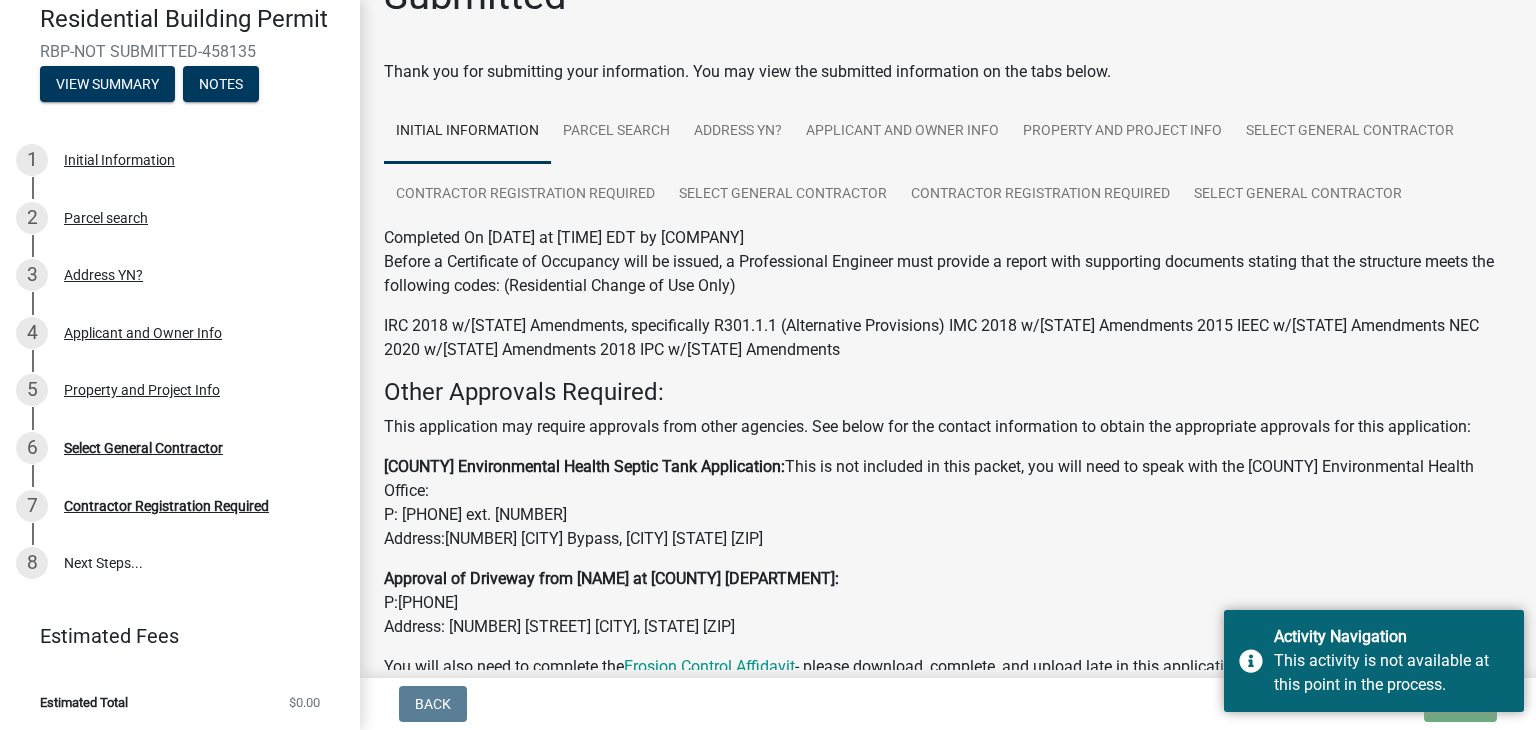 scroll, scrollTop: 100, scrollLeft: 0, axis: vertical 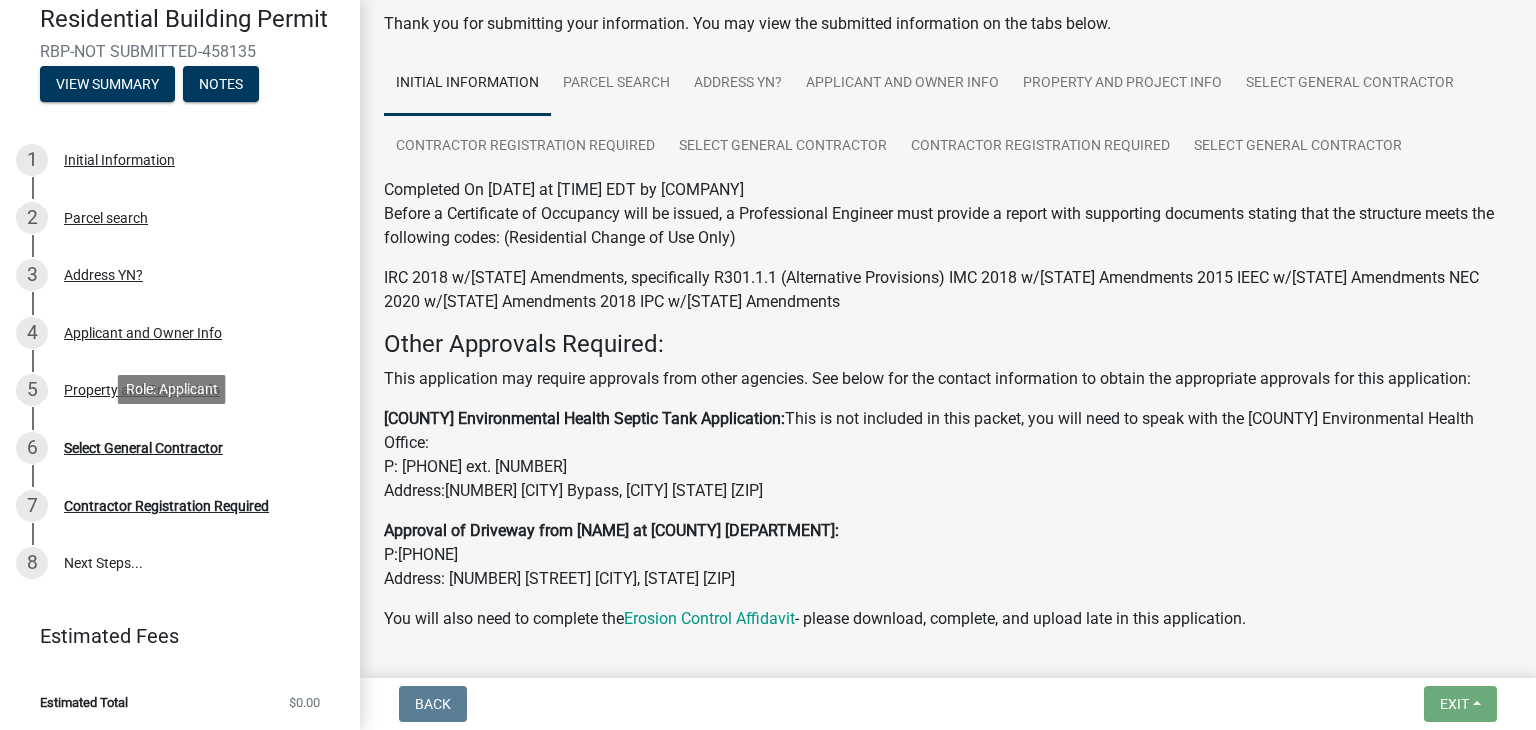click on "Select General Contractor" at bounding box center [143, 448] 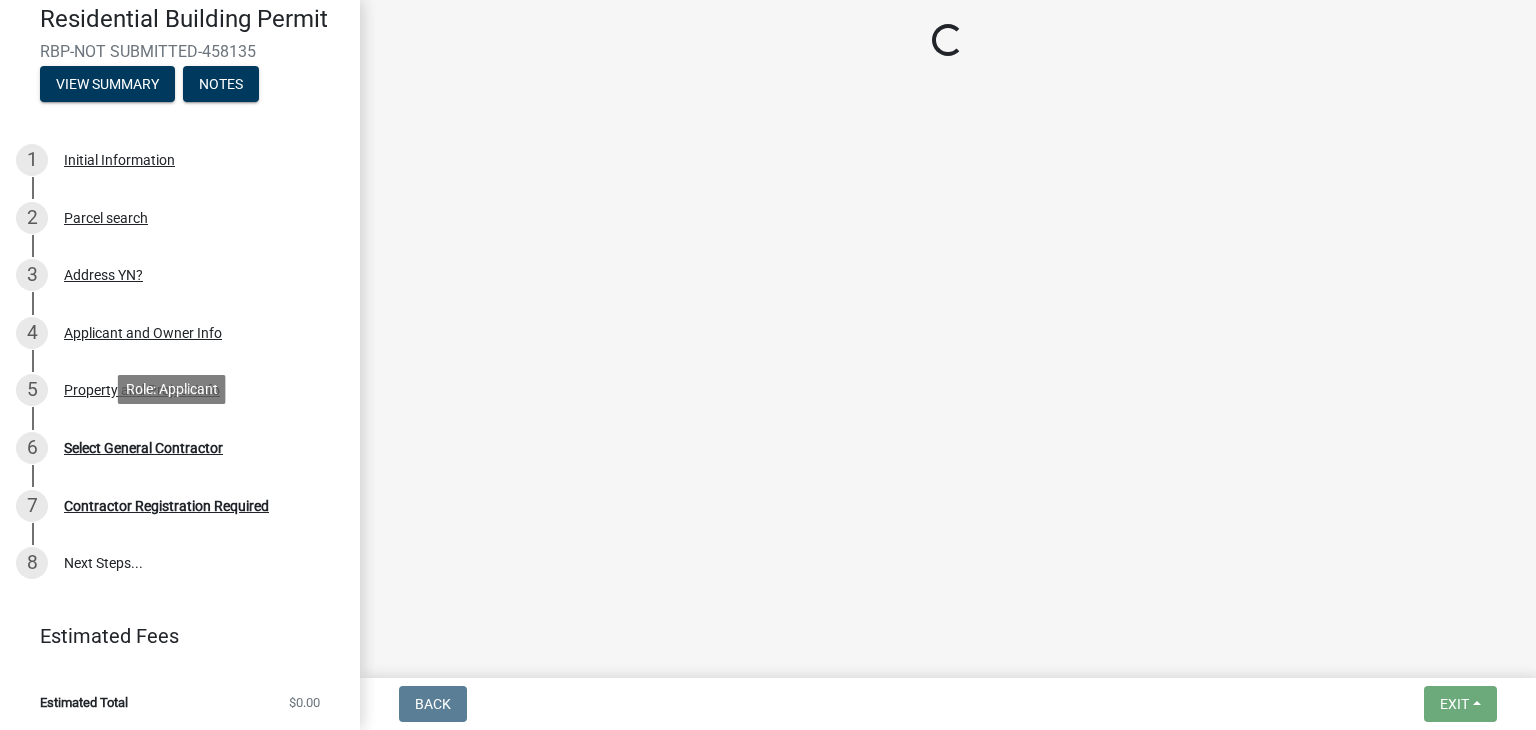 scroll, scrollTop: 0, scrollLeft: 0, axis: both 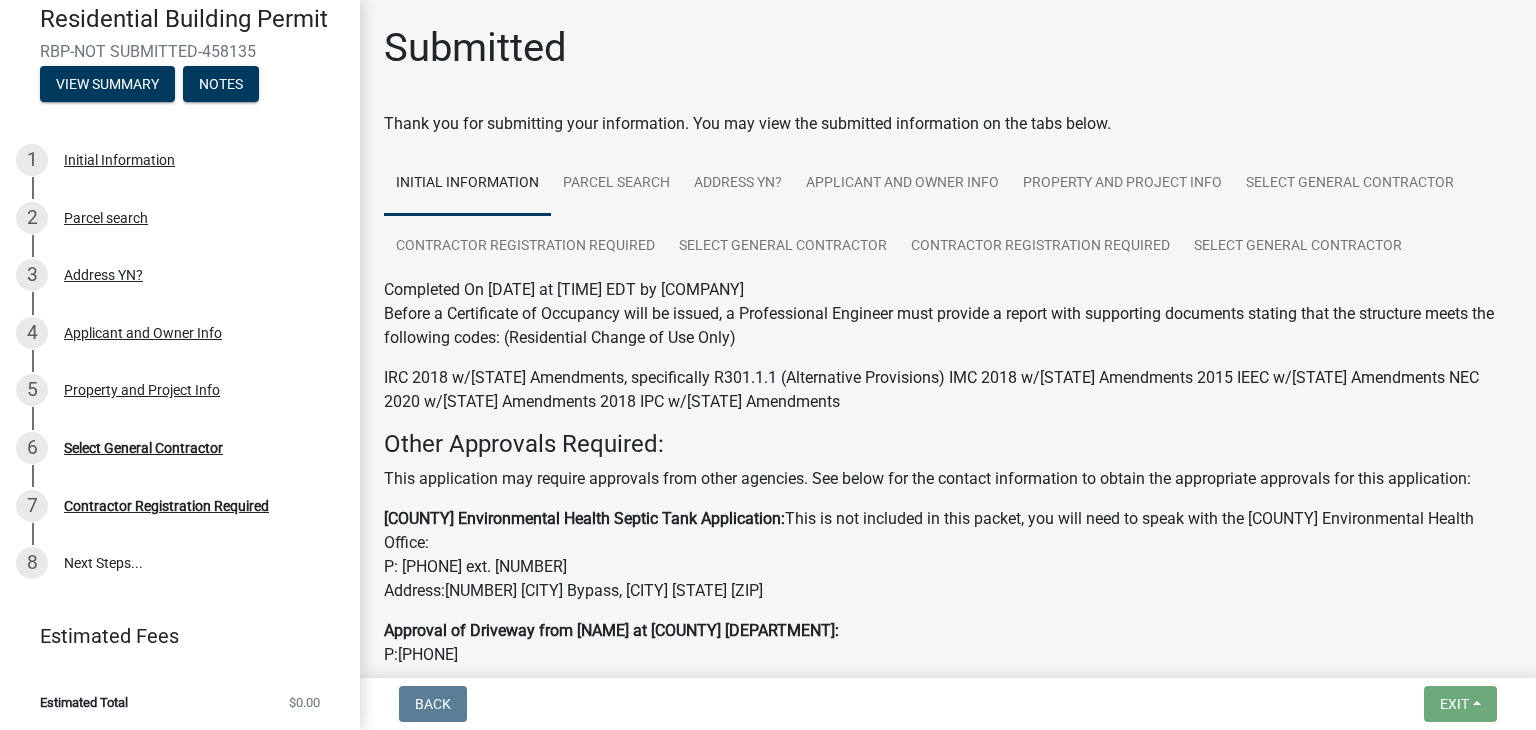 click on "Other Approvals Required: This application may require approvals from other agencies. See below for the contact information to obtain the appropriate approvals for this application: [COUNTY] Environmental Health Septic Tank Application:  This is not included in this packet, you will need to speak with the [COUNTY] Environmental Health Office:  P: [PHONE] ext. [NUMBER]  Address:[NUMBER] [CITY] Bypass, [CITY] [STATE] [ZIP] Approval of Driveway from [NAME] at [COUNTY] Roads Department: P:[PHONE]  Address: [NUMBER] [STREET] [CITY], [STATE] [ZIP] You will also need to complete the" 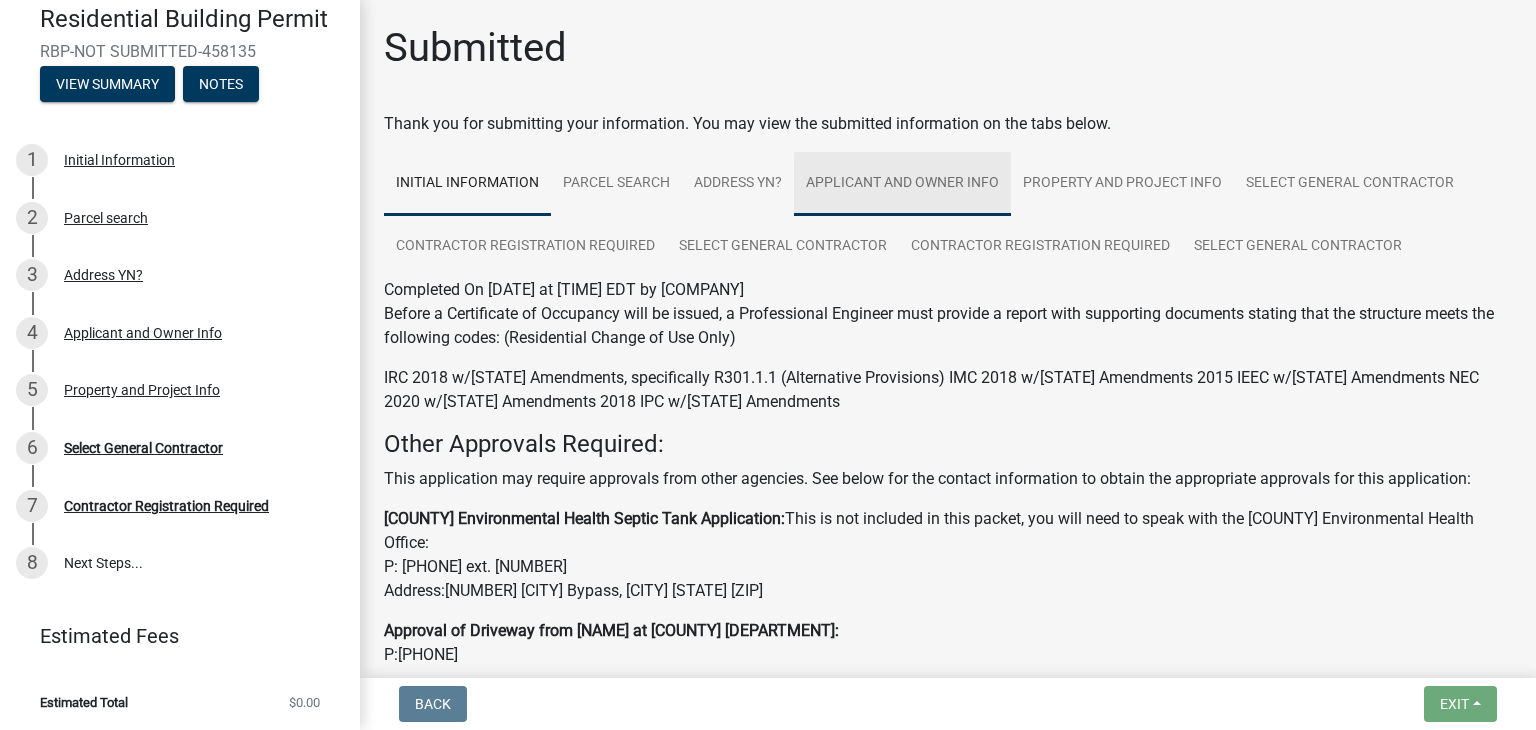click on "Applicant and Owner Info" at bounding box center (902, 184) 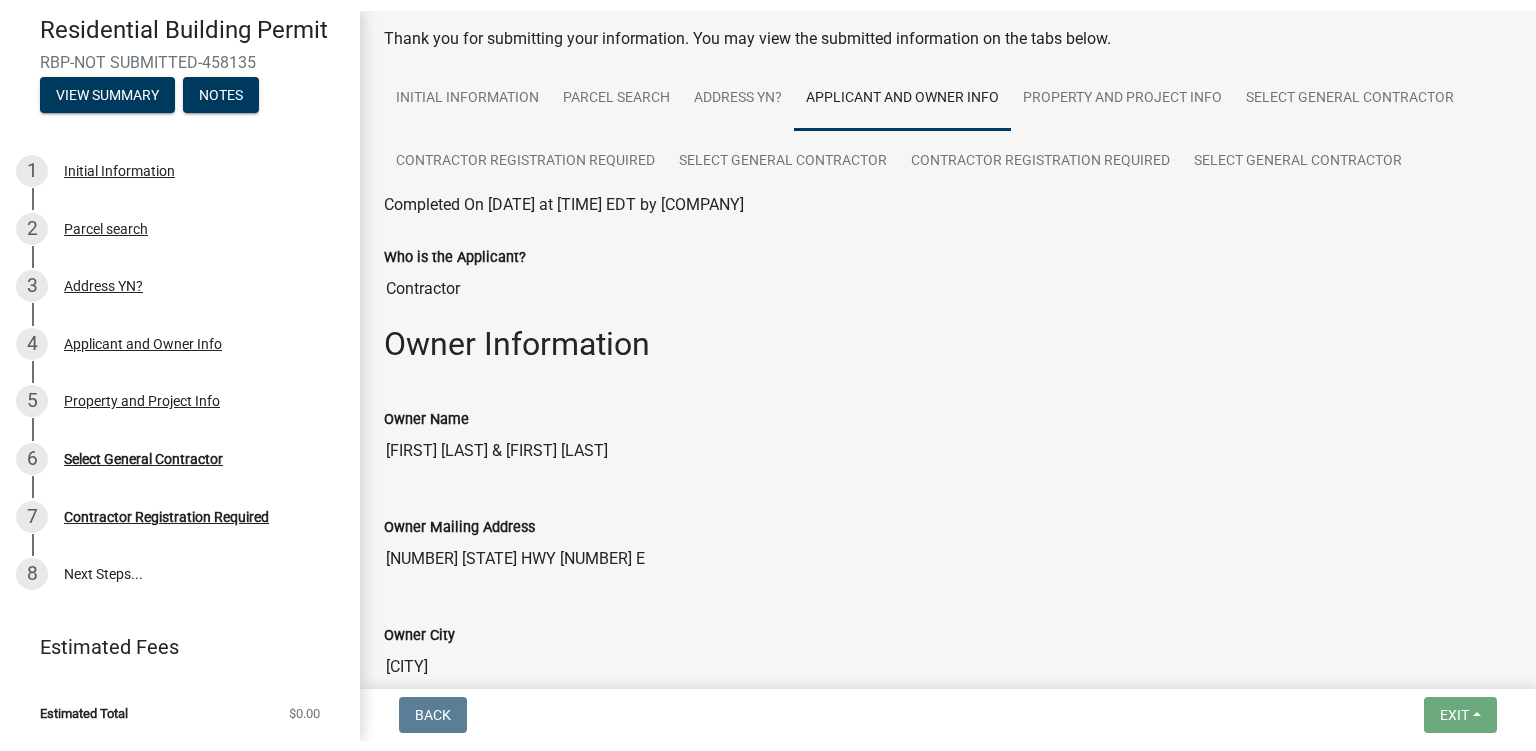 scroll, scrollTop: 200, scrollLeft: 0, axis: vertical 